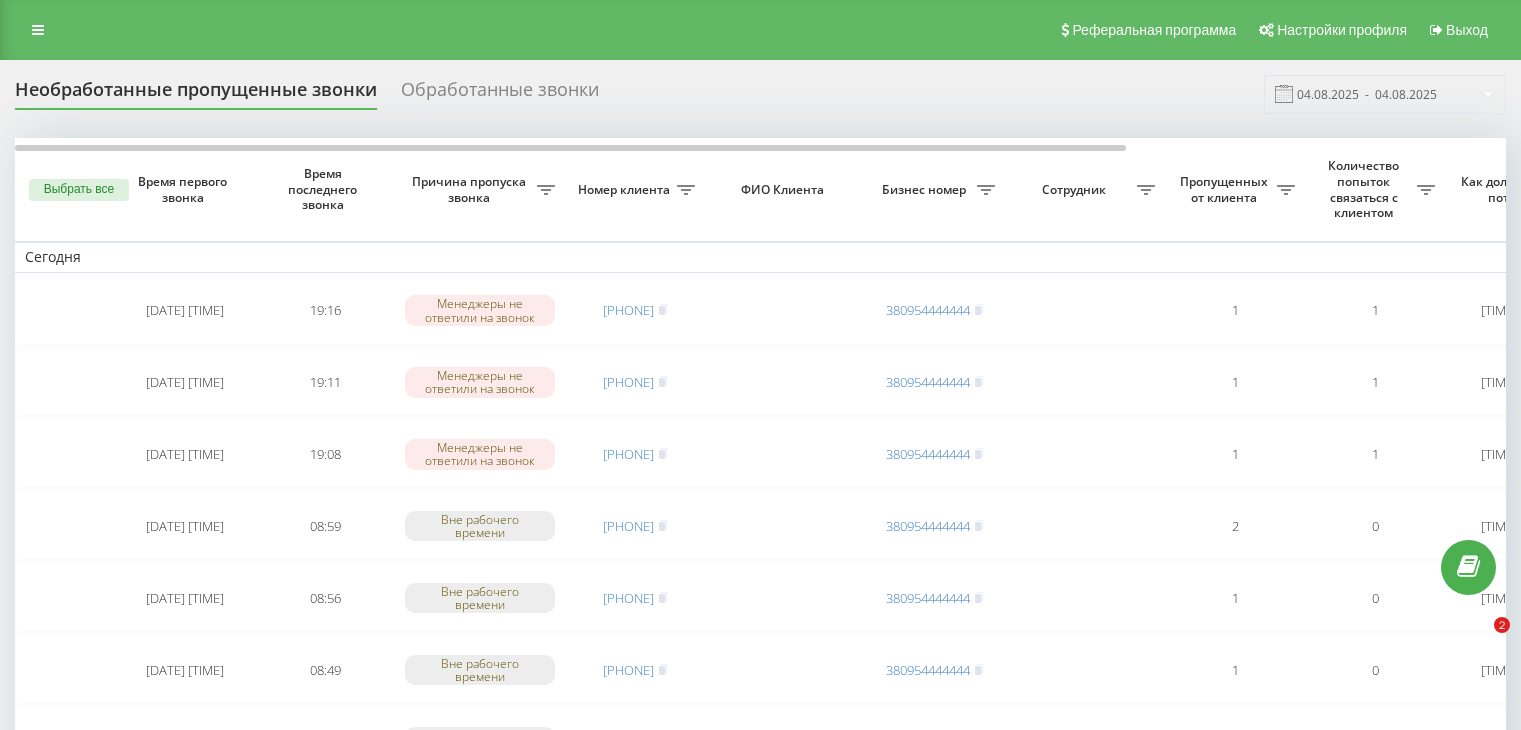 scroll, scrollTop: 0, scrollLeft: 0, axis: both 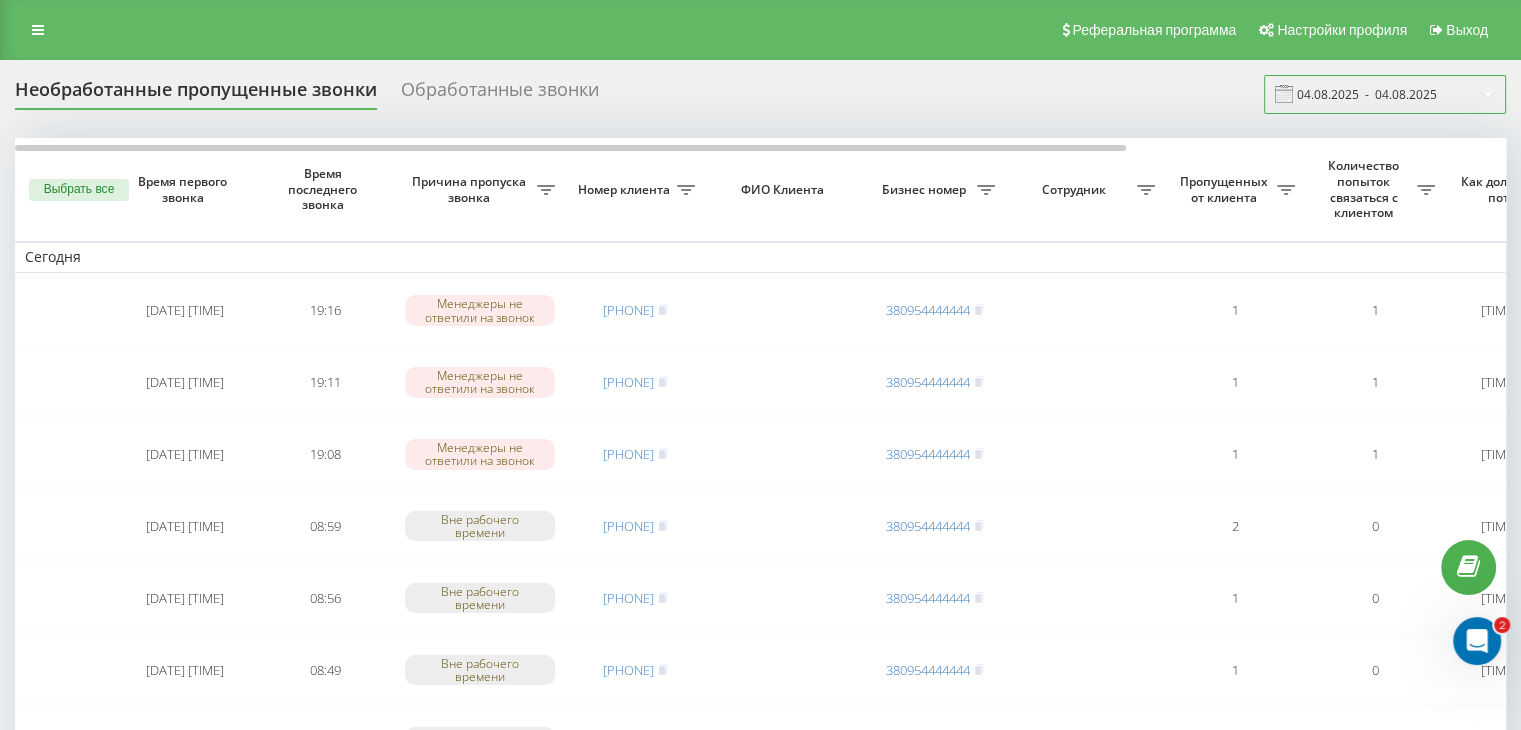click on "04.08.2025  -  04.08.2025" at bounding box center [1385, 94] 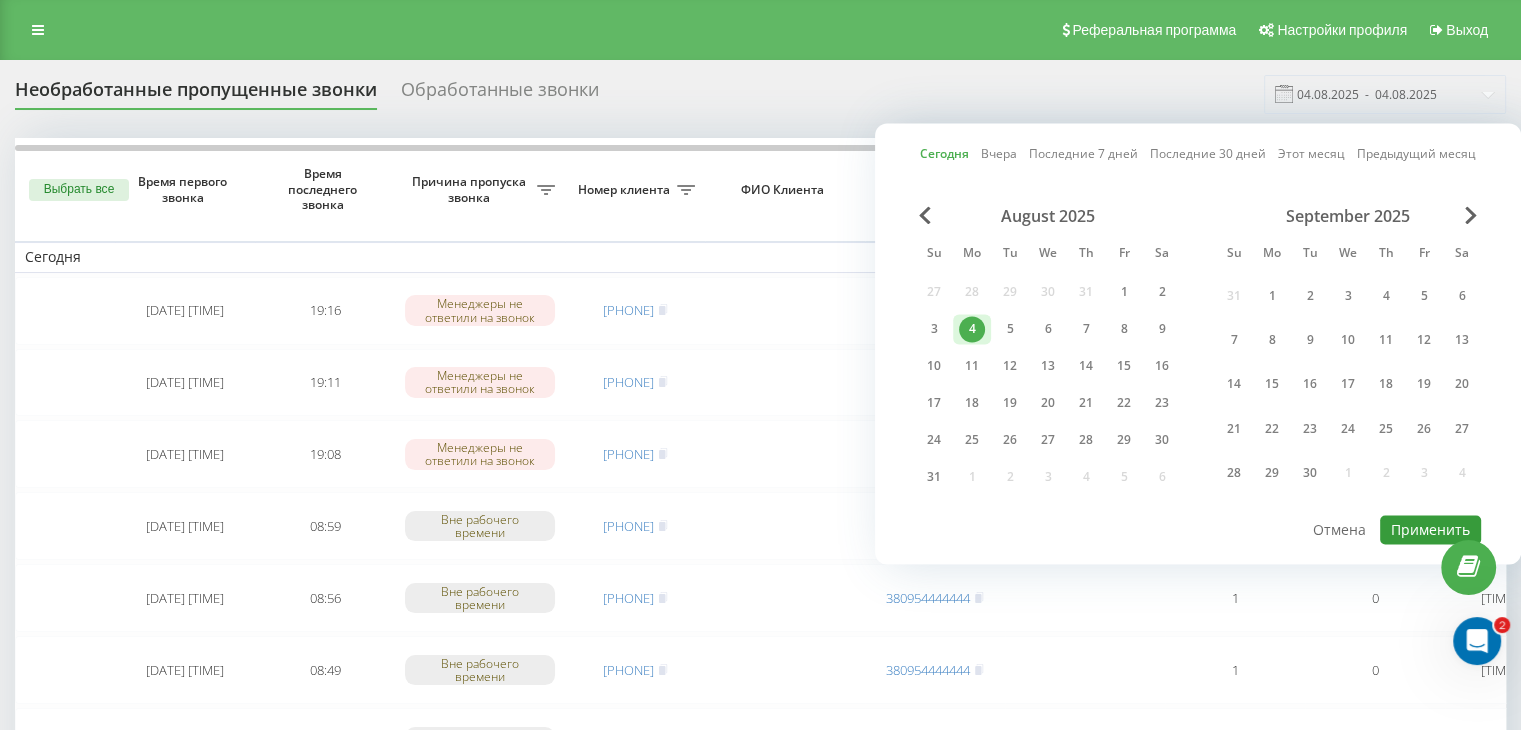 click on "Применить" at bounding box center [1430, 529] 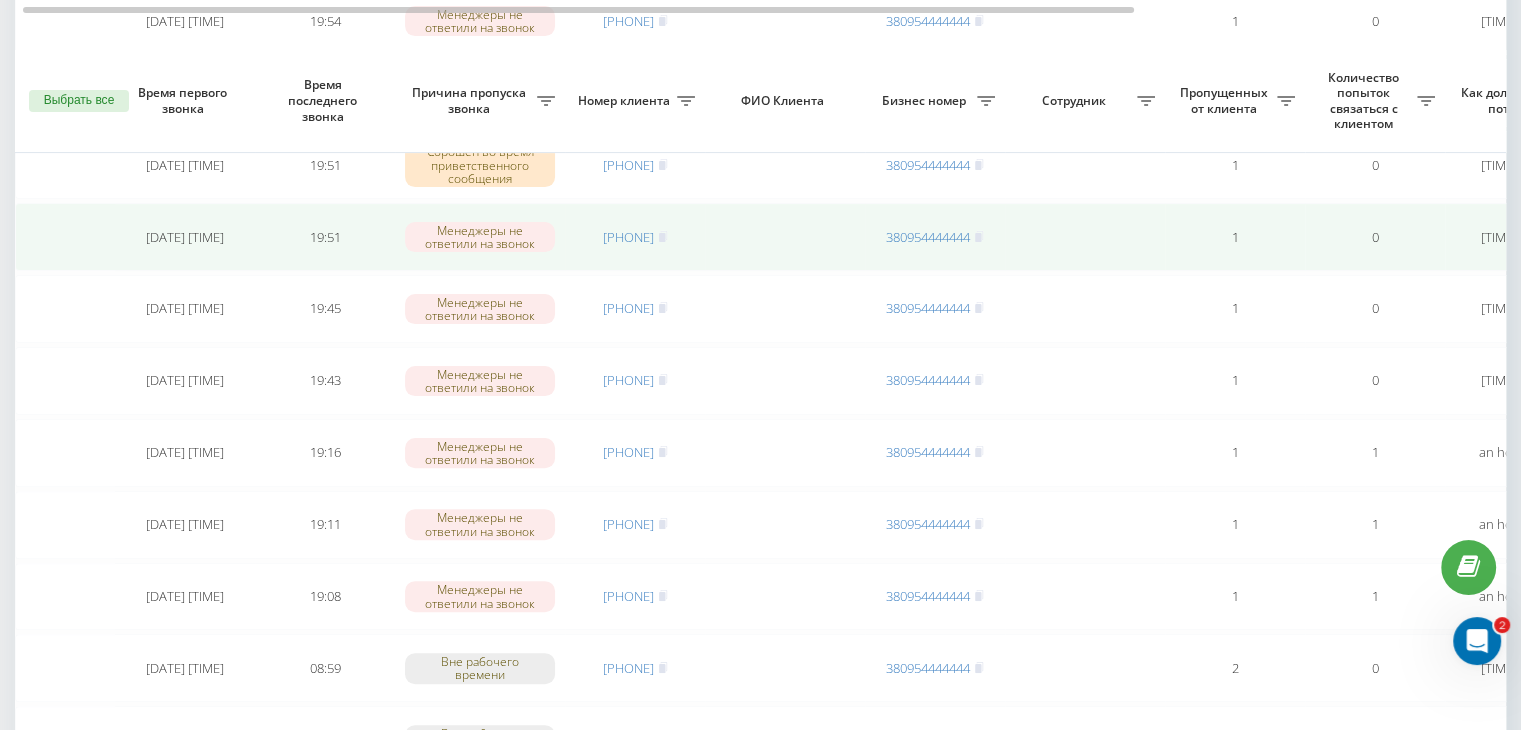 scroll, scrollTop: 600, scrollLeft: 0, axis: vertical 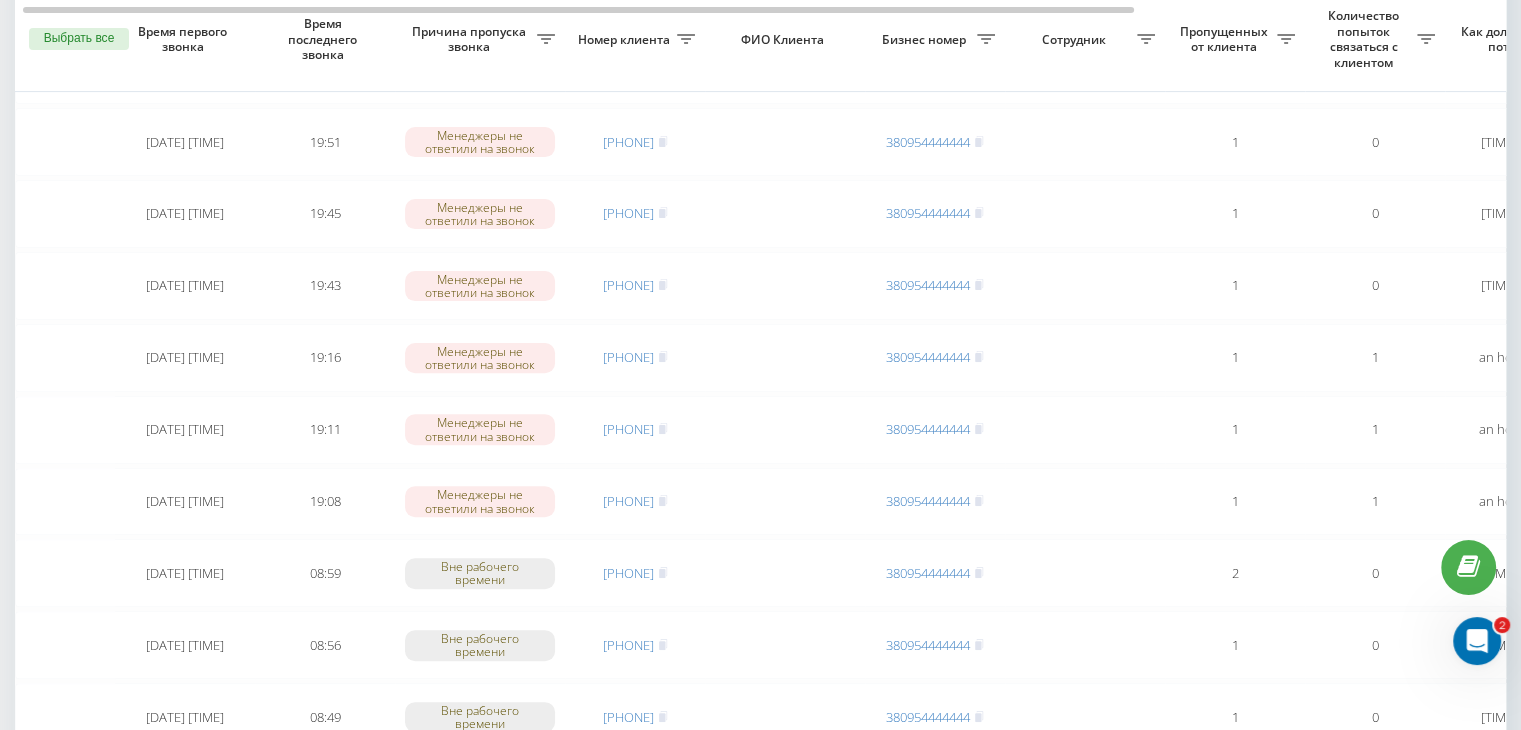 click on "Необработанные пропущенные звонки Обработанные звонки 04.08.2025  -  04.08.2025 Выбрать все Время первого звонка Время последнего звонка Причина пропуска звонка Номер клиента ФИО Клиента Бизнес номер Сотрудник Пропущенных от клиента Количество попыток связаться с клиентом Как долго звонок потерян Название схемы переадресации Комментарий к звонку Сегодня [DATE] [TIME] [TIME] Менеджеры не ответили на звонок [PHONE] [PHONE] 1 0 [TIME_AGO] ukrpas.com.ua Обработать Не удалось связаться Связался с клиентом с помощью другого канала Клиент перезвонил сам с другого номера [DATE] [TIME] 1" at bounding box center (760, 1378) 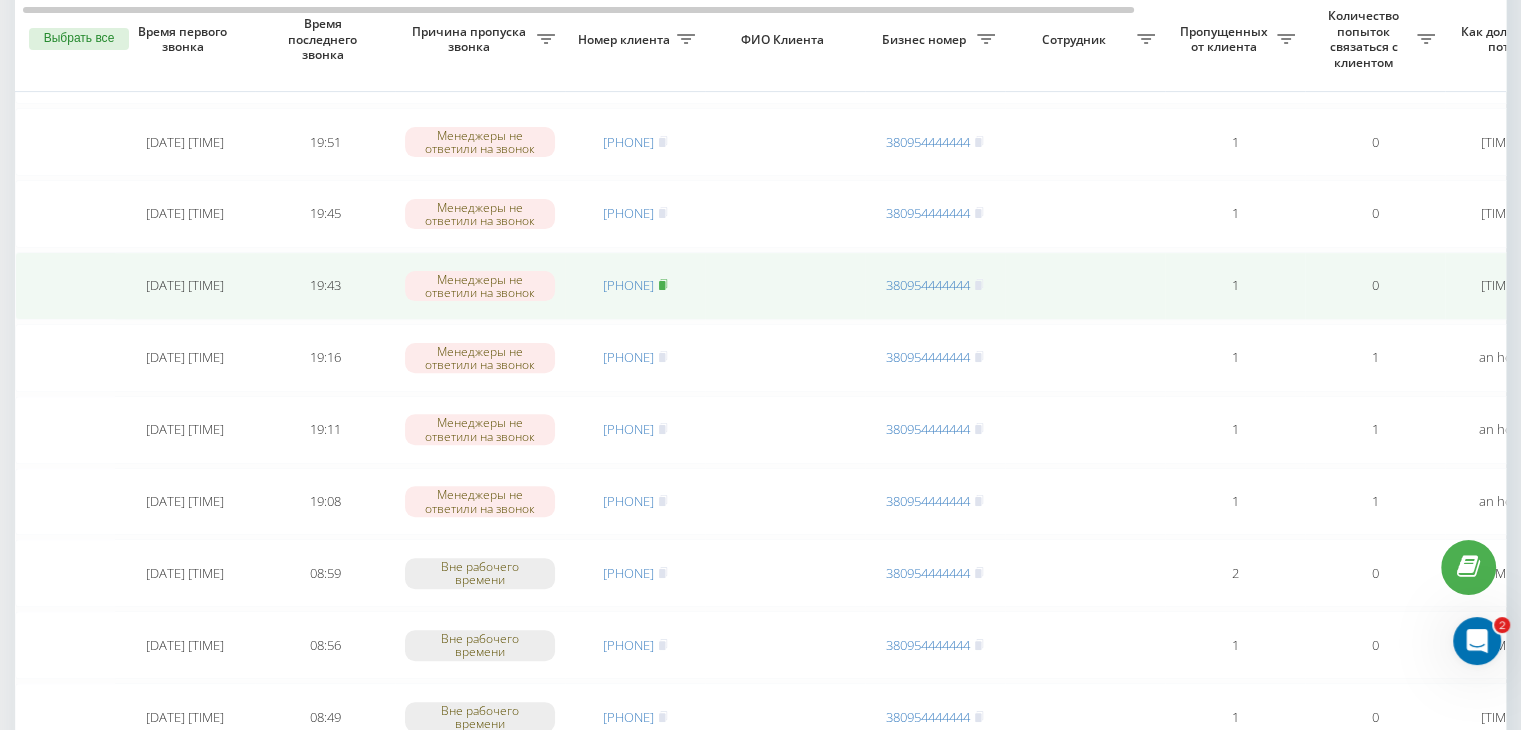 click 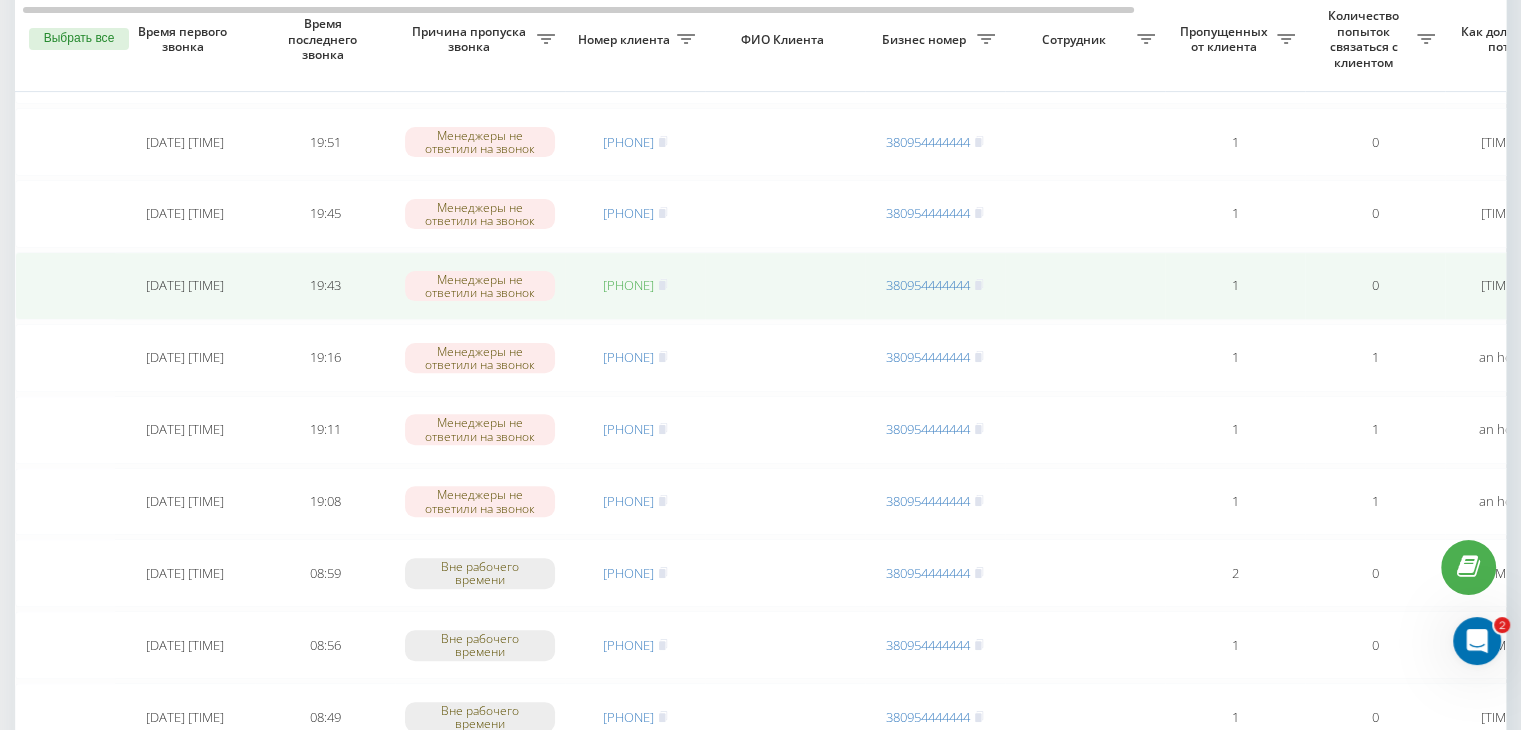 click on "[PHONE]" at bounding box center [628, 285] 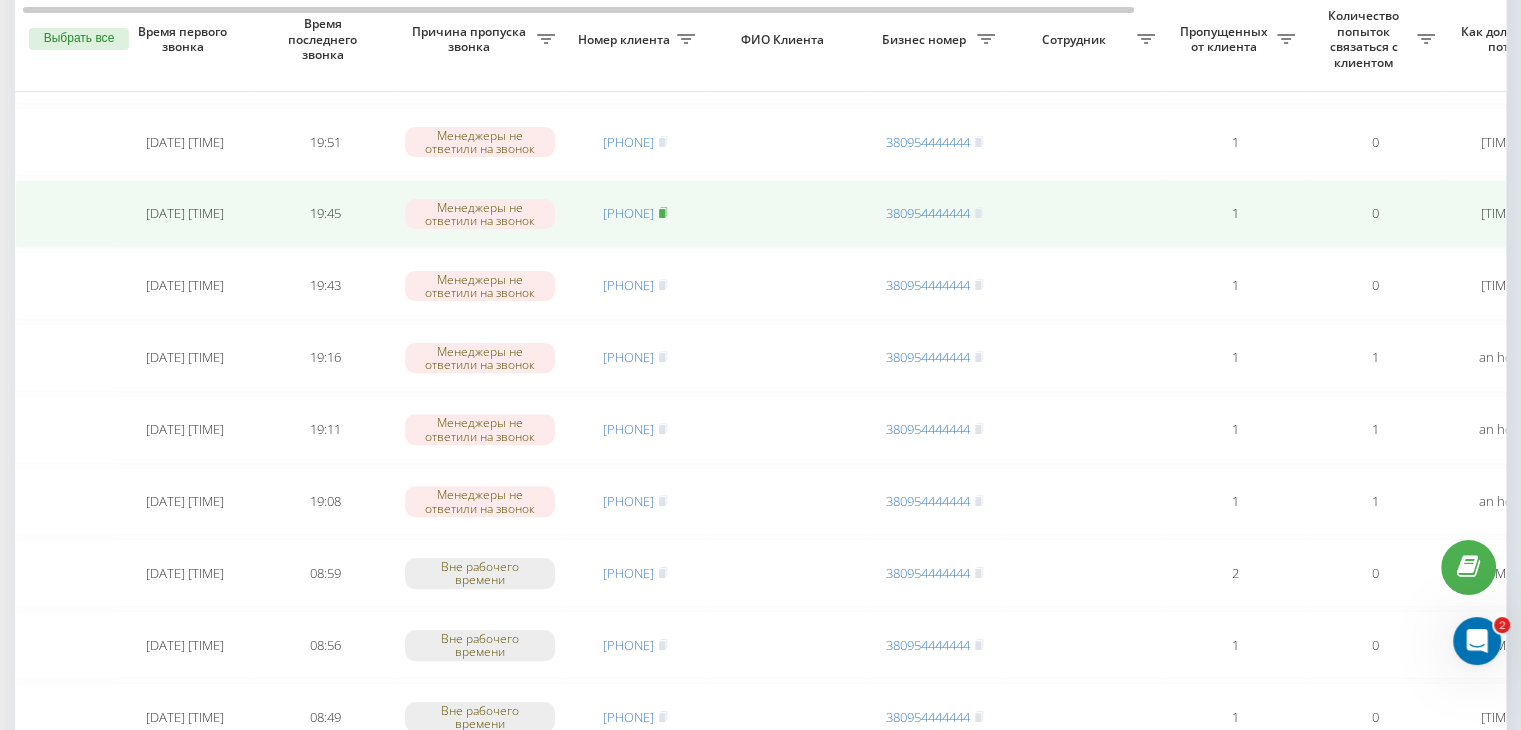 click 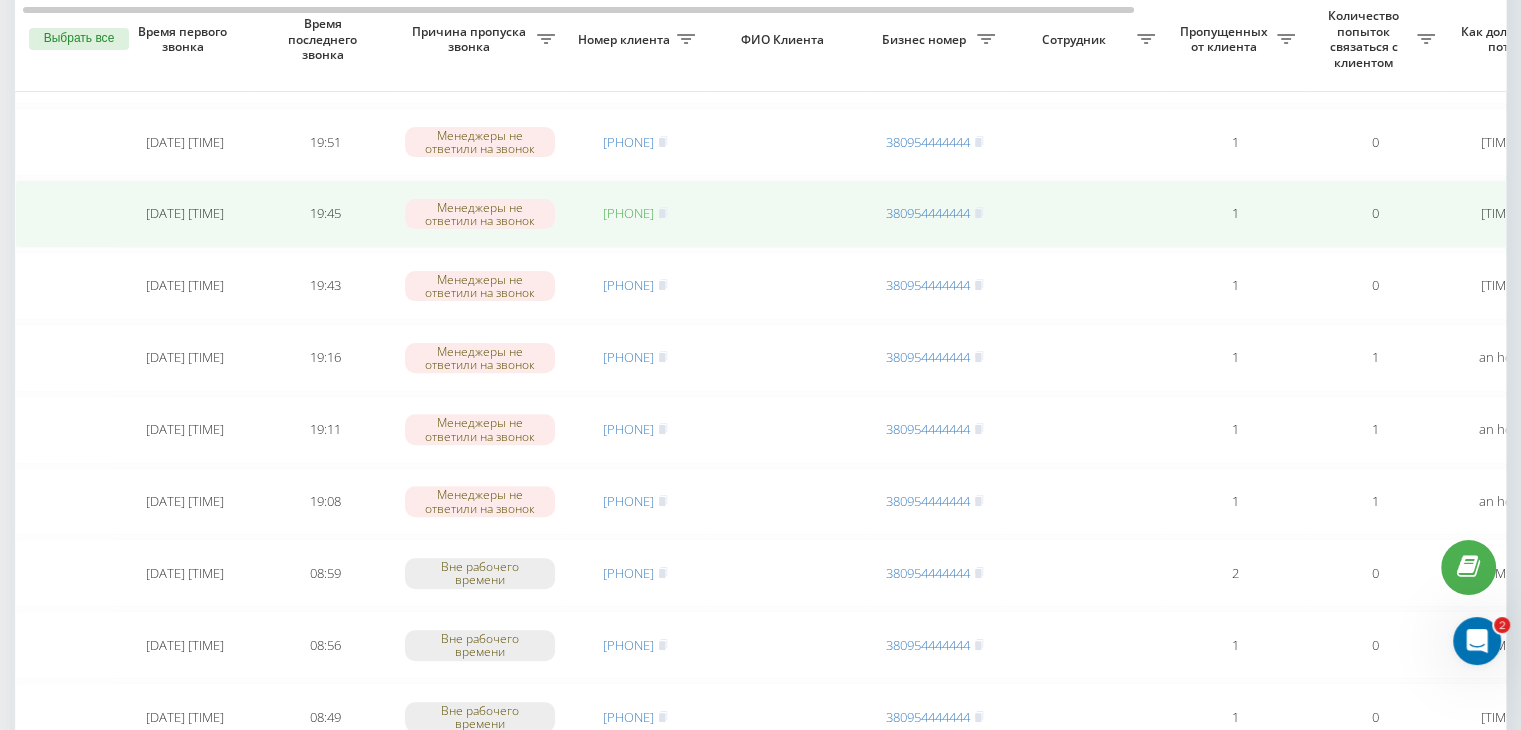 click on "[PHONE]" at bounding box center [628, 213] 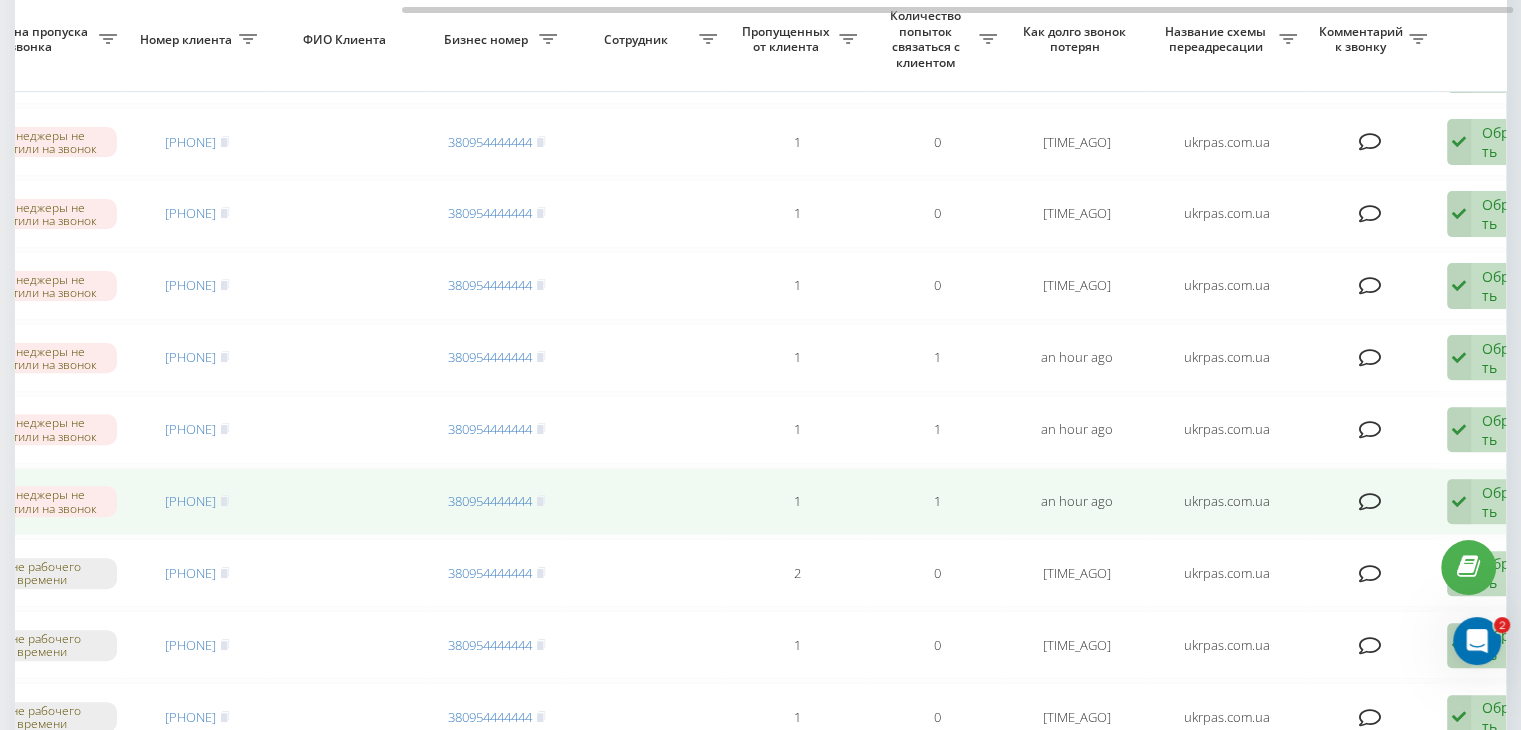 scroll, scrollTop: 0, scrollLeft: 508, axis: horizontal 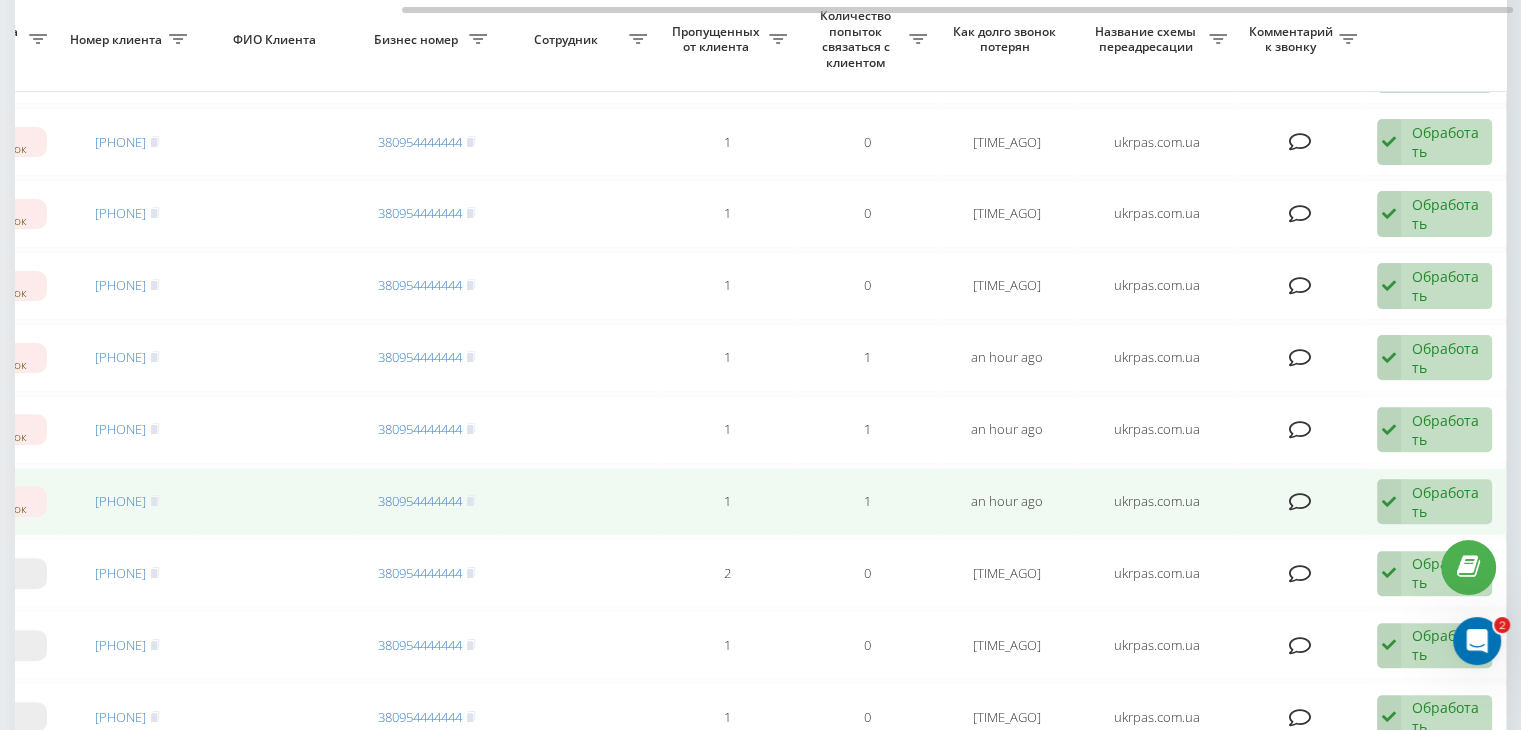 click on "Обработать" at bounding box center (1446, 502) 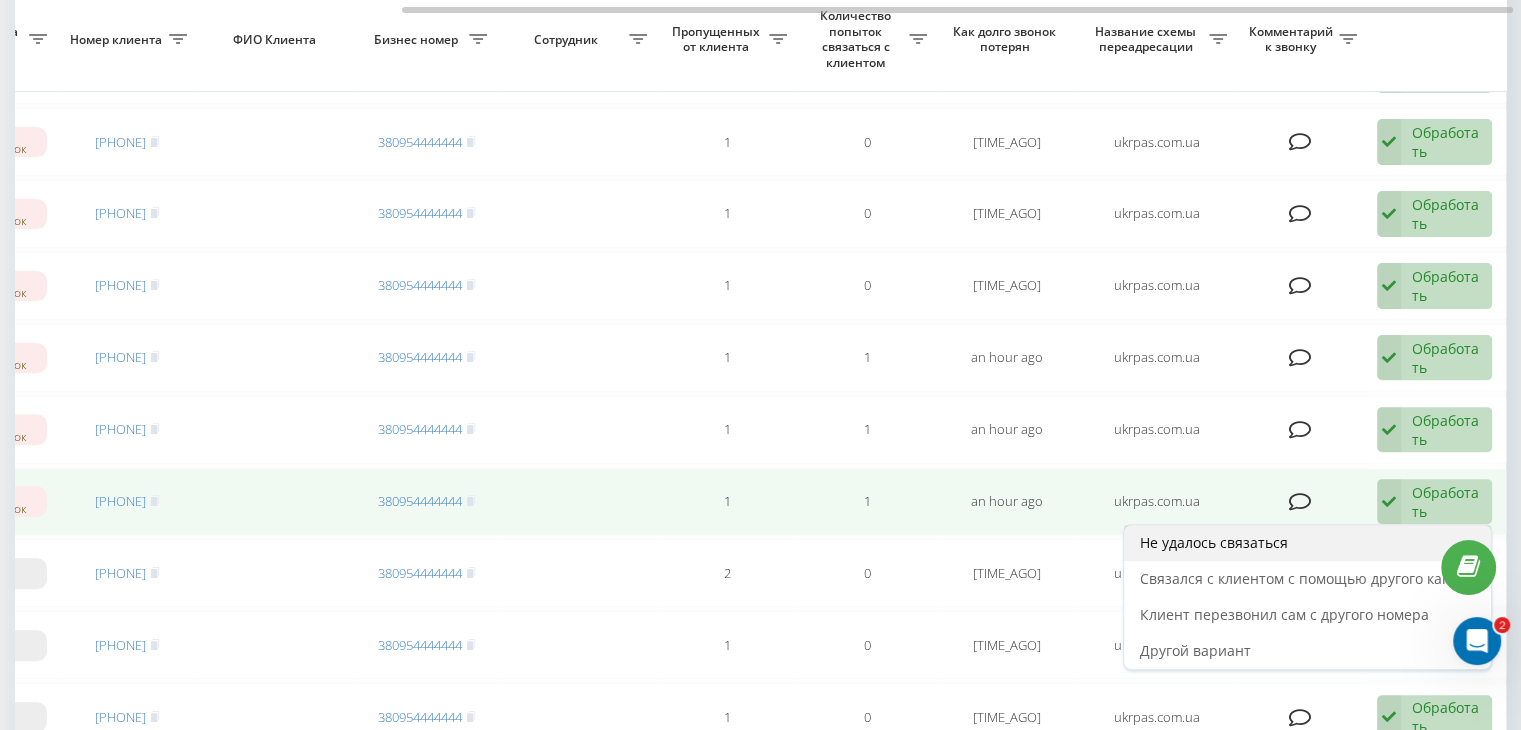 click on "Не удалось связаться" at bounding box center (1307, 543) 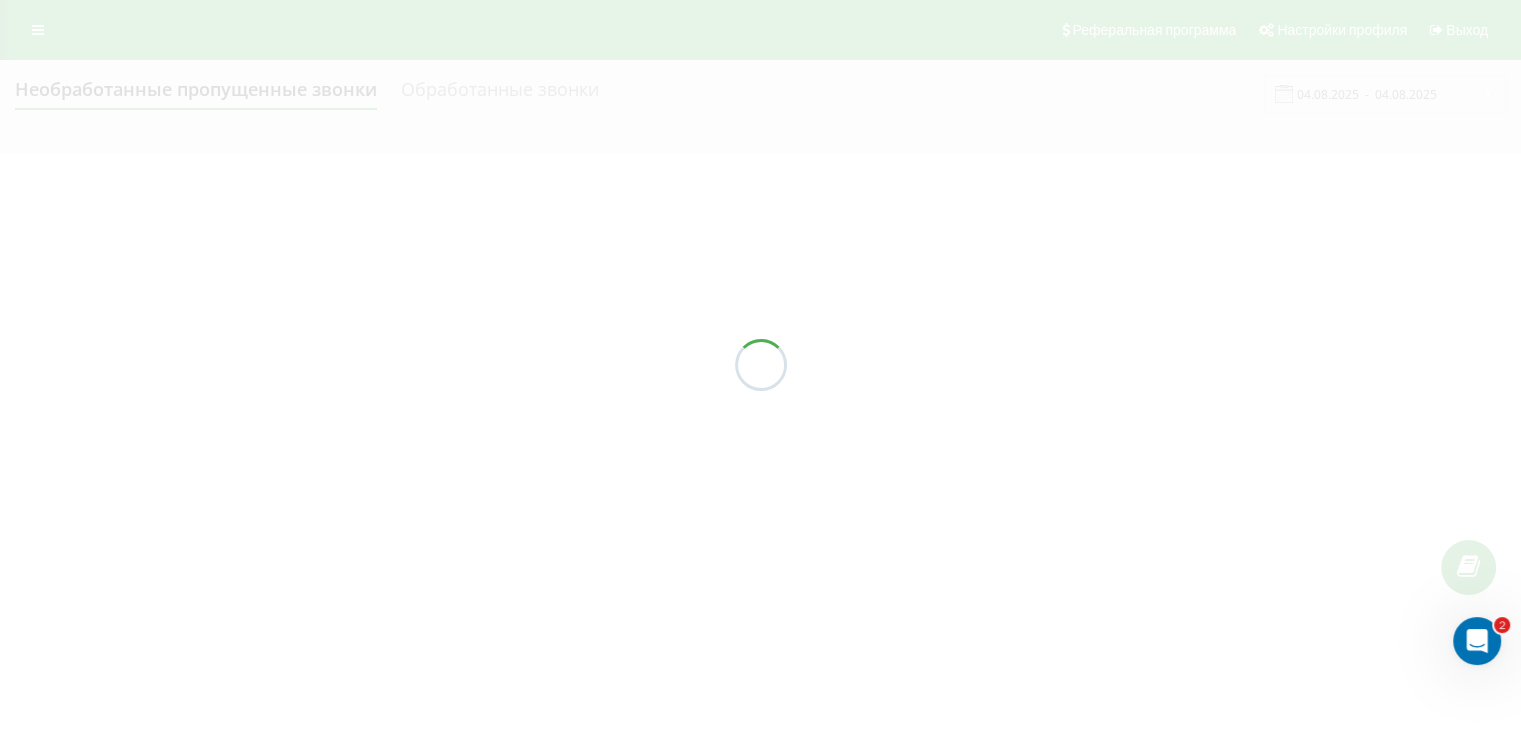scroll, scrollTop: 0, scrollLeft: 0, axis: both 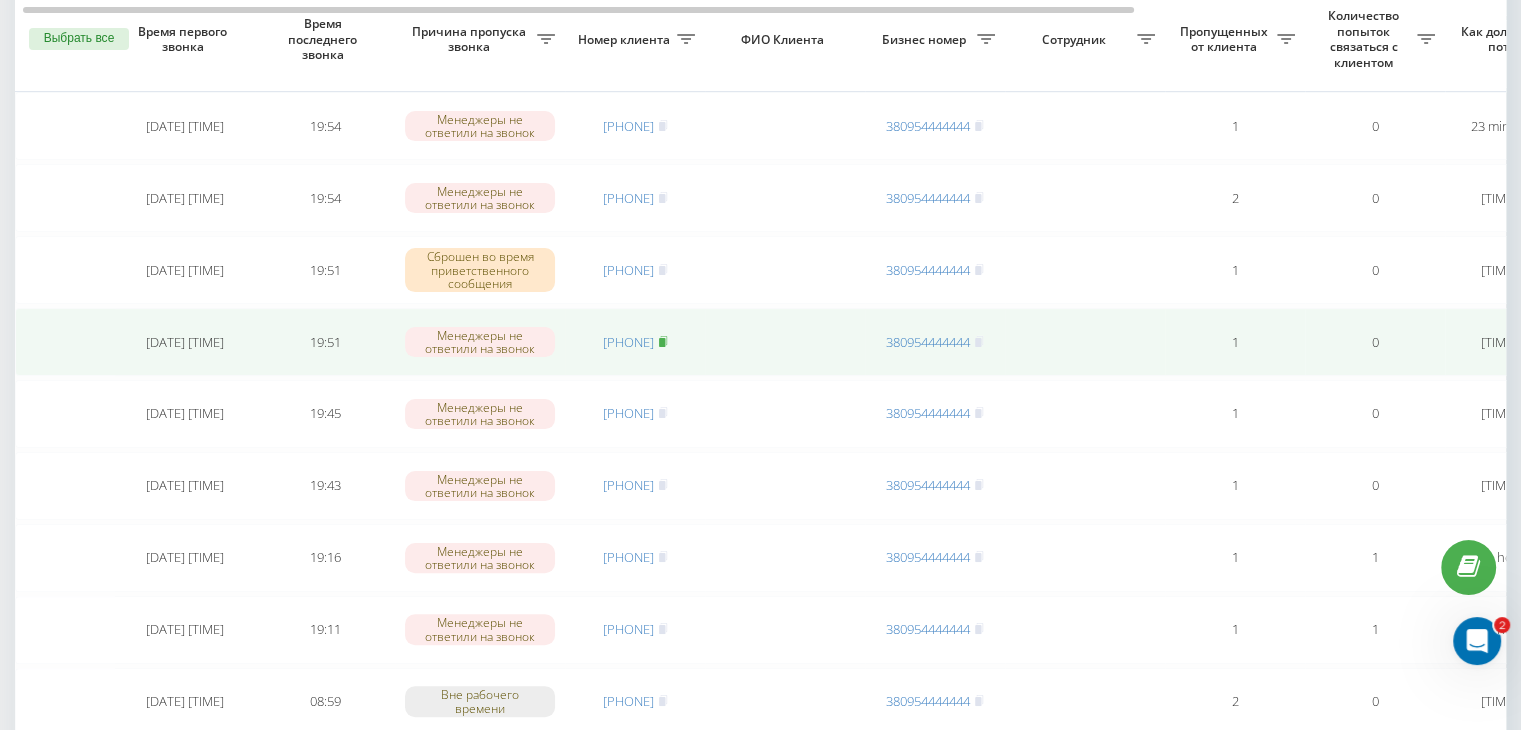 click 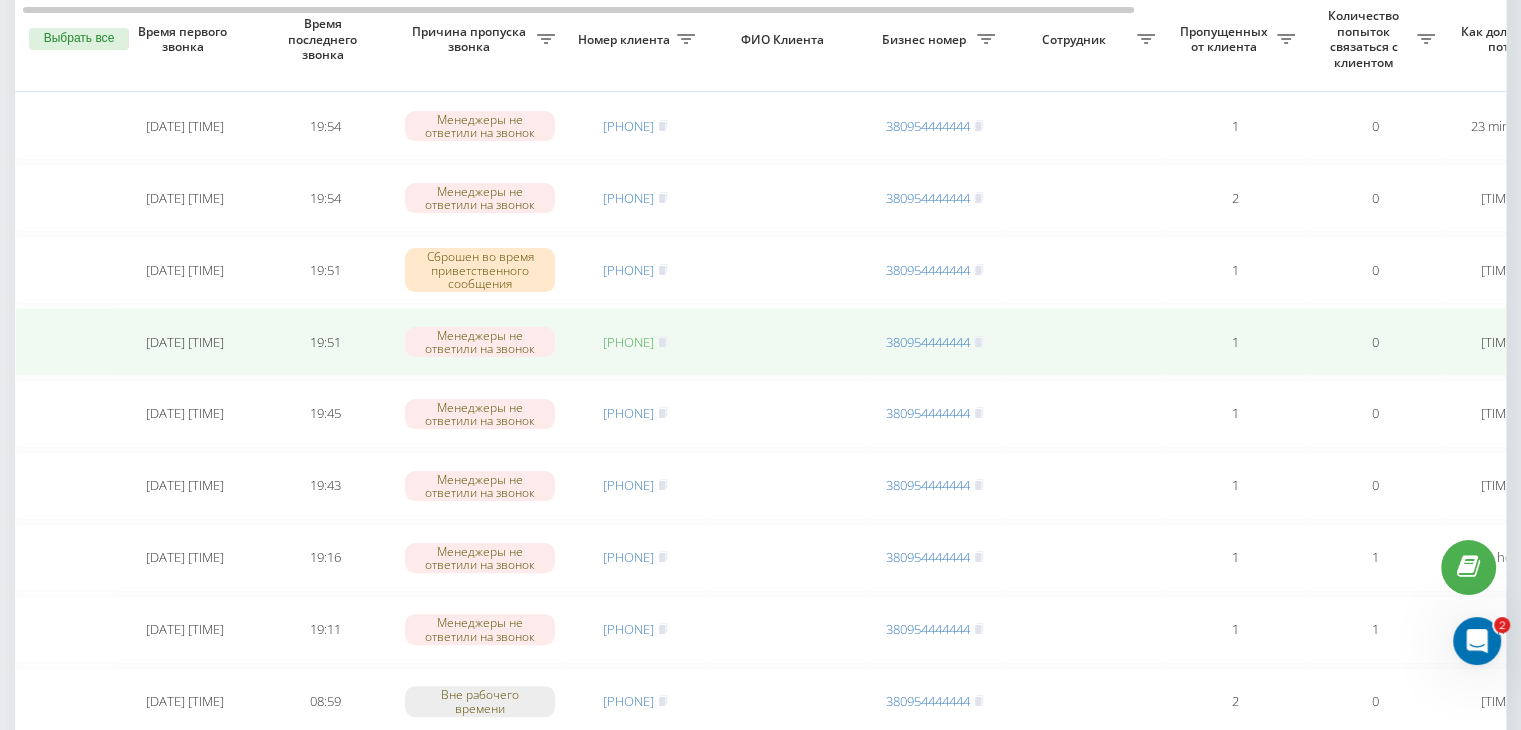 click on "[PHONE]" at bounding box center (628, 342) 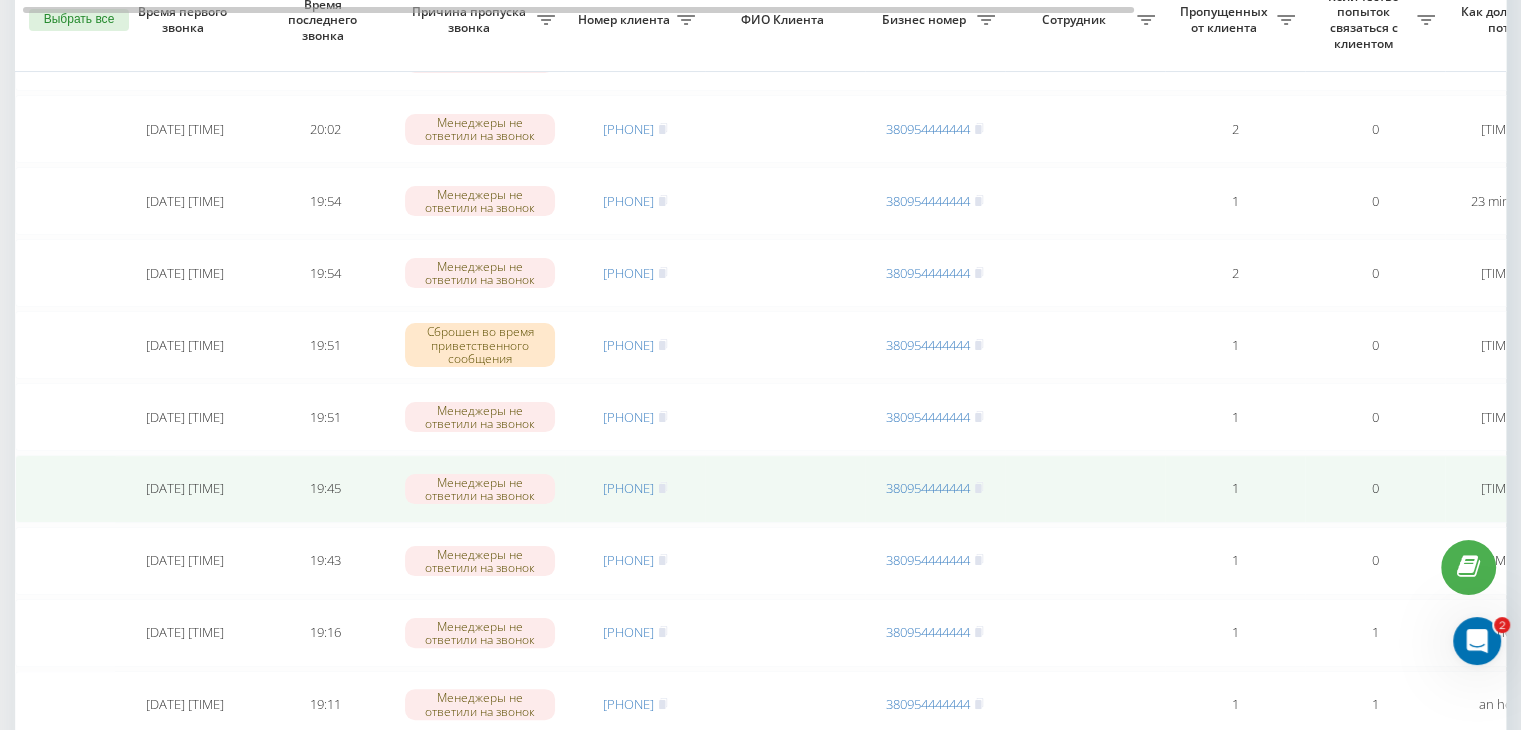 scroll, scrollTop: 300, scrollLeft: 0, axis: vertical 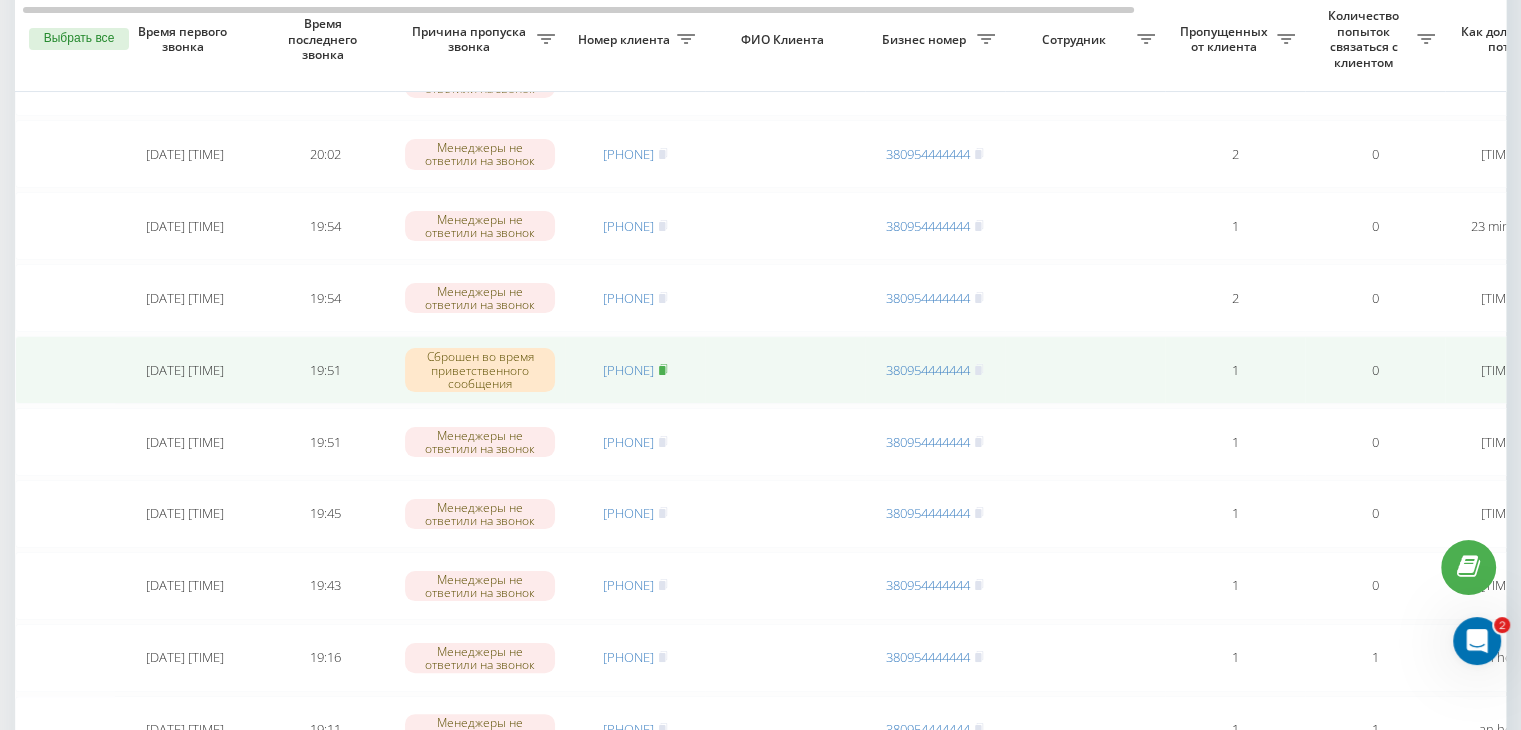 click 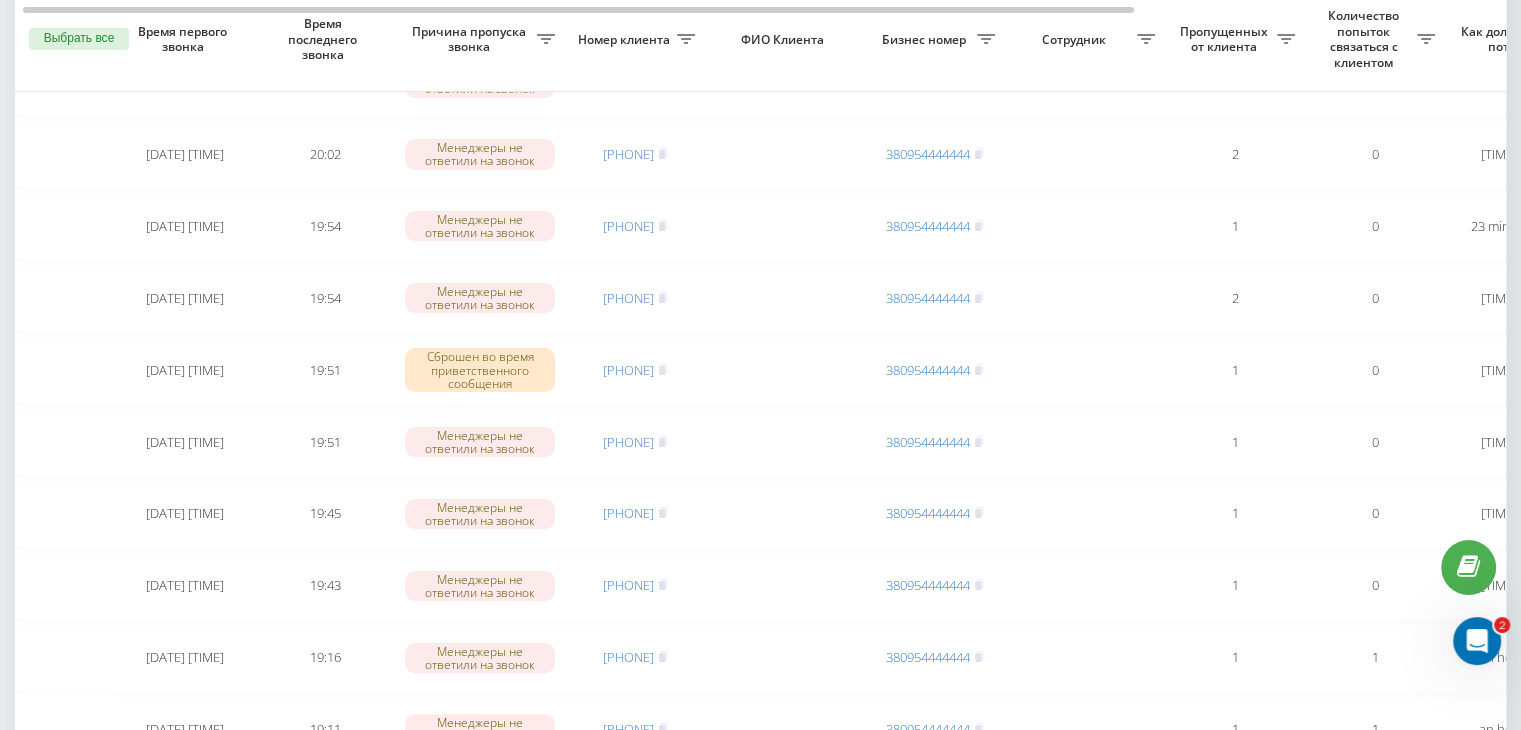 click on "Необработанные пропущенные звонки Обработанные звонки 04.08.2025  -  04.08.2025 Выбрать все Время первого звонка Время последнего звонка Причина пропуска звонка Номер клиента ФИО Клиента Бизнес номер Сотрудник Пропущенных от клиента Количество попыток связаться с клиентом Как долго звонок потерян Название схемы переадресации Комментарий к звонку Сегодня [DATE] [TIME] [TIME] Менеджеры не ответили на звонок [PHONE] [PHONE] 1 0 [TIME_AGO] ukrpas.com.ua Обработать Не удалось связаться Связался с клиентом с помощью другого канала Клиент перезвонил сам с другого номера [DATE] [TIME] 1" at bounding box center (760, 1642) 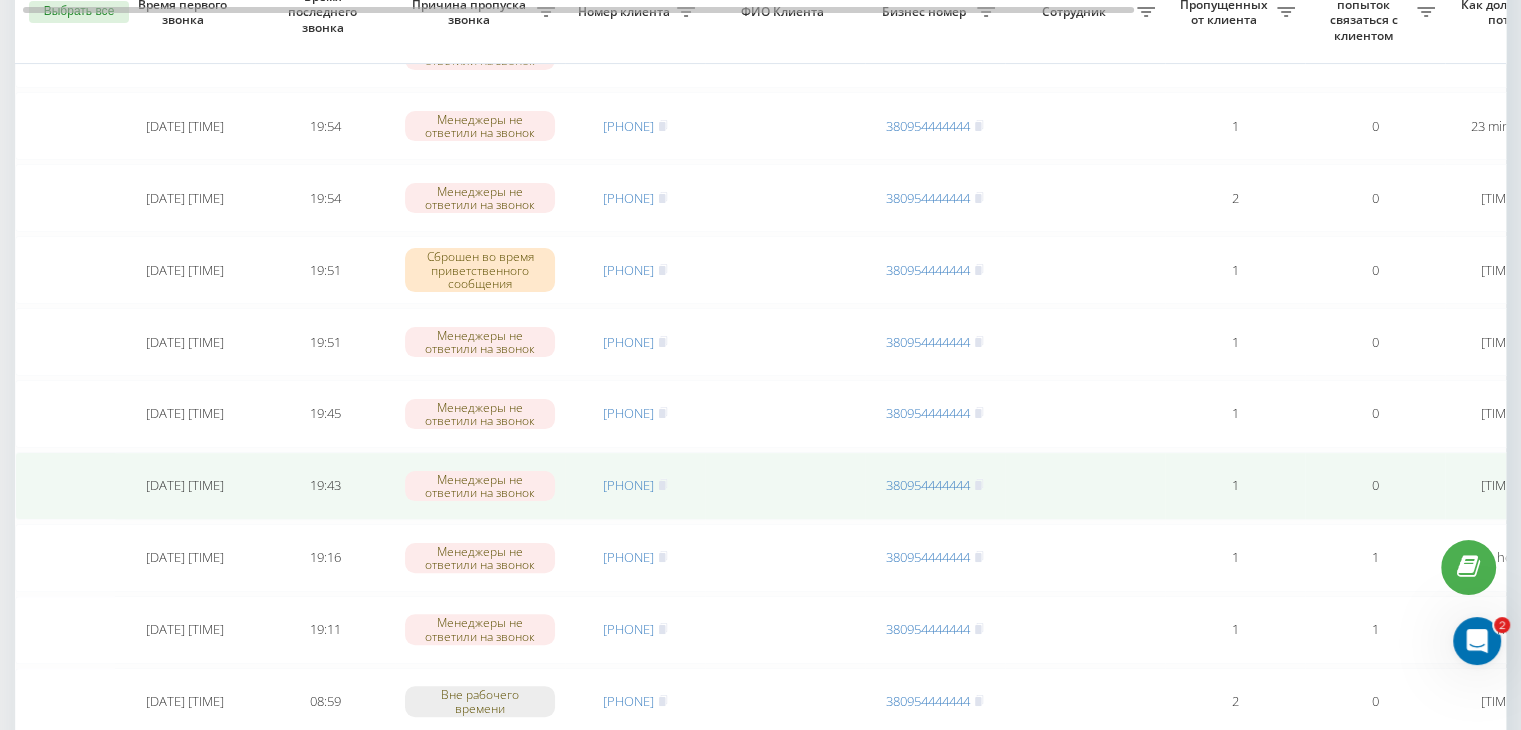 scroll, scrollTop: 300, scrollLeft: 0, axis: vertical 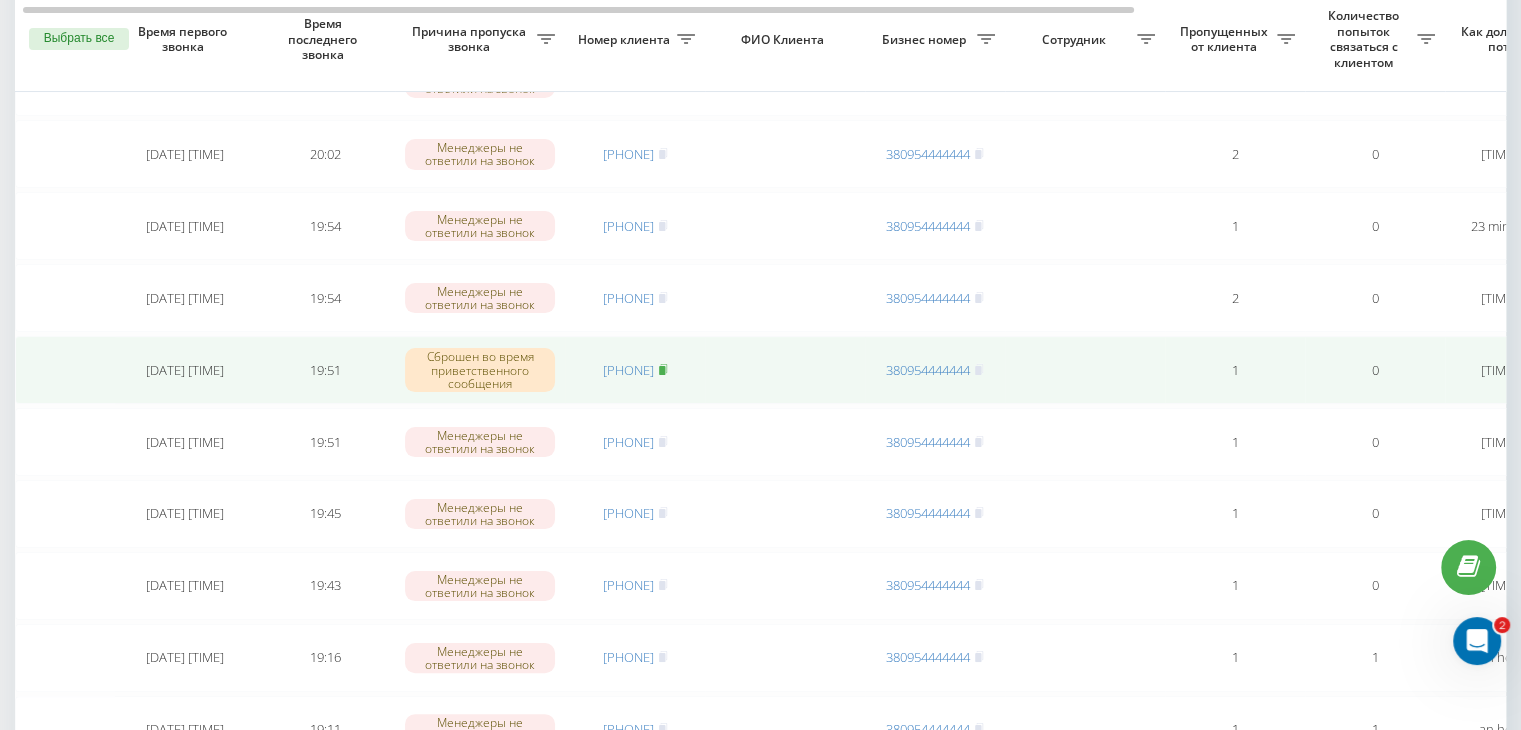 click 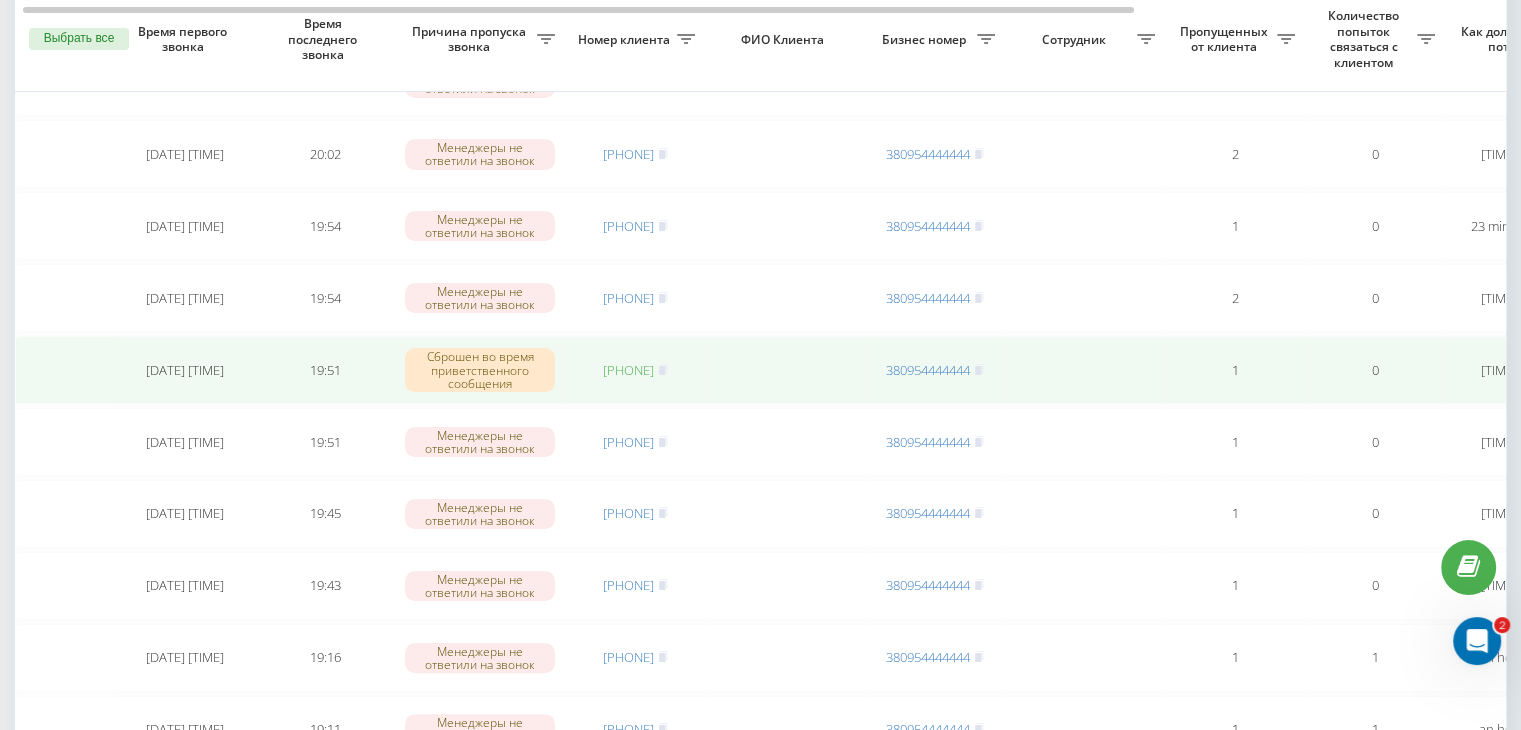 click on "[PHONE]" at bounding box center [628, 370] 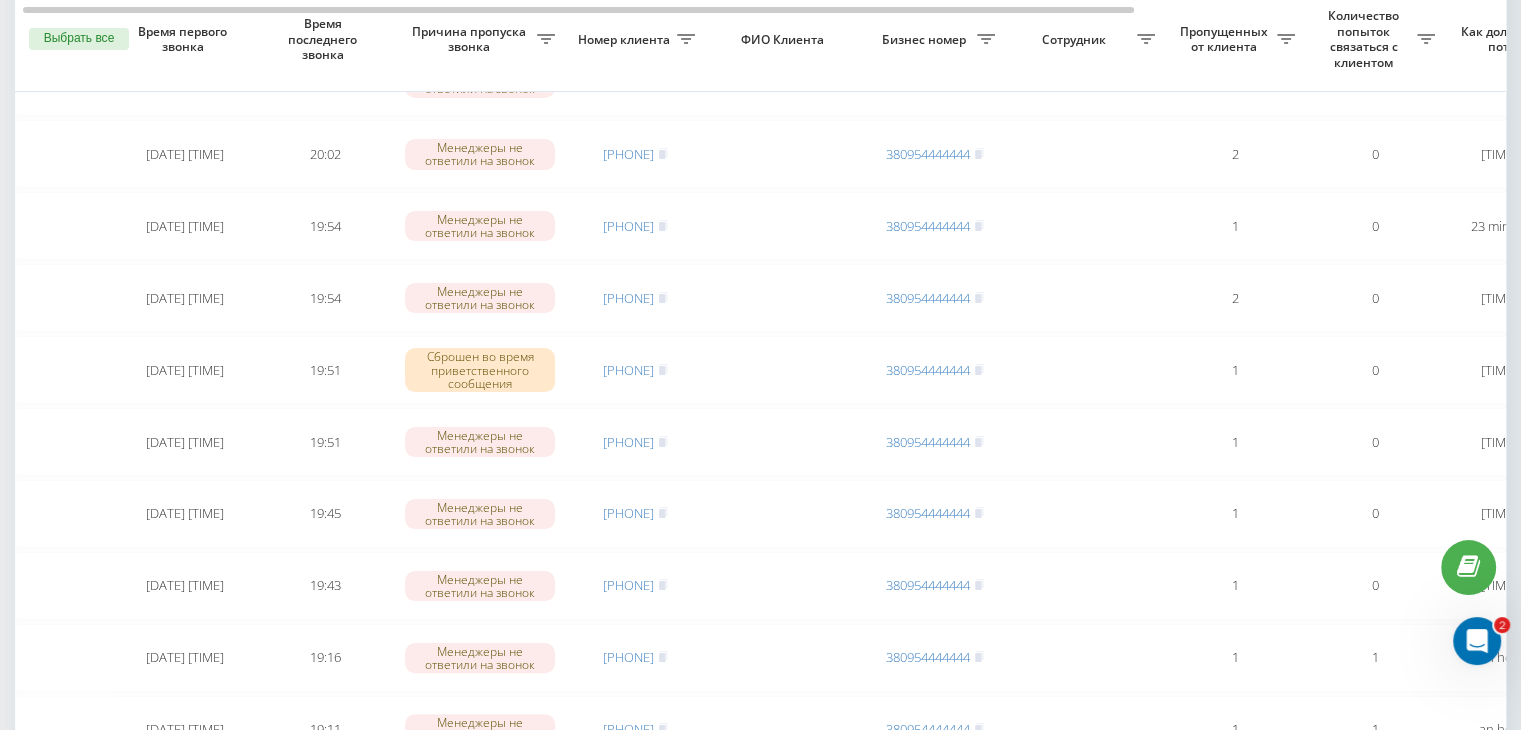 click on "Необработанные пропущенные звонки Обработанные звонки 04.08.2025  -  04.08.2025 Выбрать все Время первого звонка Время последнего звонка Причина пропуска звонка Номер клиента ФИО Клиента Бизнес номер Сотрудник Пропущенных от клиента Количество попыток связаться с клиентом Как долго звонок потерян Название схемы переадресации Комментарий к звонку Сегодня [DATE] [TIME] [TIME] Менеджеры не ответили на звонок [PHONE] [PHONE] 1 0 [TIME_AGO] ukrpas.com.ua Обработать Не удалось связаться Связался с клиентом с помощью другого канала Клиент перезвонил сам с другого номера [DATE] [TIME] 1" at bounding box center (760, 1642) 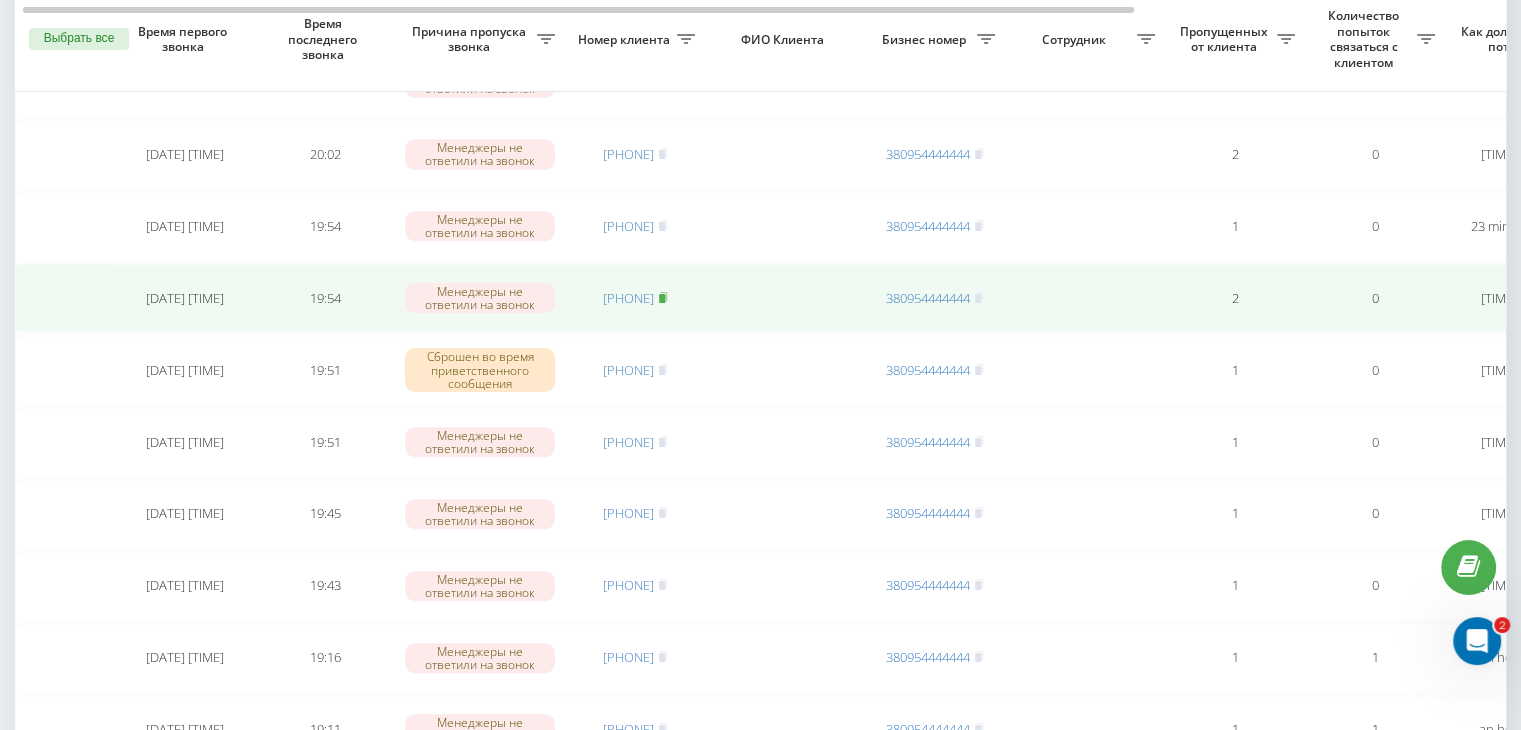 click 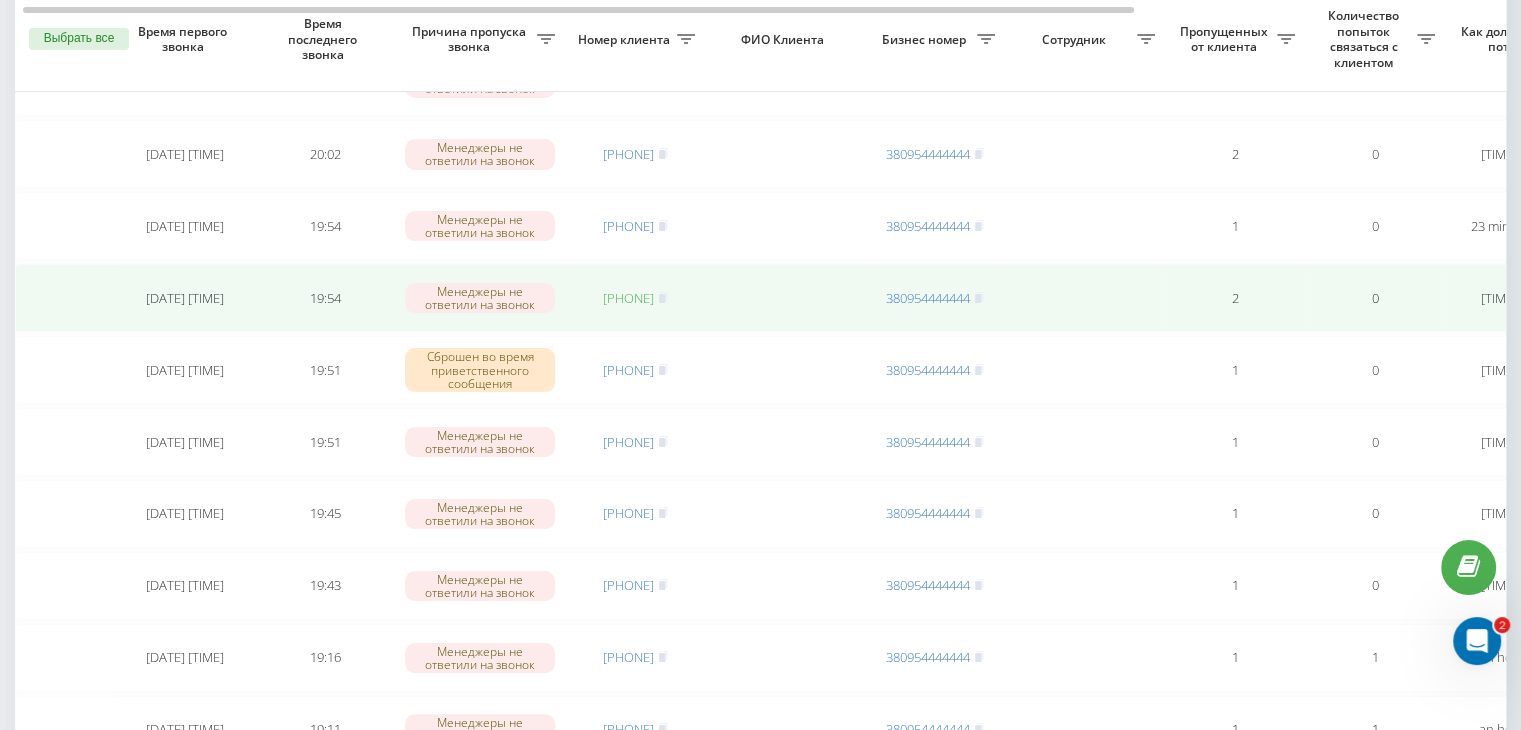 click on "[PHONE]" at bounding box center [628, 298] 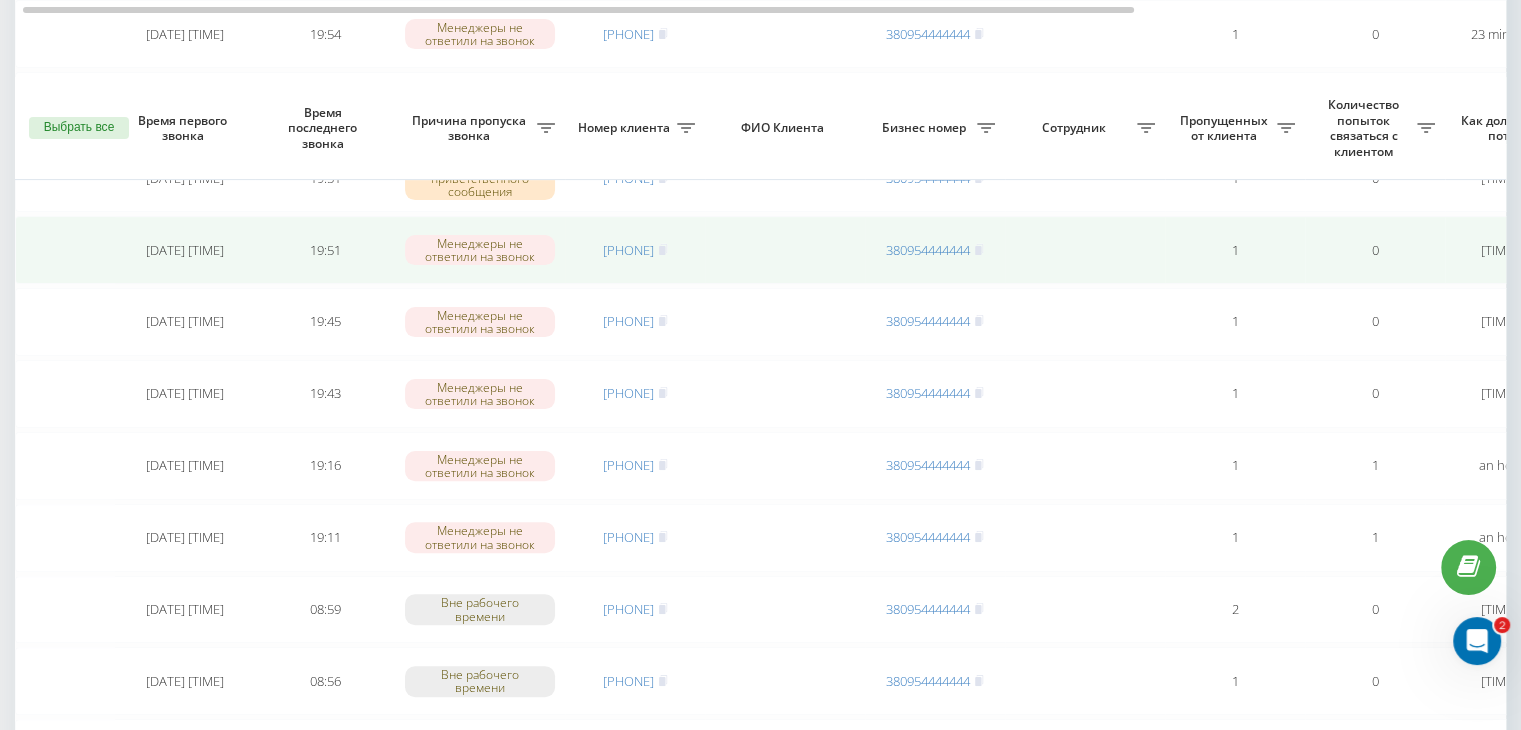 scroll, scrollTop: 600, scrollLeft: 0, axis: vertical 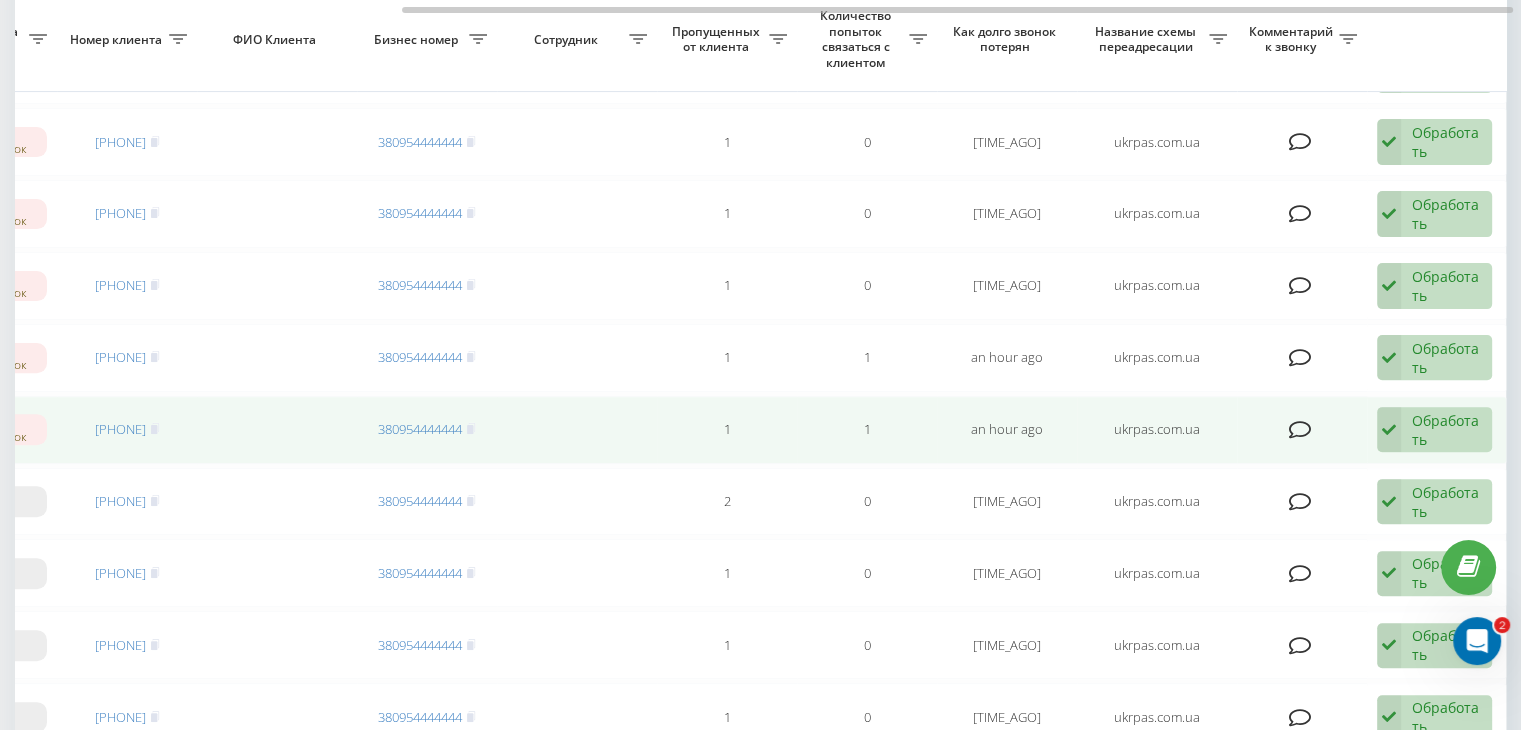 click on "Обработать Не удалось связаться Связался с клиентом с помощью другого канала Клиент перезвонил сам с другого номера Другой вариант" at bounding box center [1434, 430] 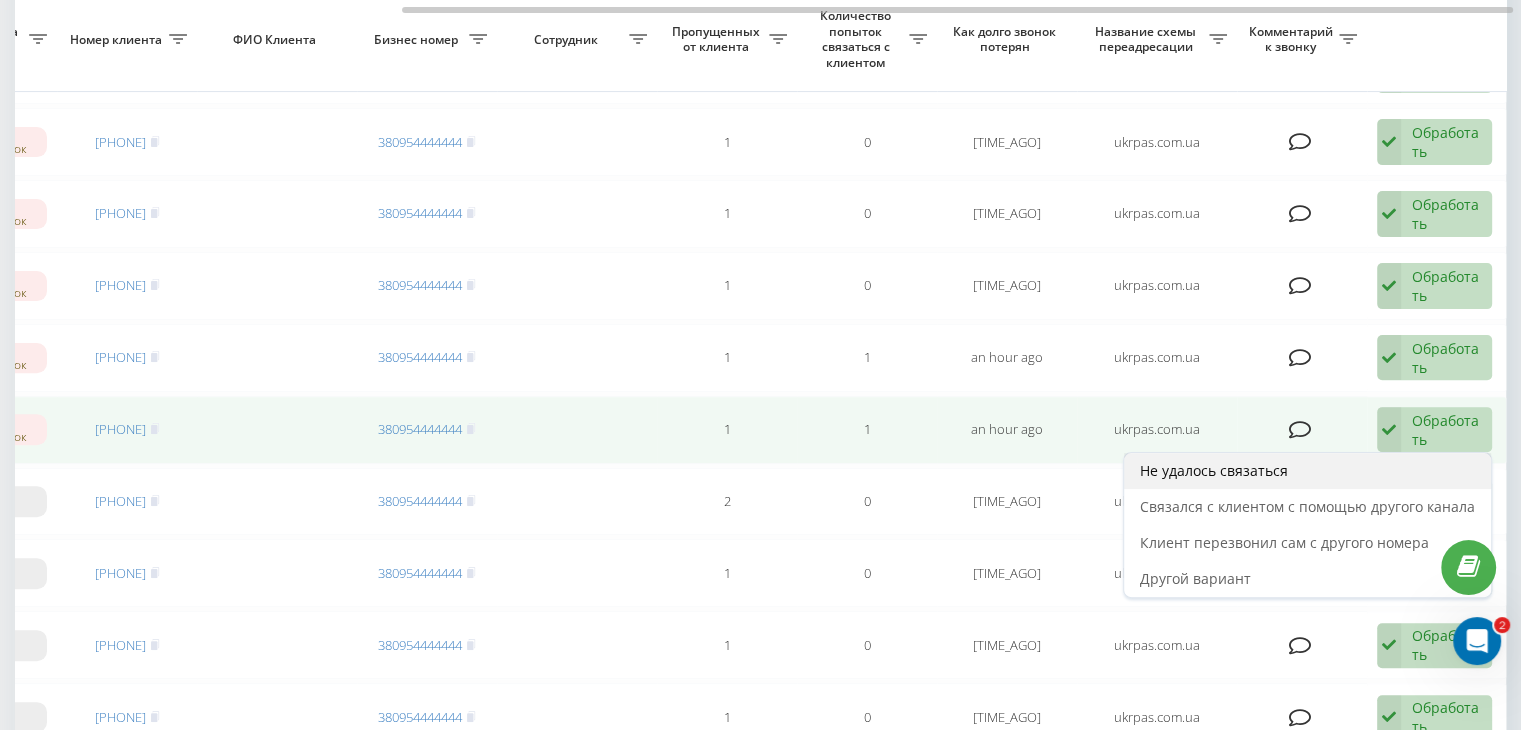 click on "Не удалось связаться" at bounding box center [1307, 471] 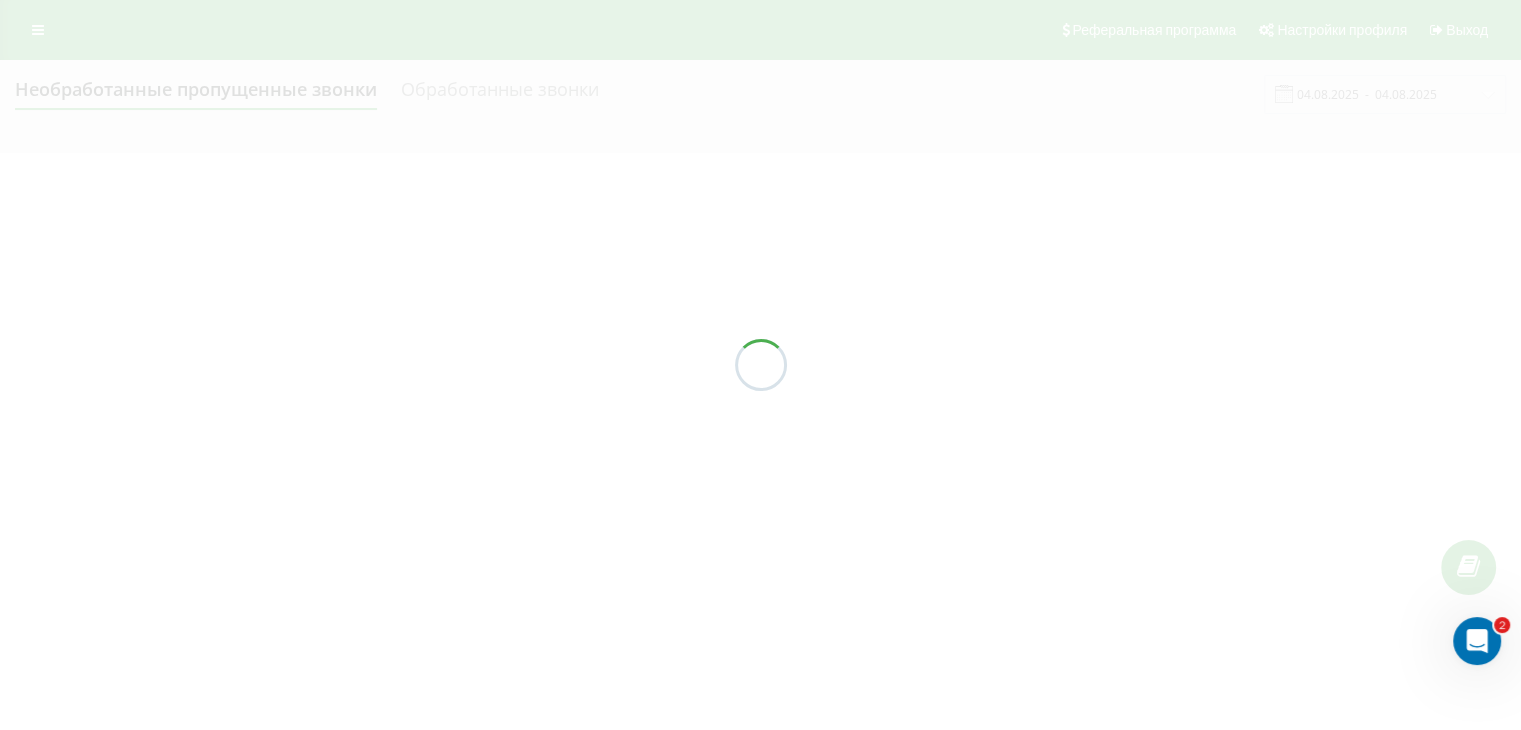 scroll, scrollTop: 0, scrollLeft: 0, axis: both 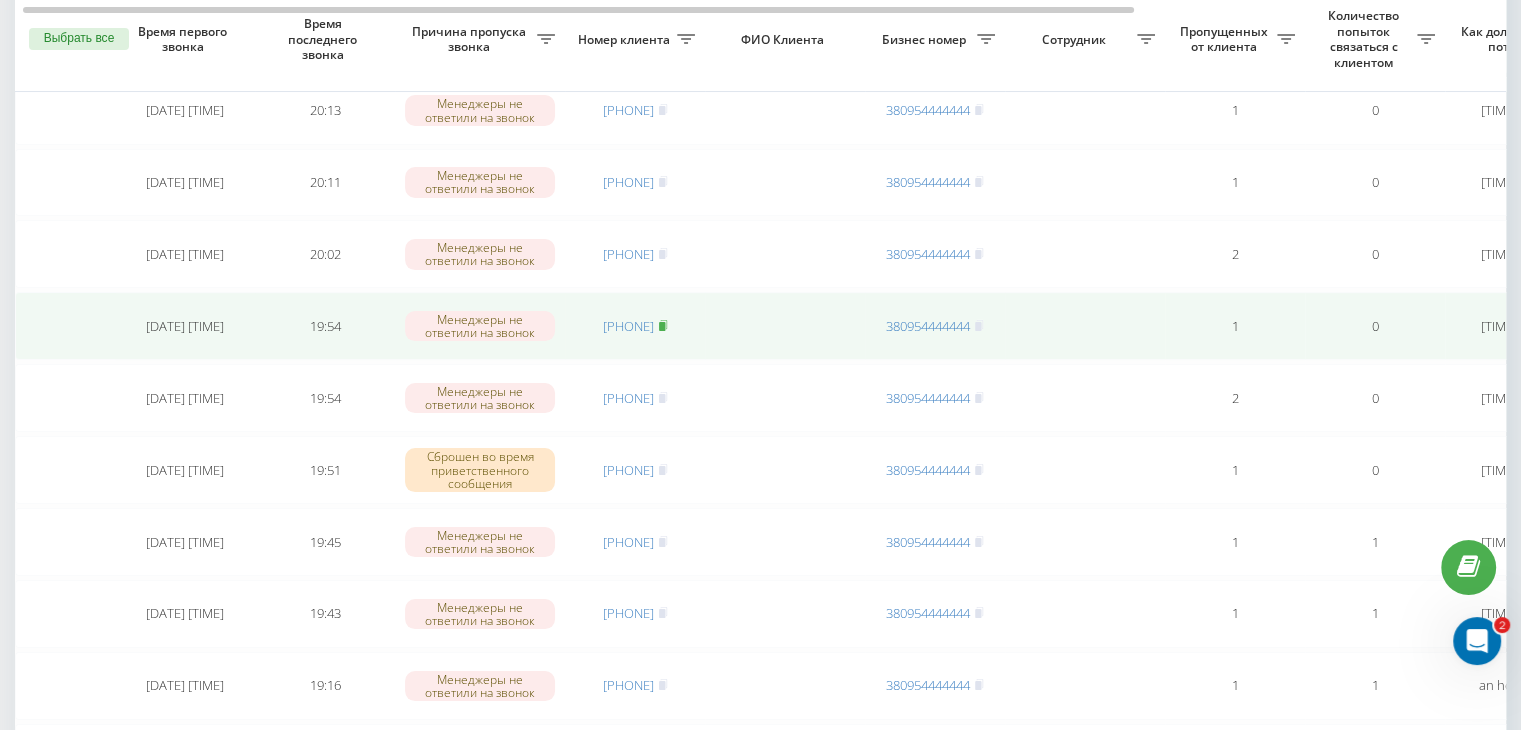 click 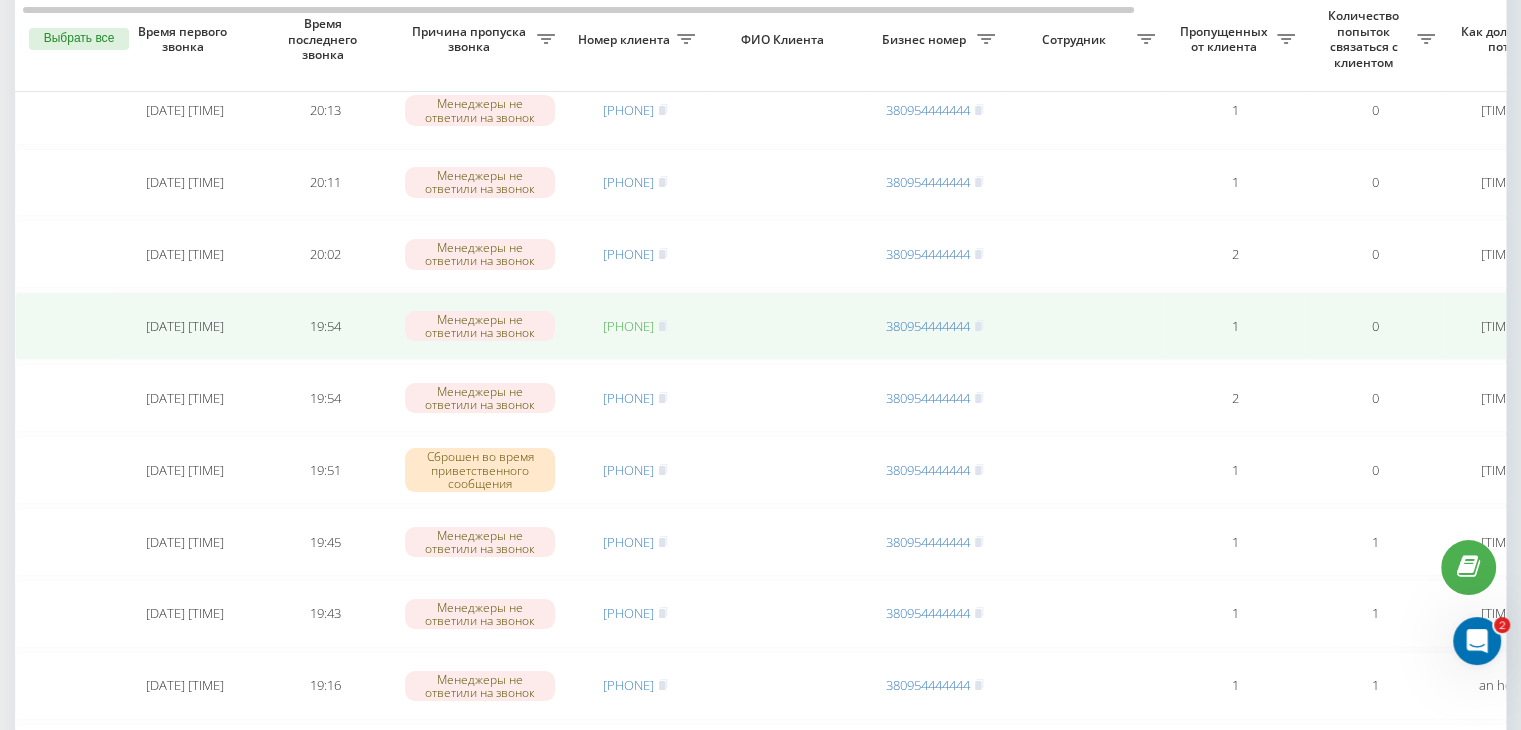 click on "[PHONE]" at bounding box center (628, 326) 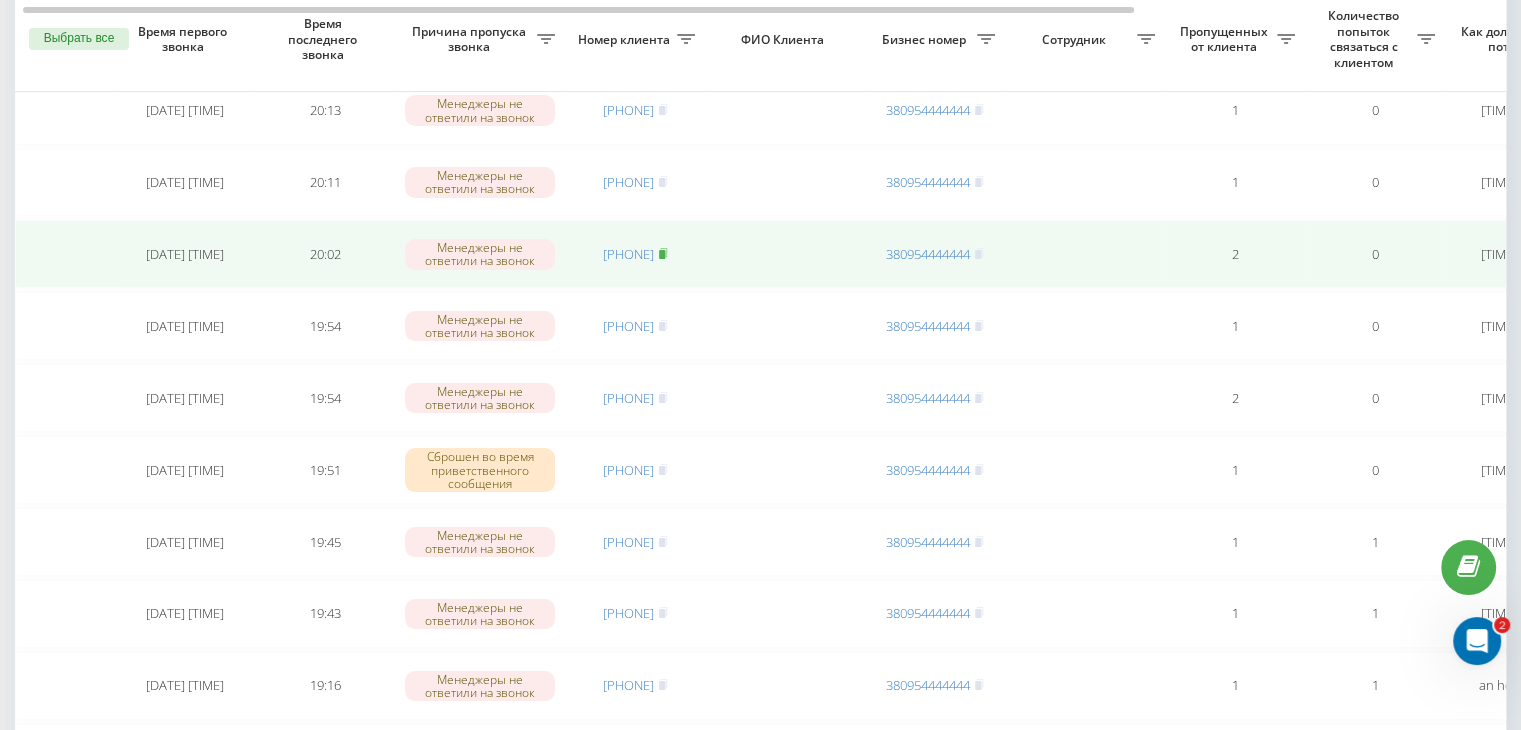 click 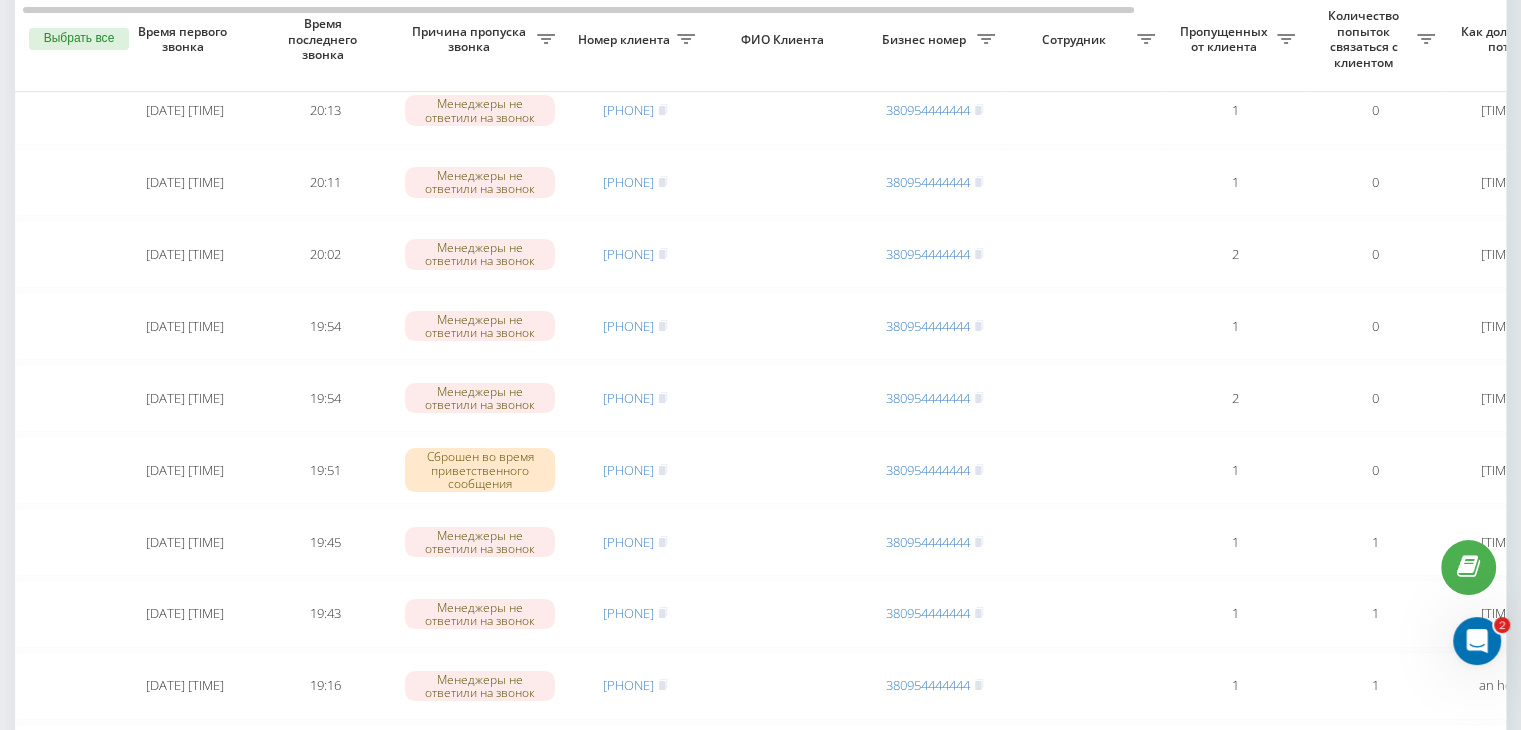 click on "Необработанные пропущенные звонки Обработанные звонки 04.08.2025  -  04.08.2025 Выбрать все Время первого звонка Время последнего звонка Причина пропуска звонка Номер клиента ФИО Клиента Бизнес номер Сотрудник Пропущенных от клиента Количество попыток связаться с клиентом Как долго звонок потерян Название схемы переадресации Комментарий к звонку Сегодня [DATE] [TIME] [TIME] Менеджеры не ответили на звонок [PHONE] [PHONE] 1 0 [TIME_AGO] ukrpas.com.ua Обработать Не удалось связаться Связался с клиентом с помощью другого канала Клиент перезвонил сам с другого номера [DATE] [TIME] 1" at bounding box center [760, 1671] 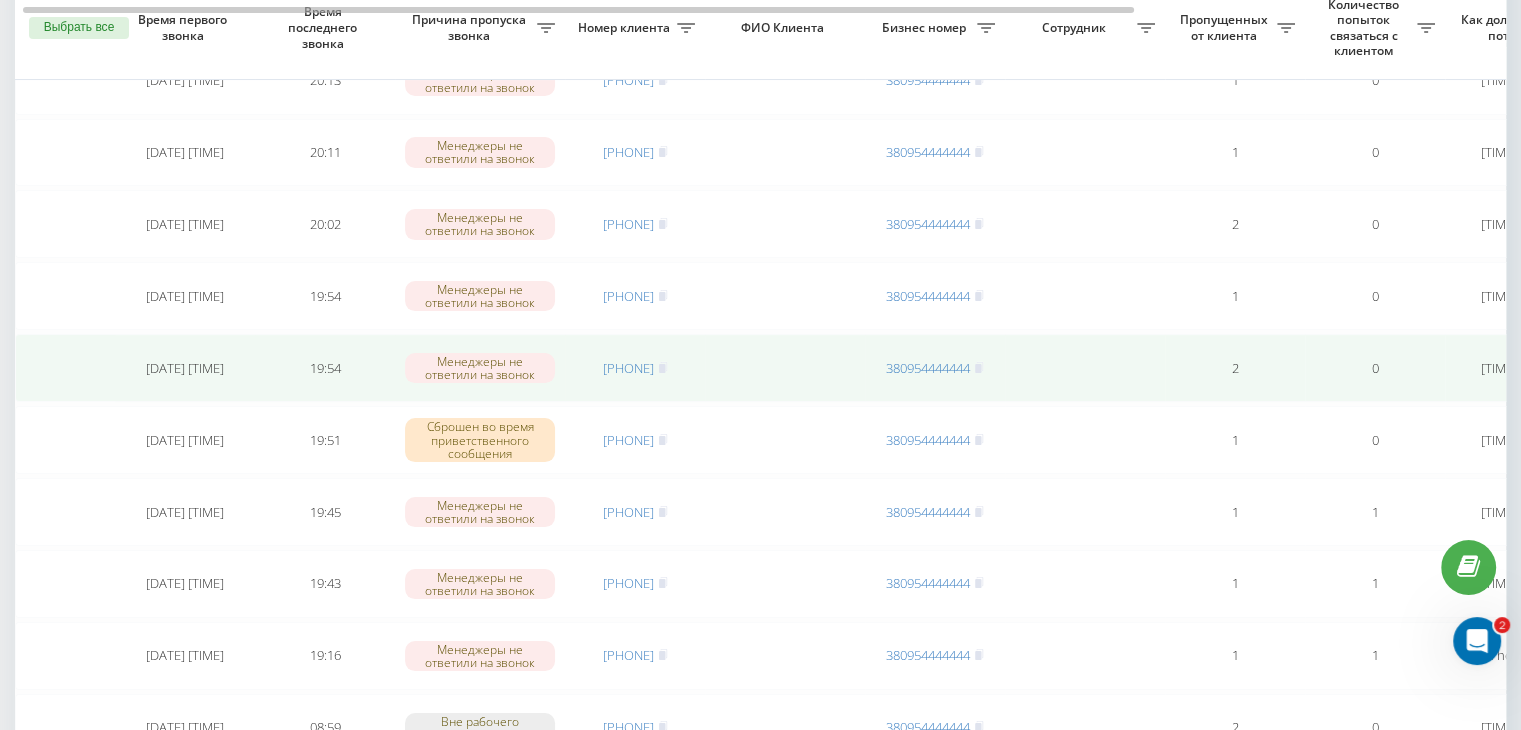 scroll, scrollTop: 200, scrollLeft: 0, axis: vertical 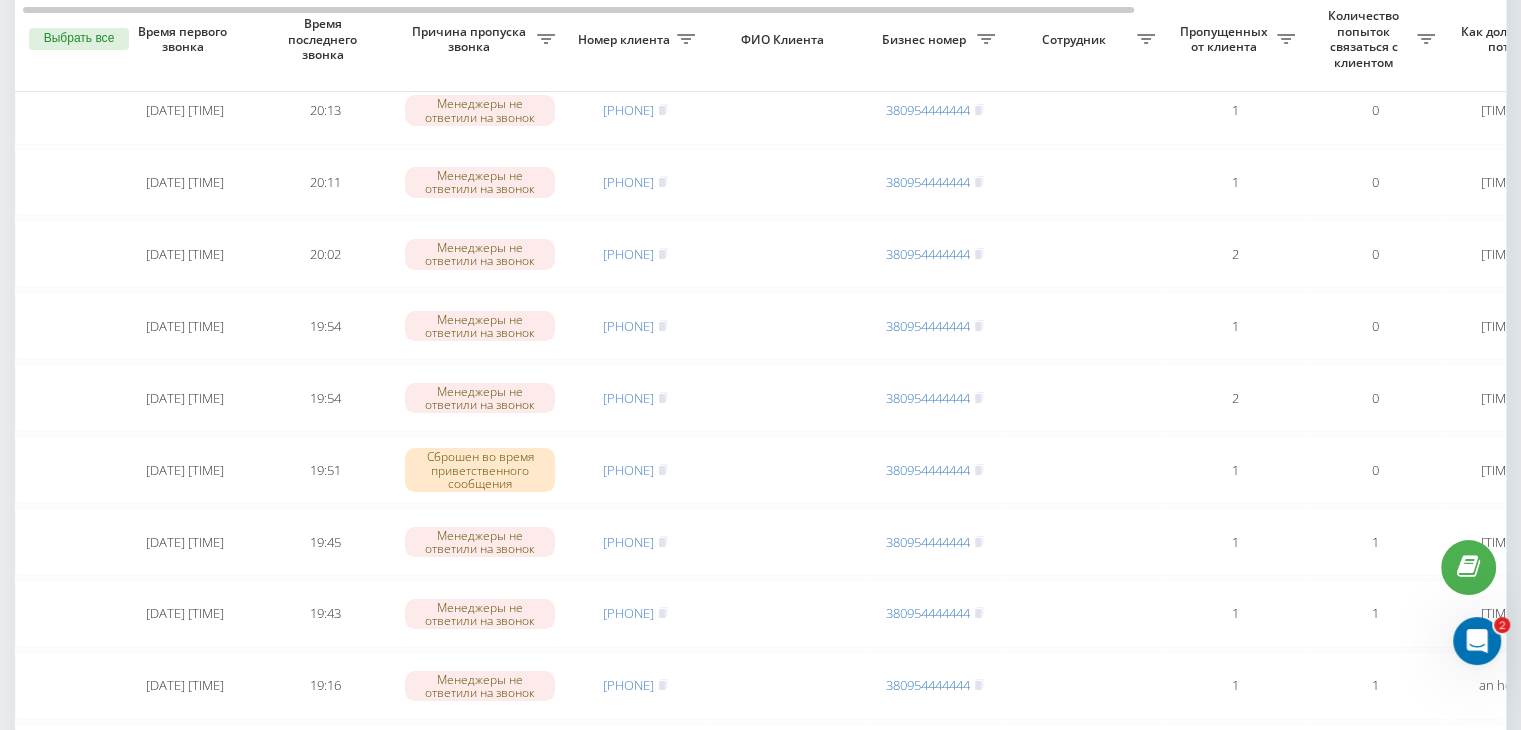 click on "Необработанные пропущенные звонки Обработанные звонки 04.08.2025  -  04.08.2025 Выбрать все Время первого звонка Время последнего звонка Причина пропуска звонка Номер клиента ФИО Клиента Бизнес номер Сотрудник Пропущенных от клиента Количество попыток связаться с клиентом Как долго звонок потерян Название схемы переадресации Комментарий к звонку Сегодня [DATE] [TIME] [TIME] Менеджеры не ответили на звонок [PHONE] [PHONE] 1 0 [TIME_AGO] ukrpas.com.ua Обработать Не удалось связаться Связался с клиентом с помощью другого канала Клиент перезвонил сам с другого номера [DATE] [TIME] 1" at bounding box center (760, 1671) 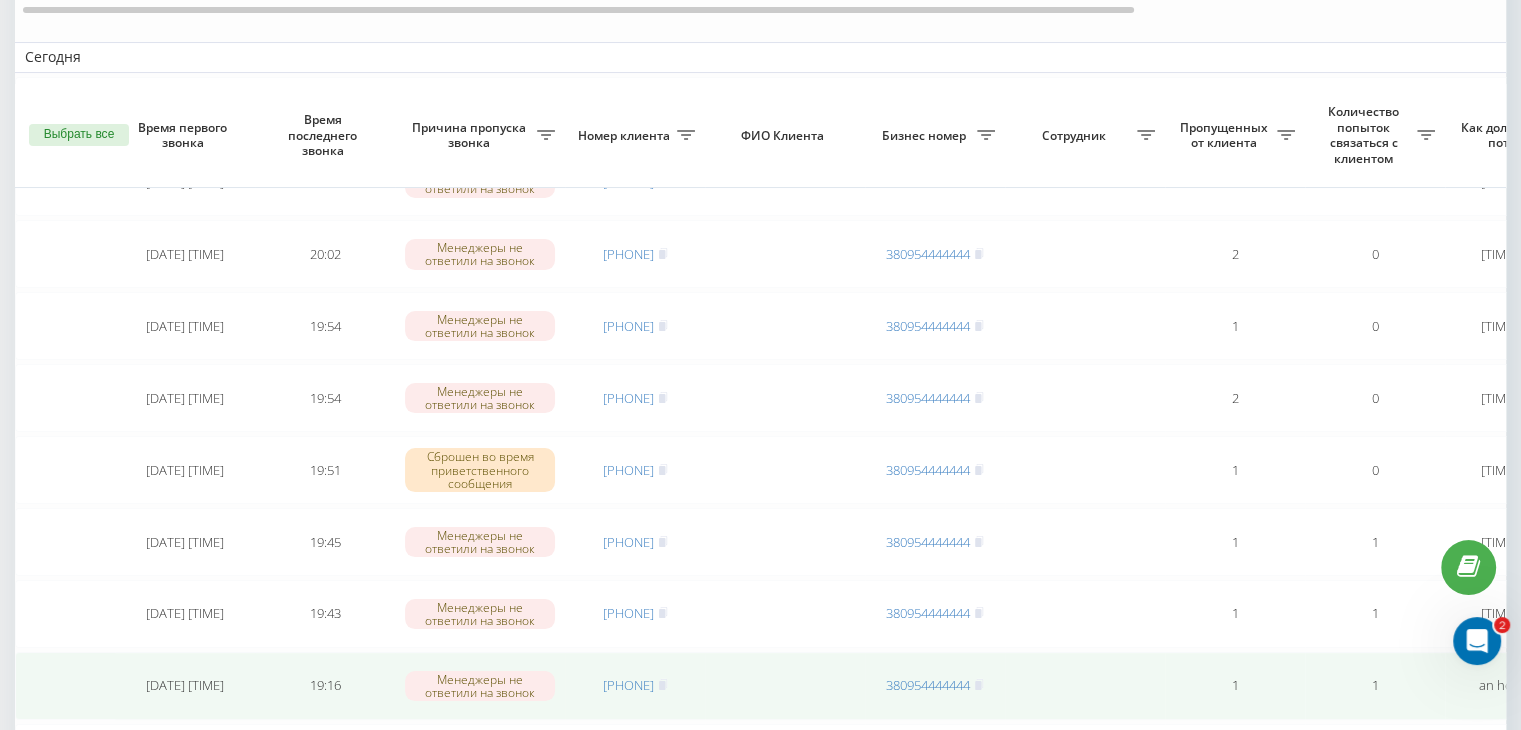 scroll, scrollTop: 500, scrollLeft: 0, axis: vertical 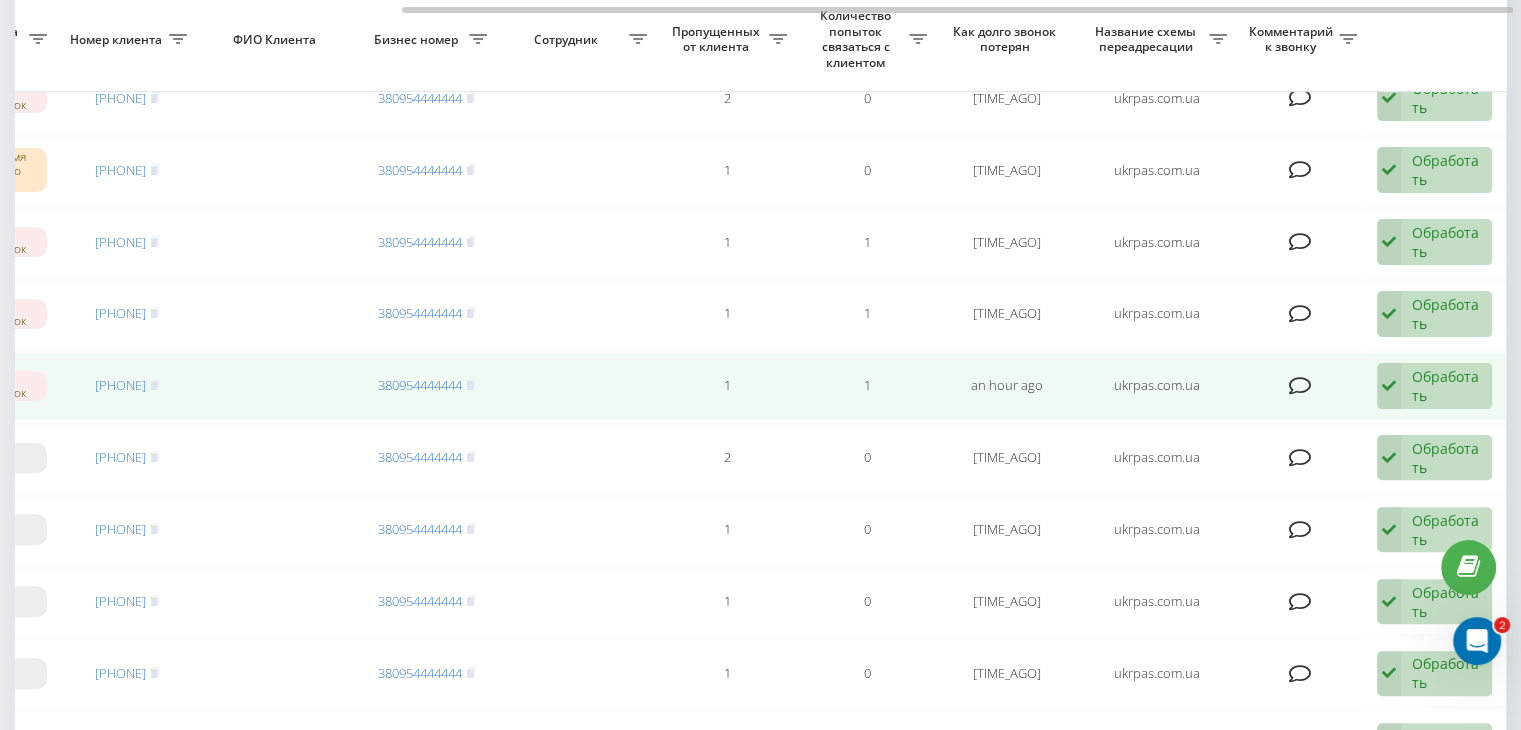 click on "Обработать Не удалось связаться Связался с клиентом с помощью другого канала Клиент перезвонил сам с другого номера Другой вариант" at bounding box center [1434, 386] 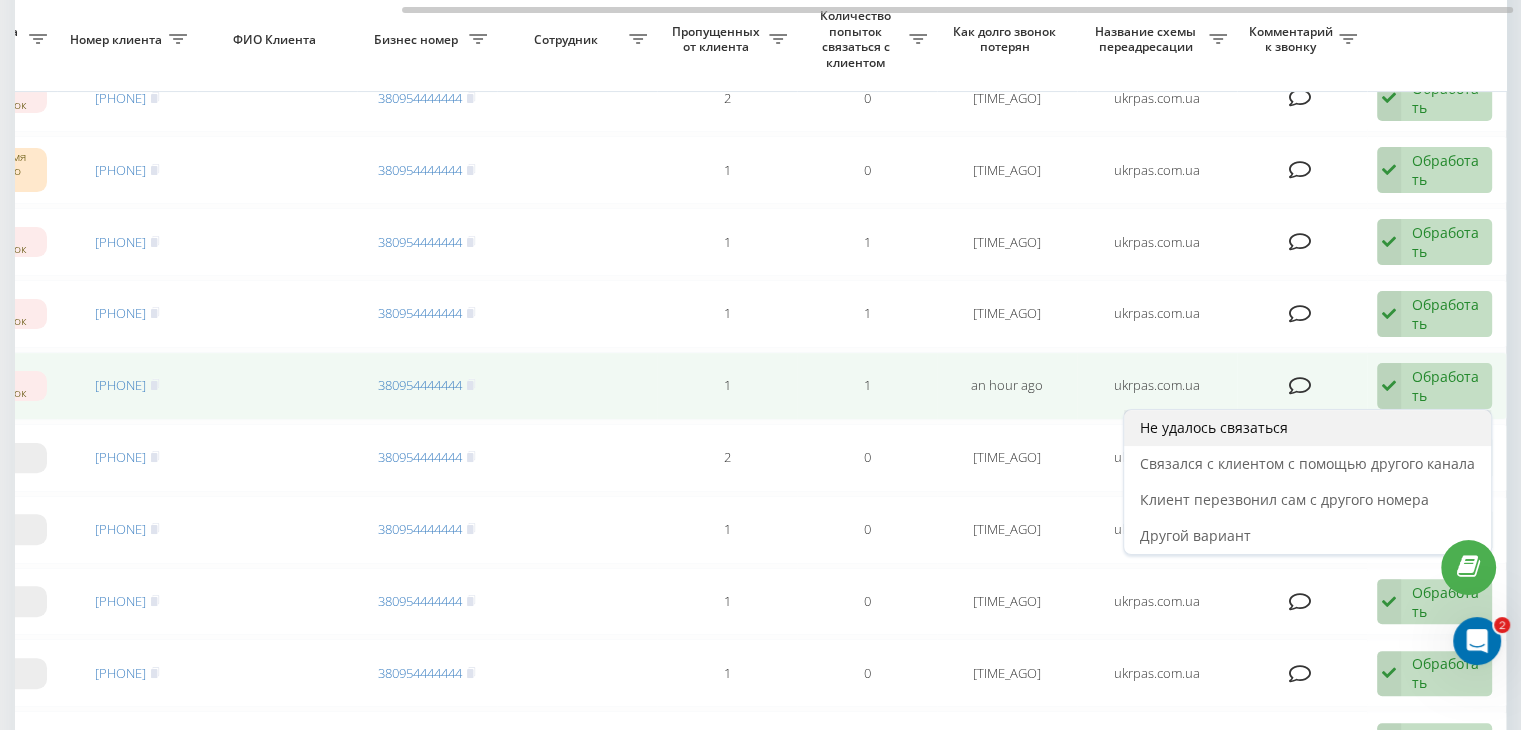 click on "Не удалось связаться" at bounding box center (1307, 428) 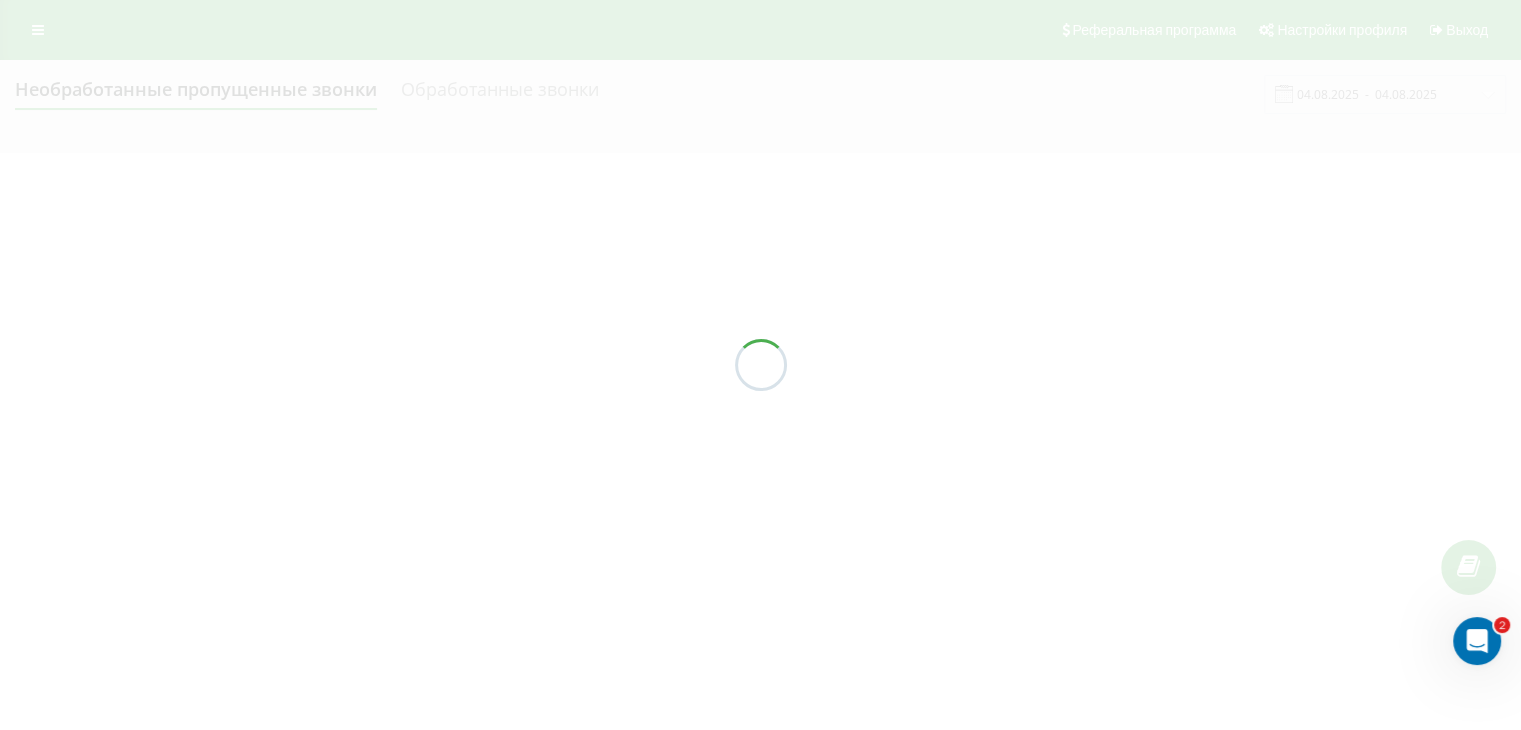 scroll, scrollTop: 0, scrollLeft: 0, axis: both 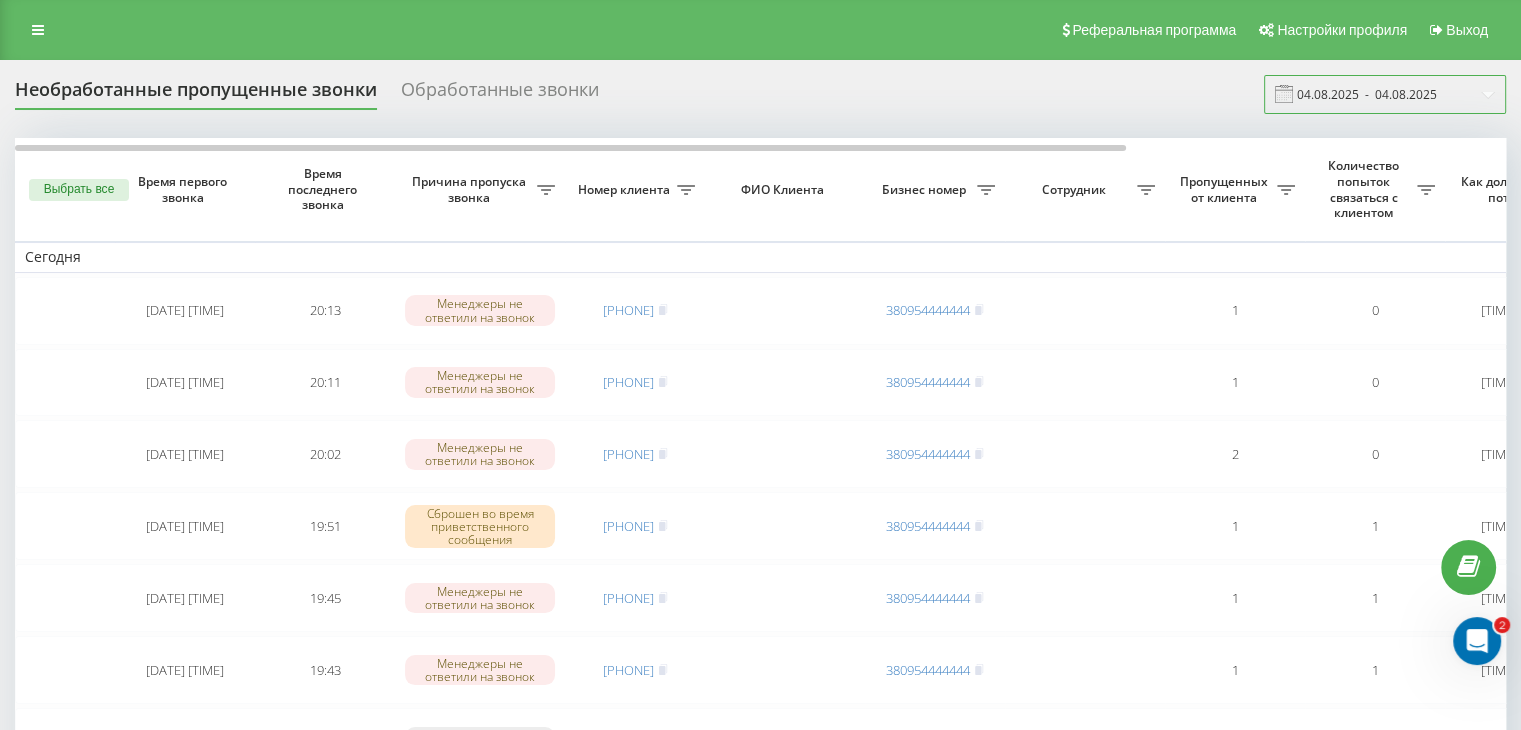 click on "04.08.2025  -  04.08.2025" at bounding box center [1385, 94] 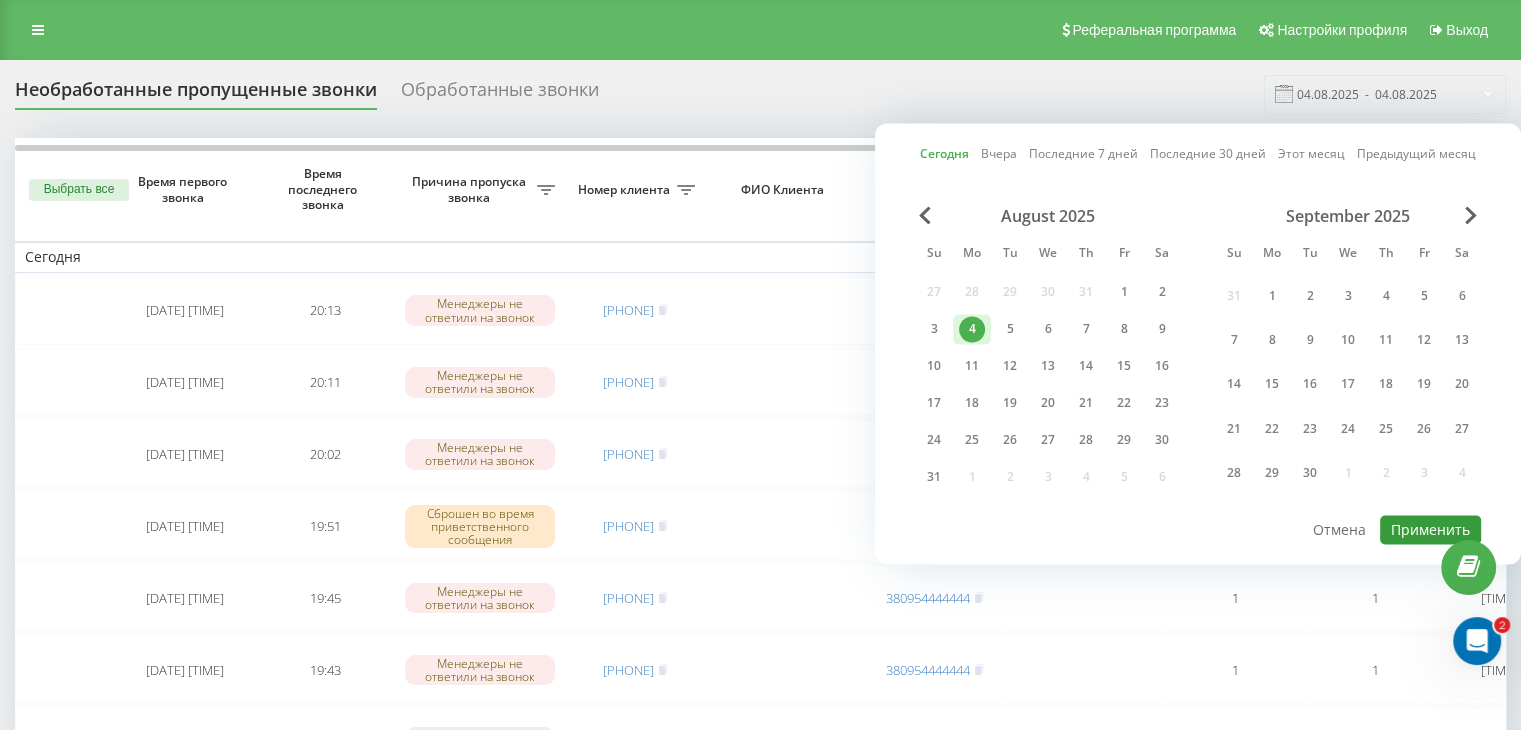click on "Применить" at bounding box center (1430, 529) 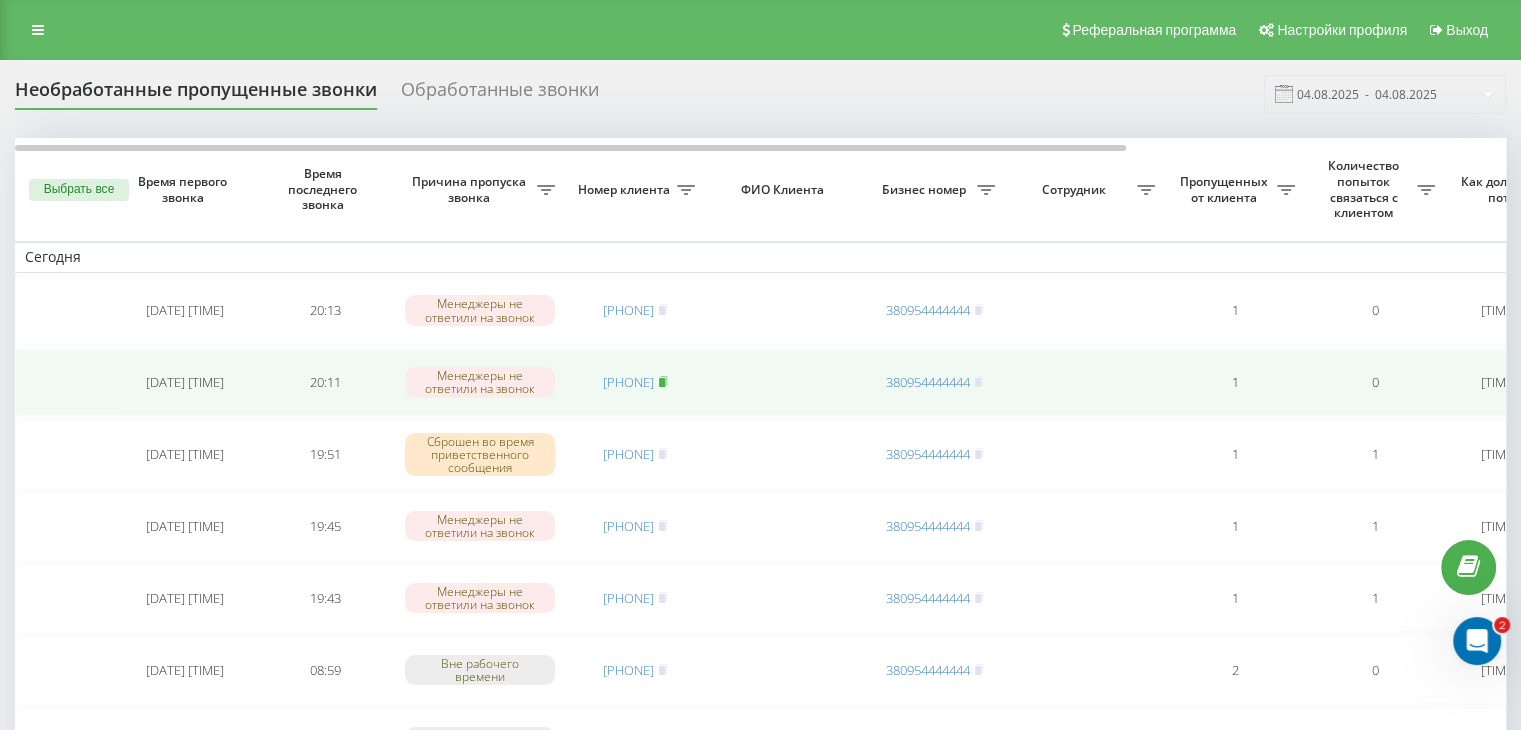 click 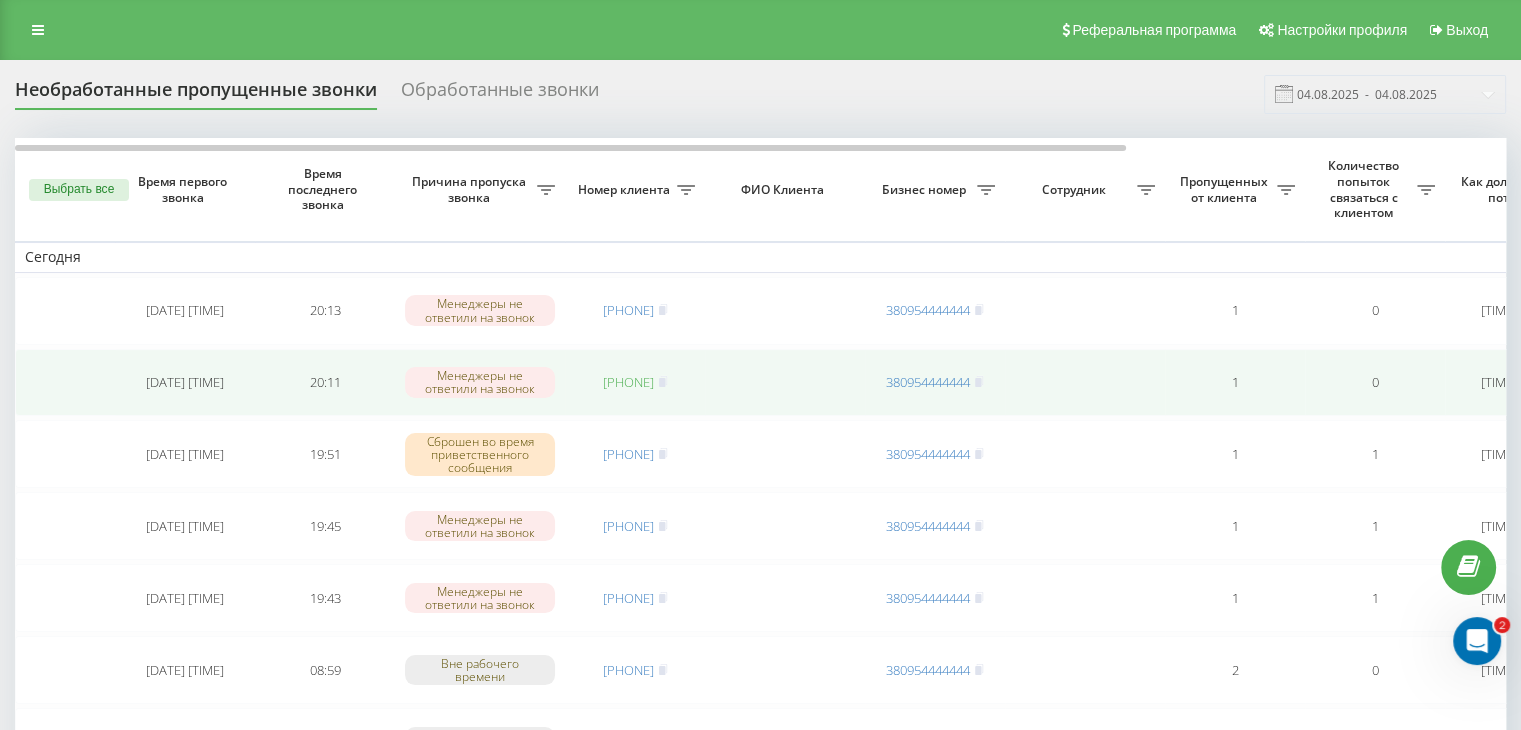 click on "[PHONE]" at bounding box center (628, 382) 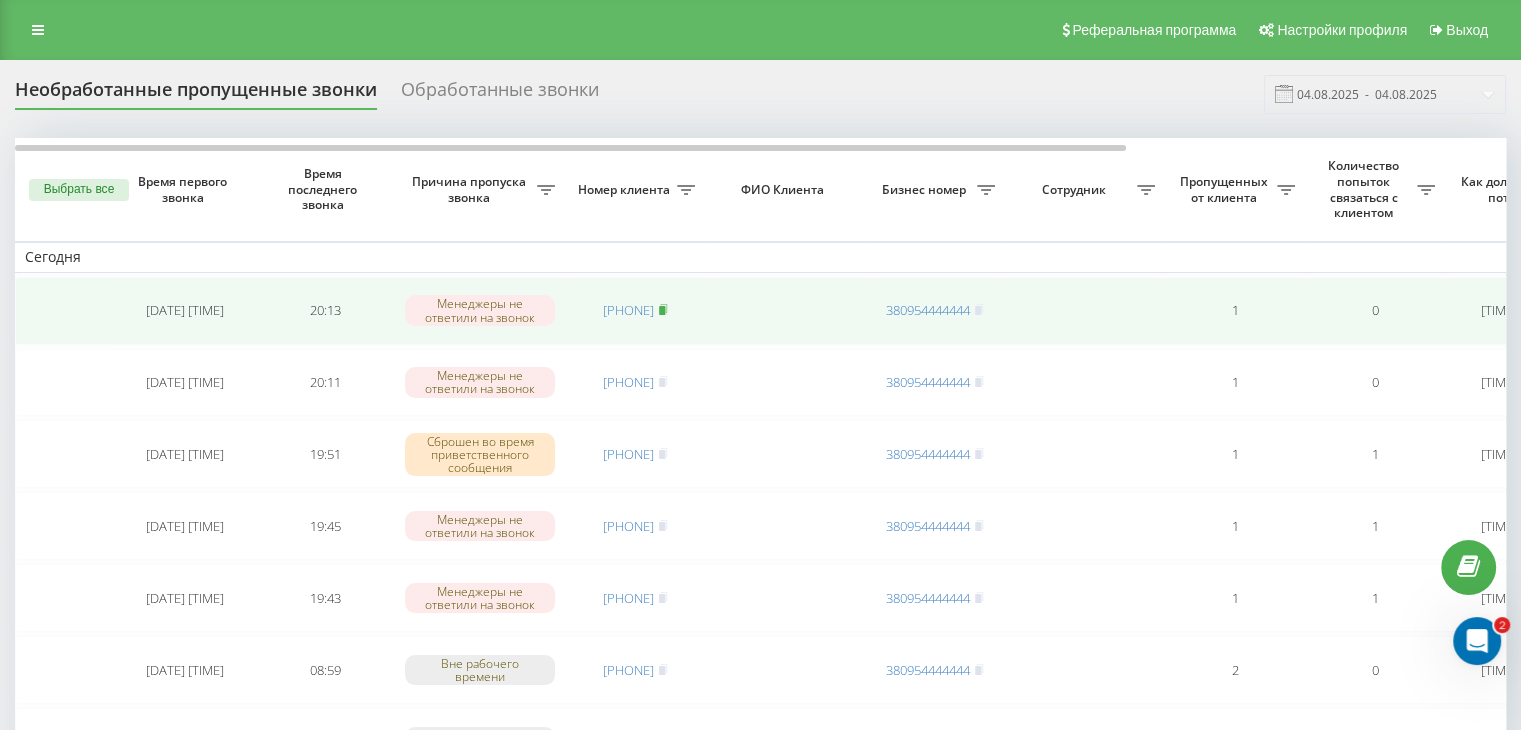 click 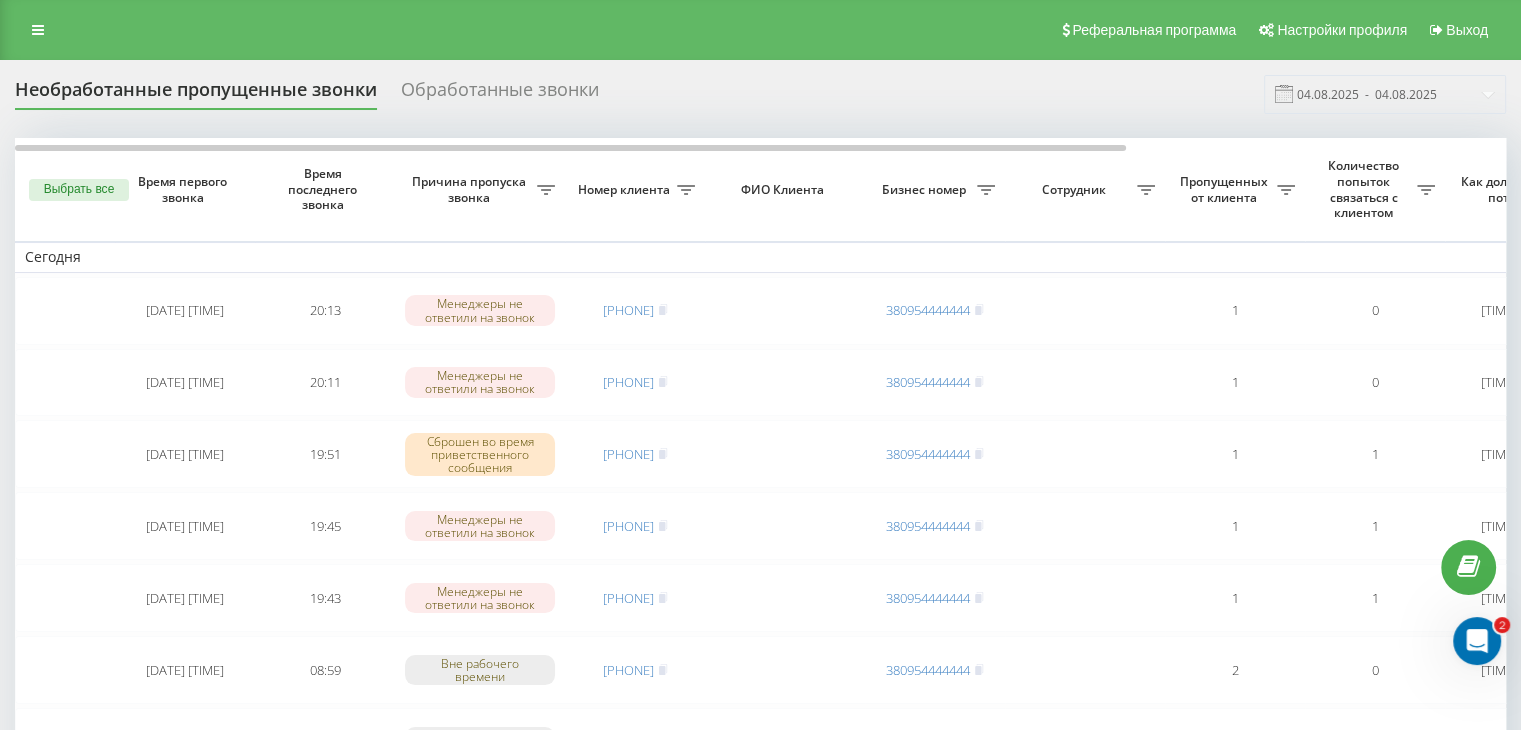 click on "Необработанные пропущенные звонки Обработанные звонки 04.08.2025  -  04.08.2025" at bounding box center (760, 94) 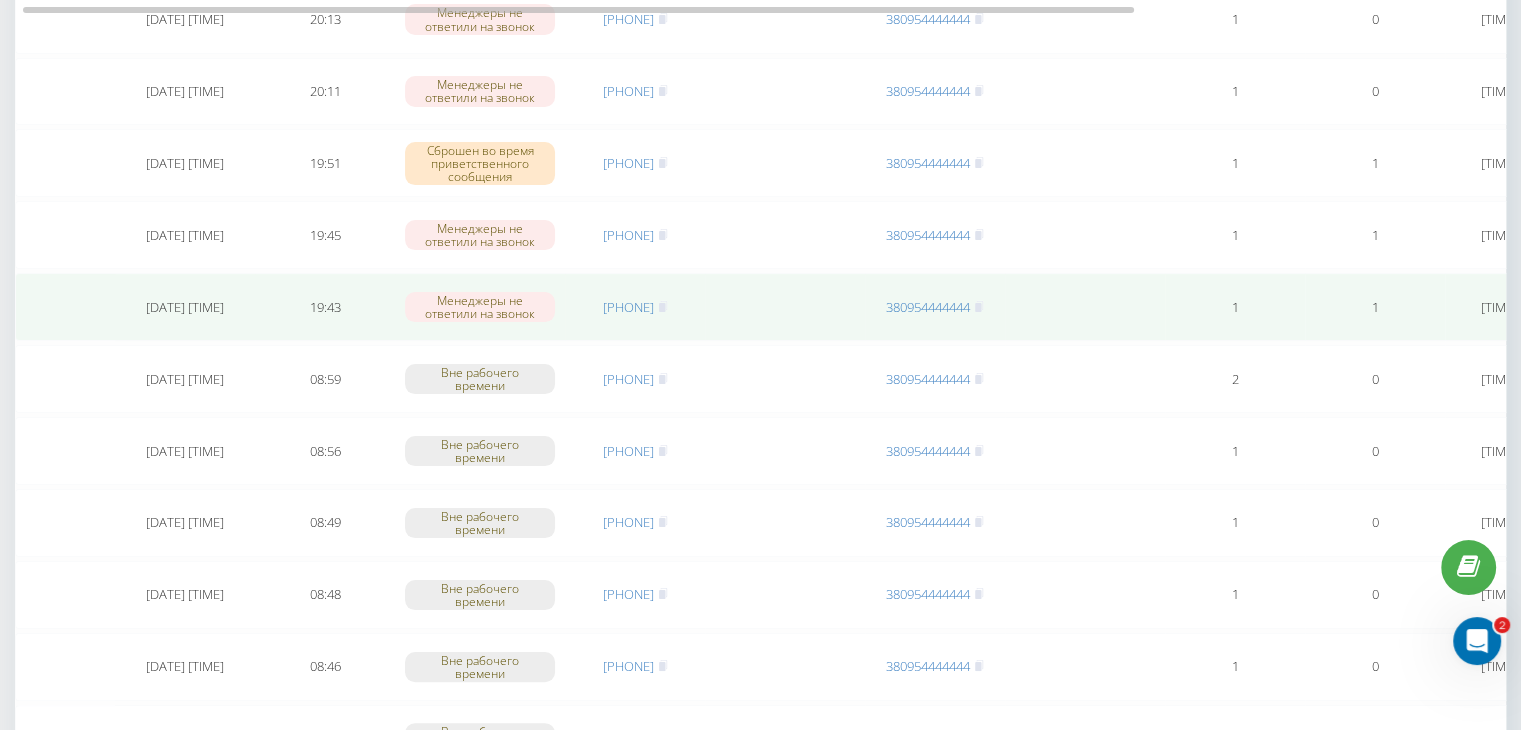 scroll, scrollTop: 300, scrollLeft: 0, axis: vertical 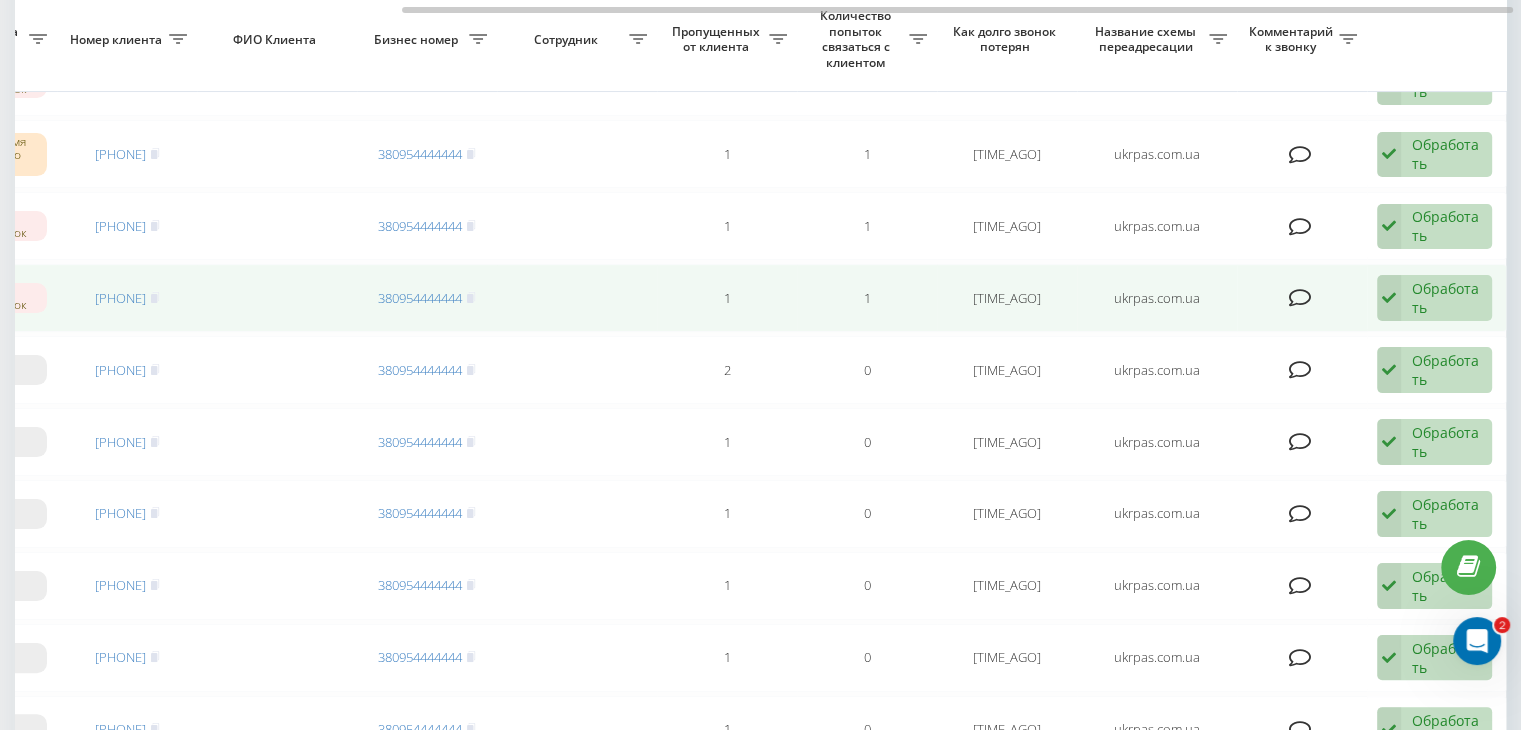 drag, startPoint x: 1433, startPoint y: 290, endPoint x: 1412, endPoint y: 306, distance: 26.400757 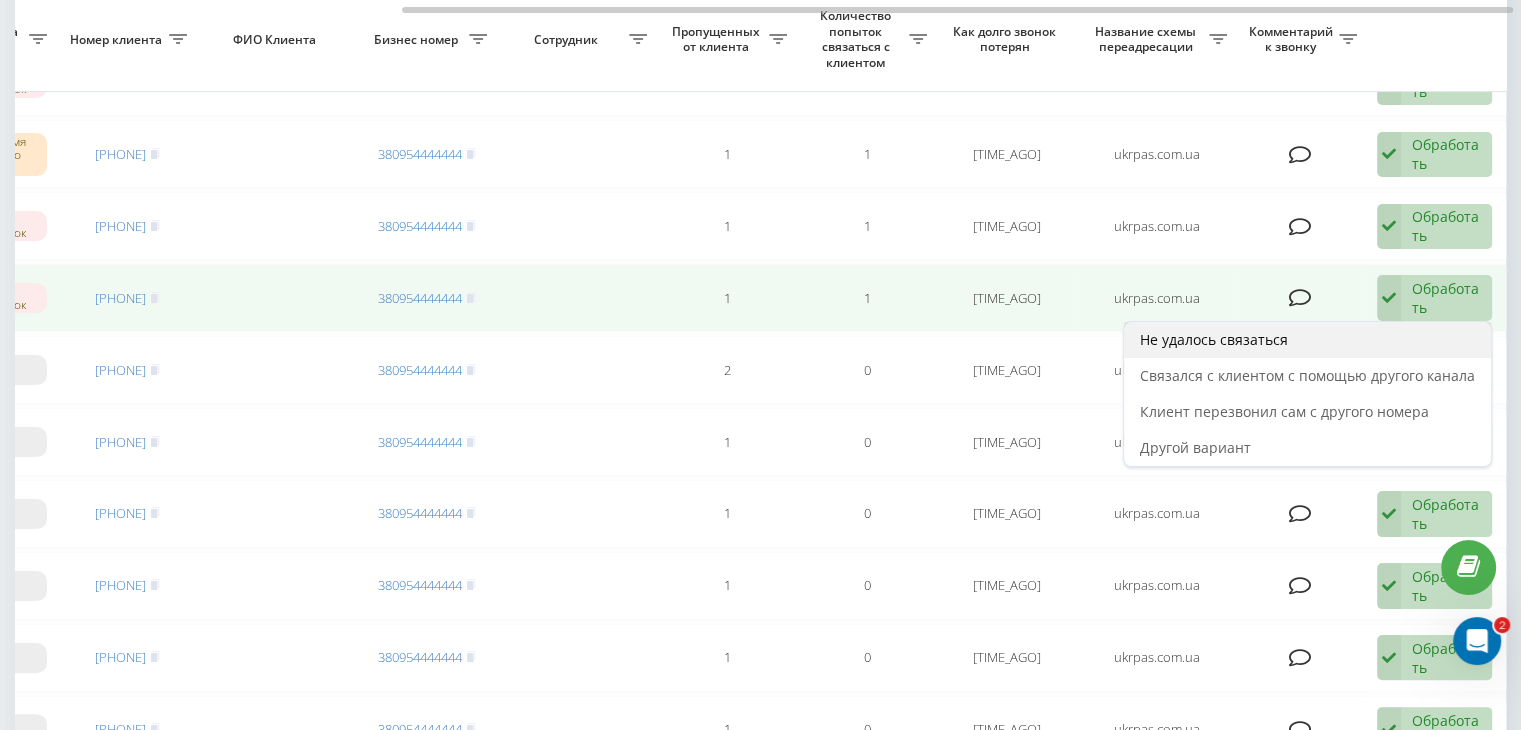 click on "Не удалось связаться" at bounding box center (1307, 340) 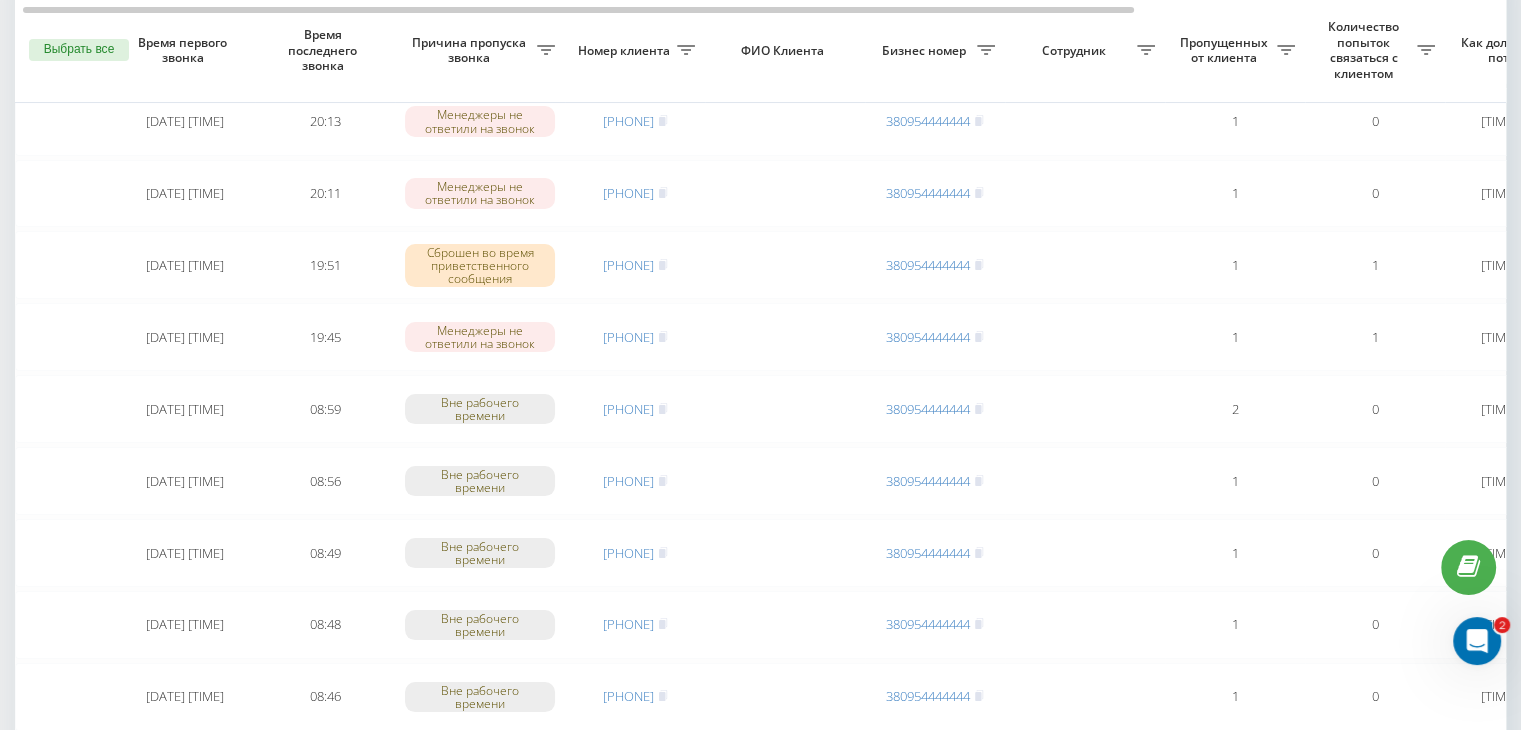 scroll, scrollTop: 200, scrollLeft: 0, axis: vertical 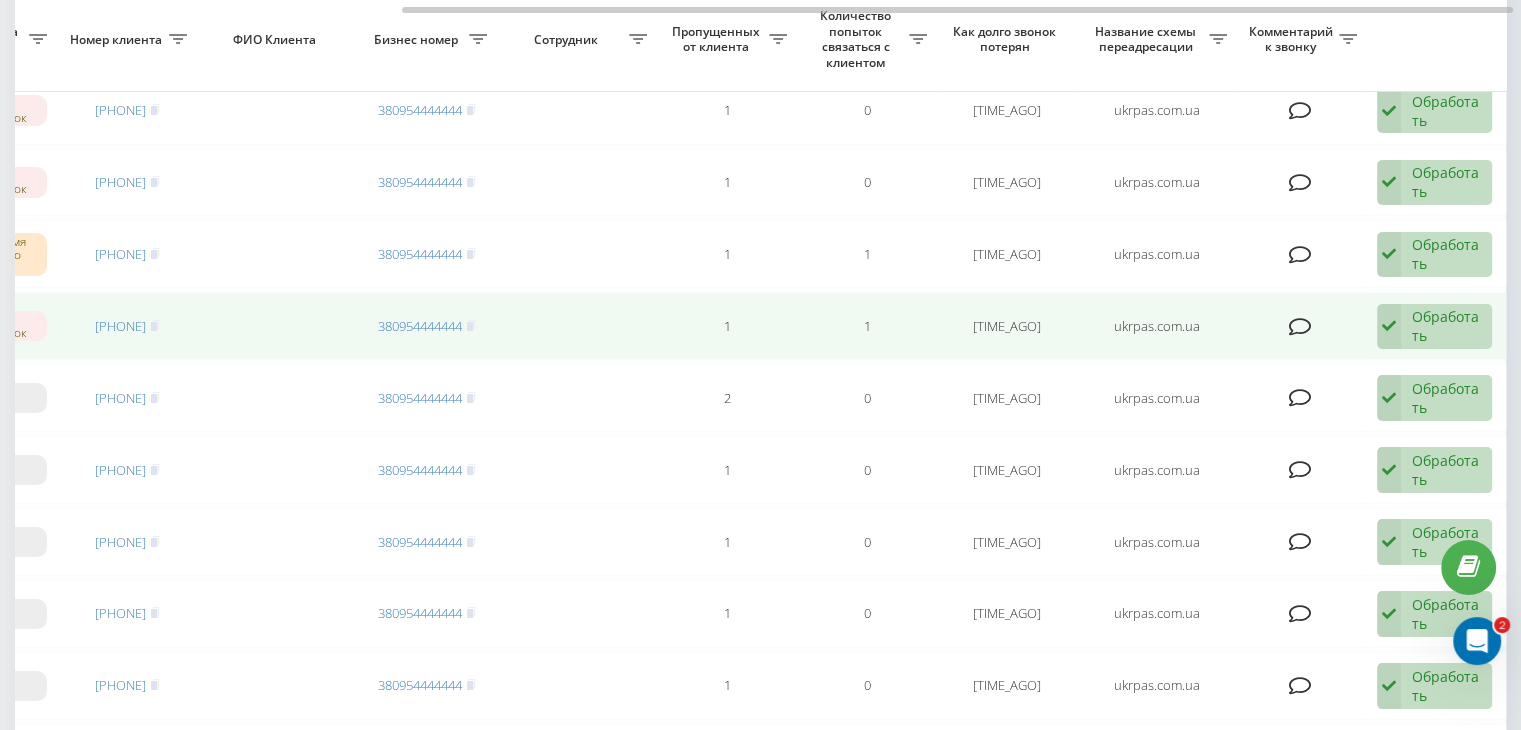 click on "Обработать" at bounding box center (1446, 326) 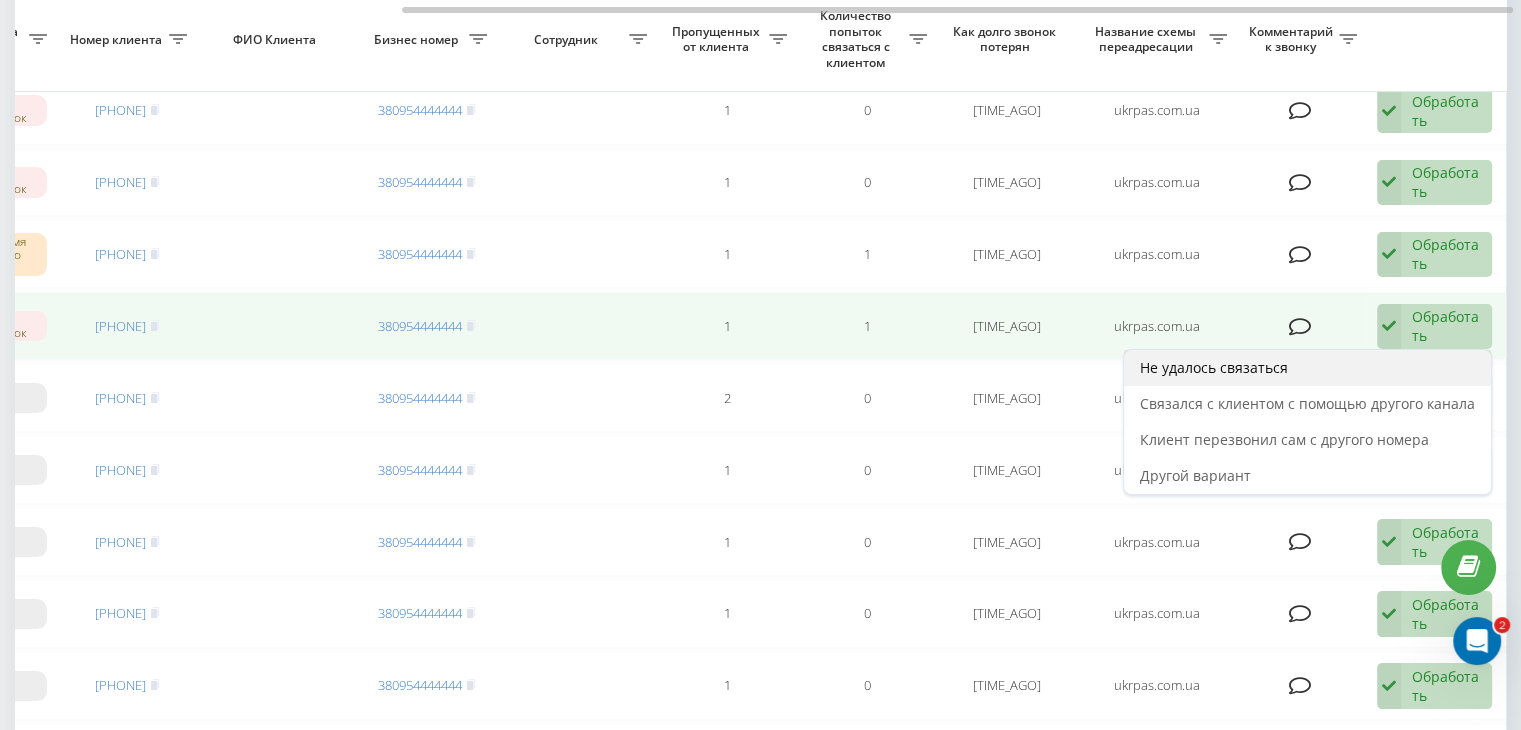 click on "Не удалось связаться" at bounding box center [1307, 368] 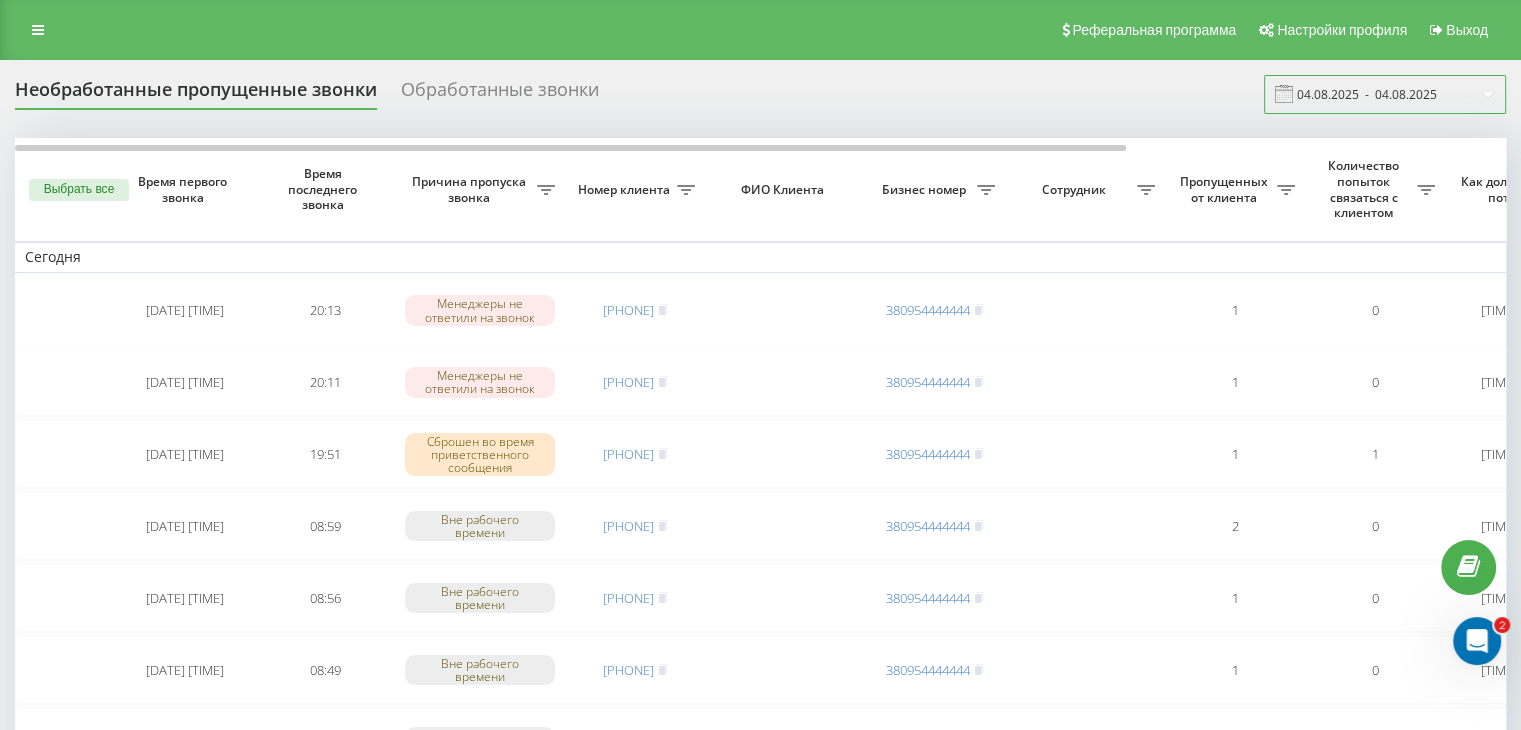 click on "04.08.2025  -  04.08.2025" at bounding box center (1385, 94) 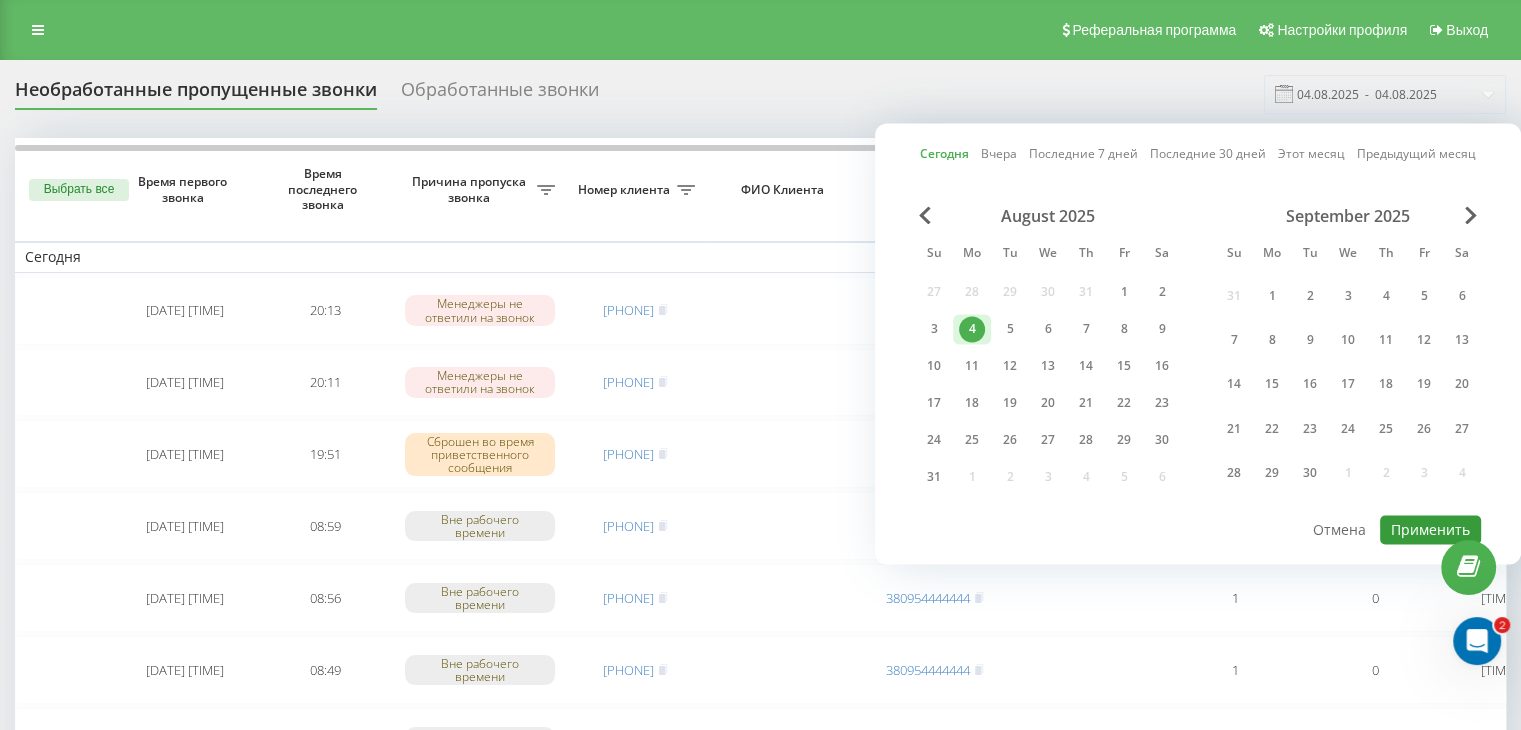click on "Применить" at bounding box center (1430, 529) 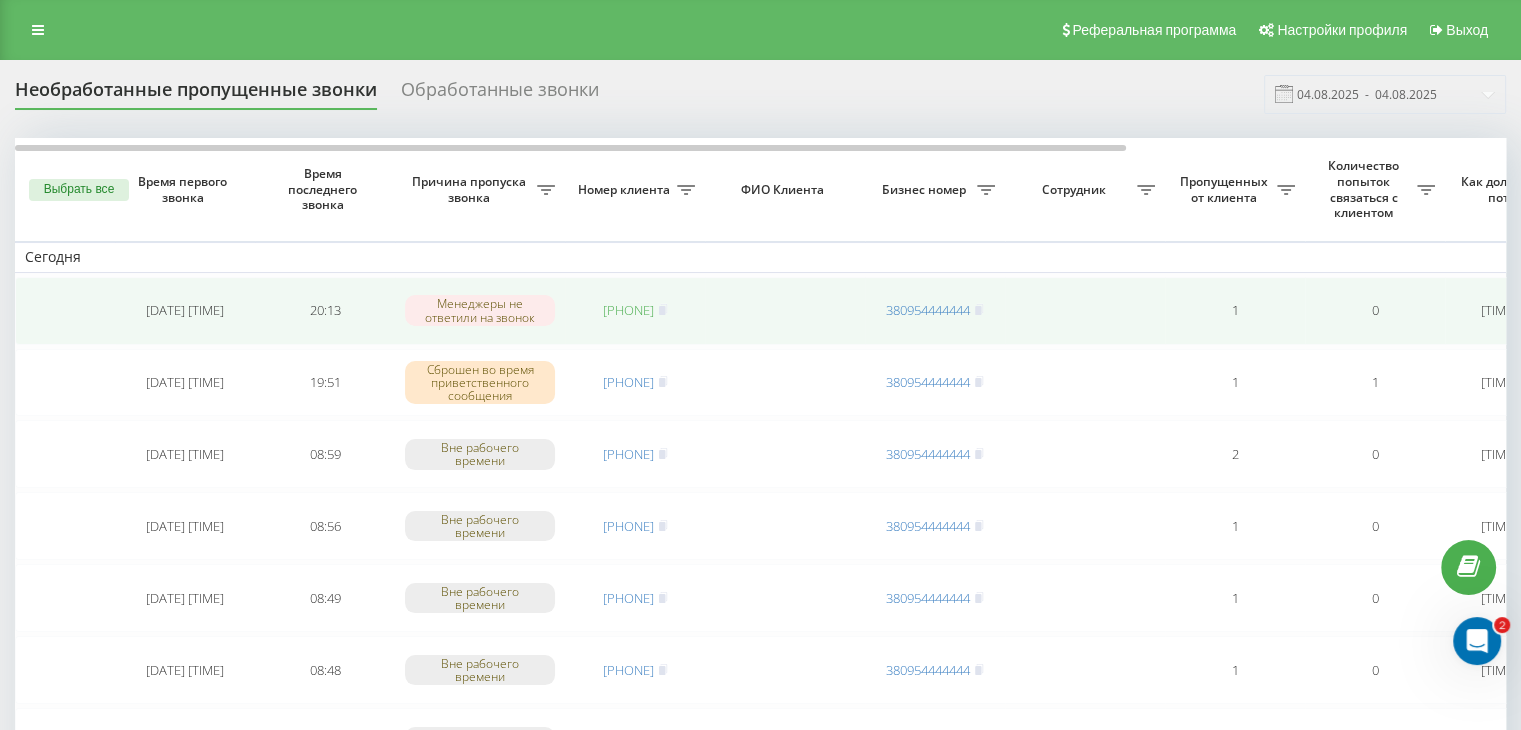 click on "[PHONE]" at bounding box center [628, 310] 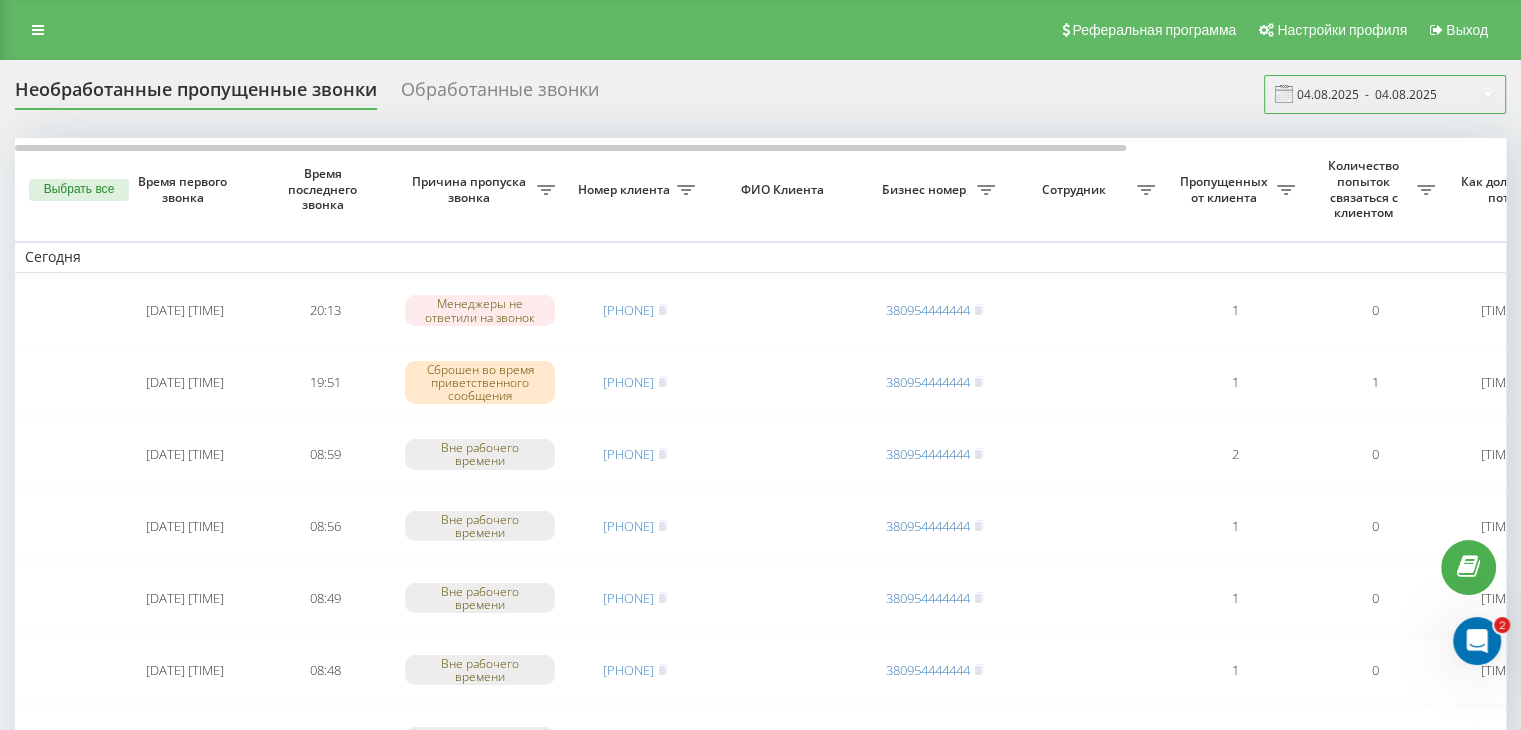 click on "04.08.2025  -  04.08.2025" at bounding box center [1385, 94] 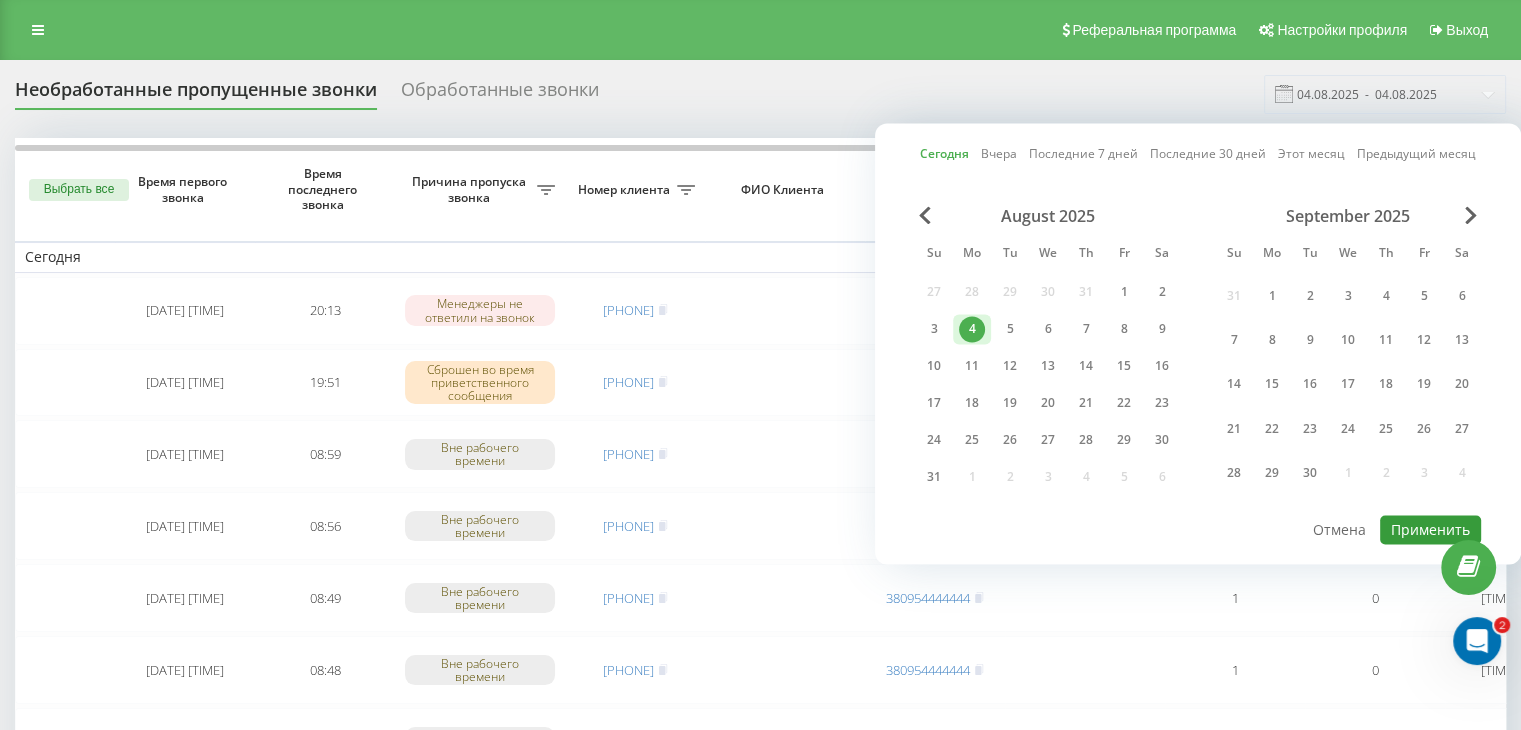 click on "Применить" at bounding box center (1430, 529) 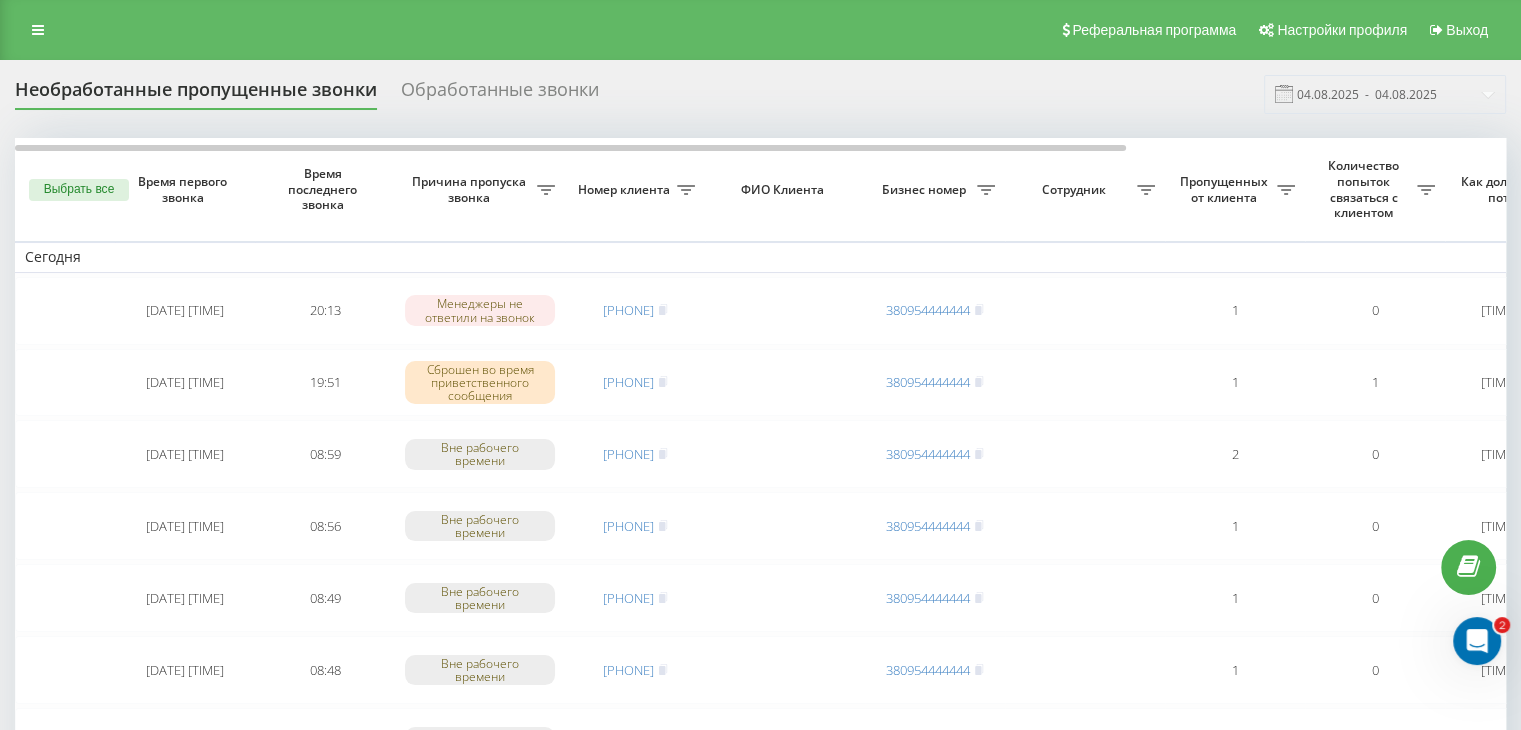 drag, startPoint x: 673, startPoint y: 93, endPoint x: 1108, endPoint y: 97, distance: 435.0184 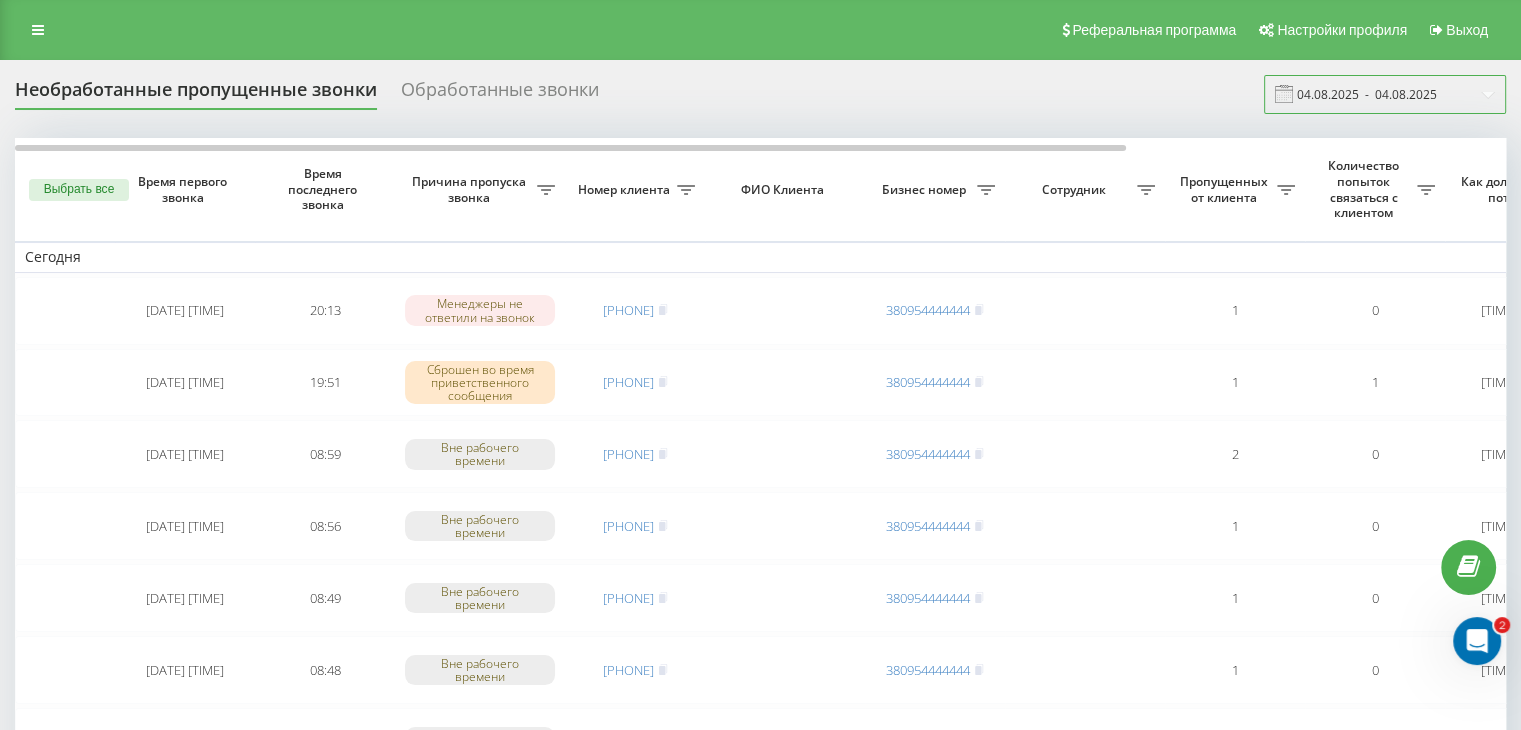 click on "04.08.2025  -  04.08.2025" at bounding box center [1385, 94] 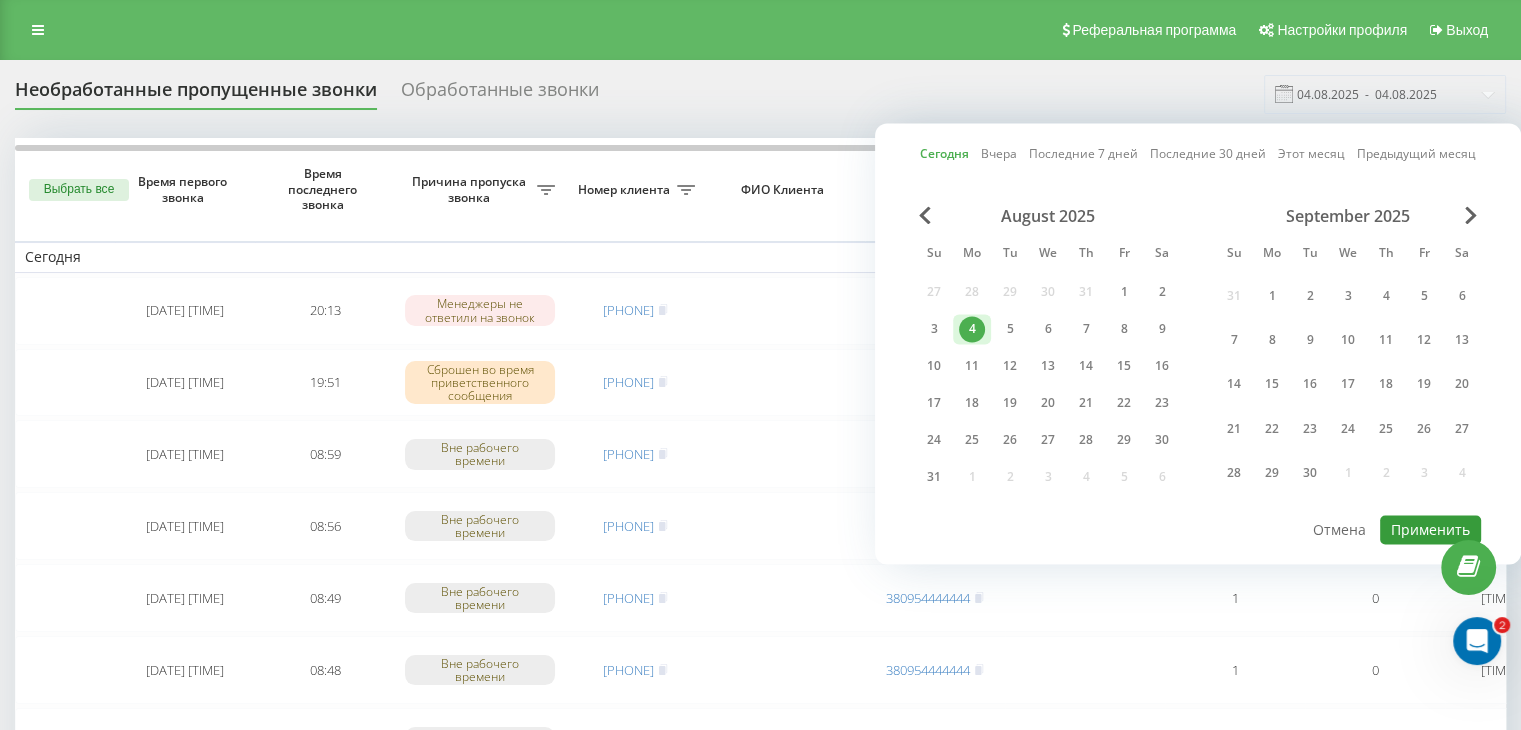 click on "Применить" at bounding box center (1430, 529) 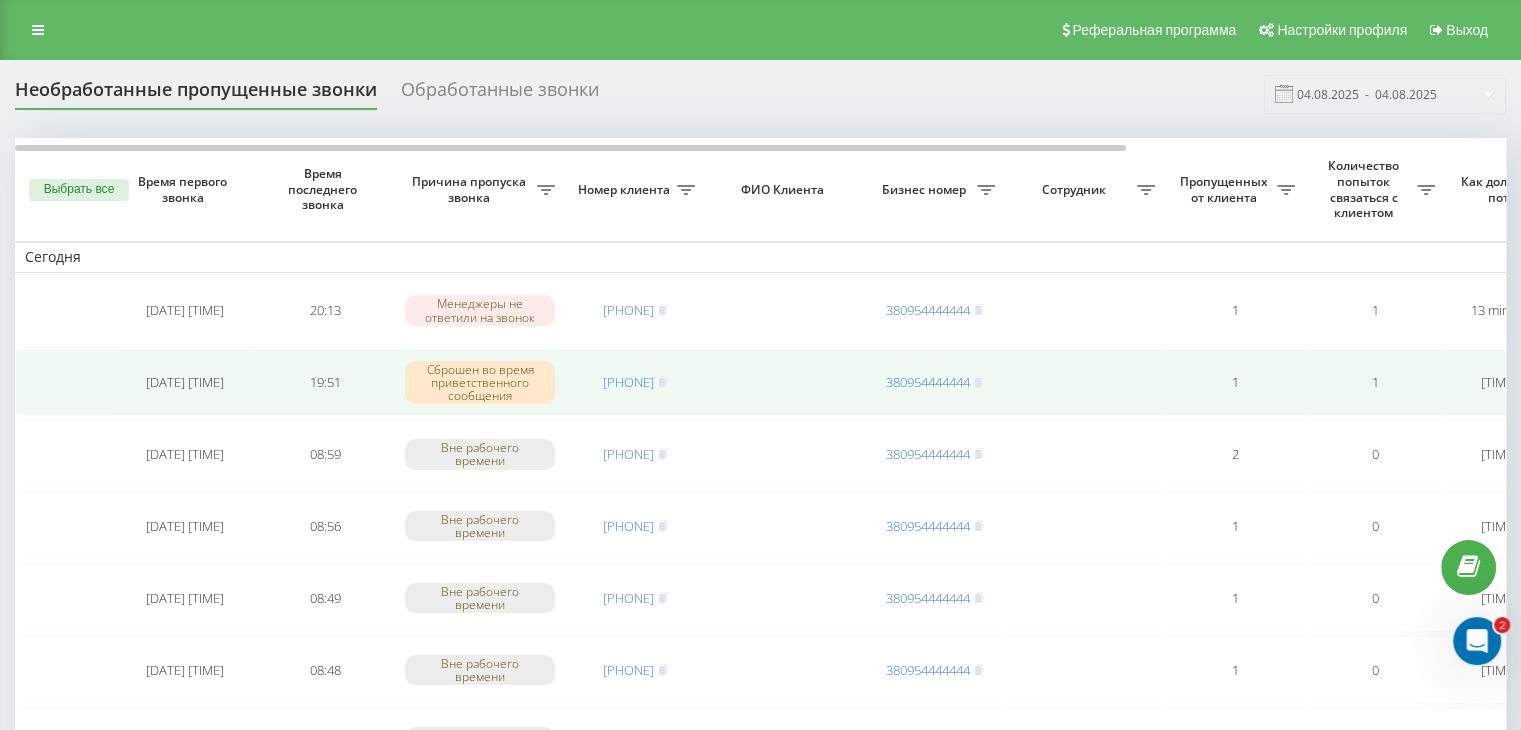 scroll, scrollTop: 0, scrollLeft: 508, axis: horizontal 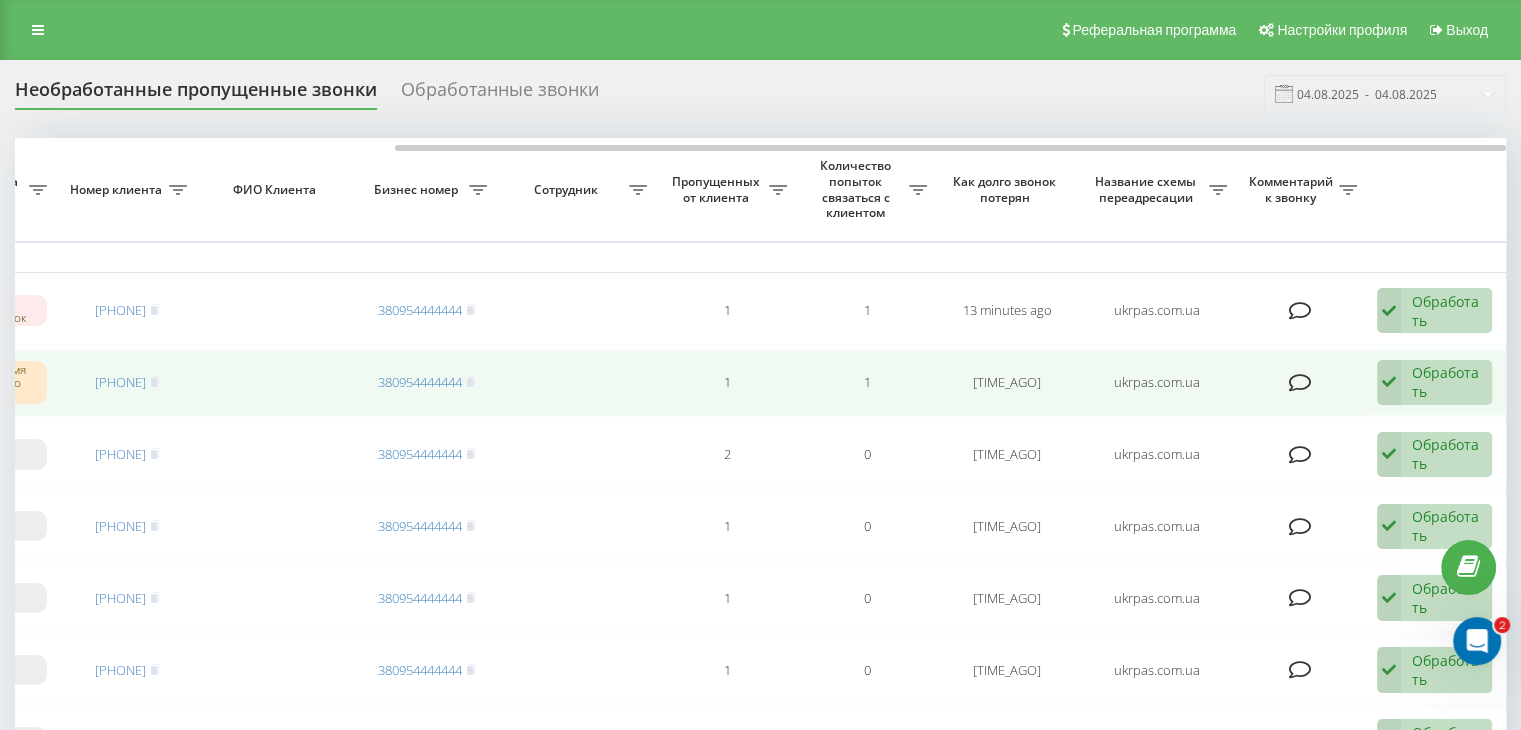 click on "Обработать Не удалось связаться Связался с клиентом с помощью другого канала Клиент перезвонил сам с другого номера Другой вариант" at bounding box center [1434, 383] 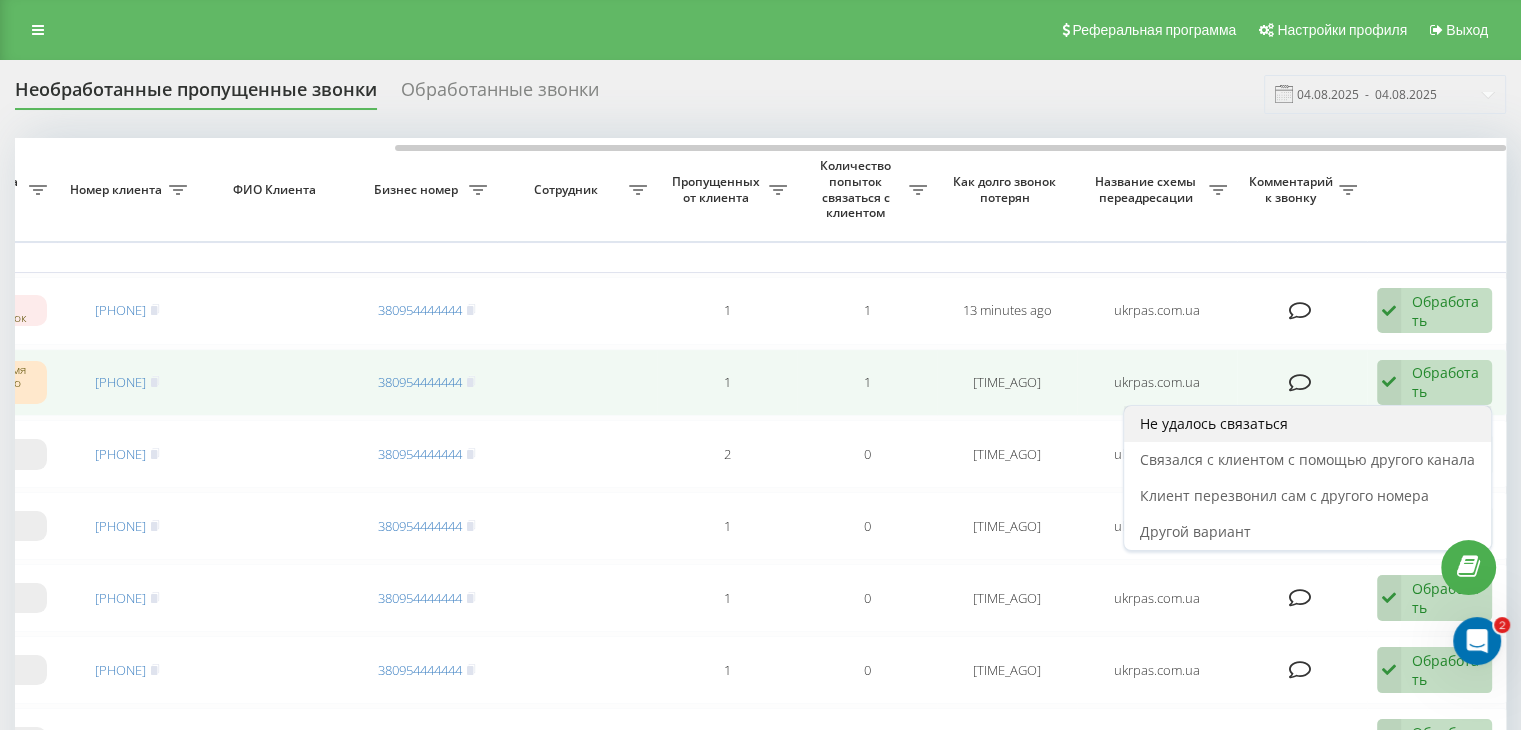 click on "Не удалось связаться" at bounding box center (1307, 424) 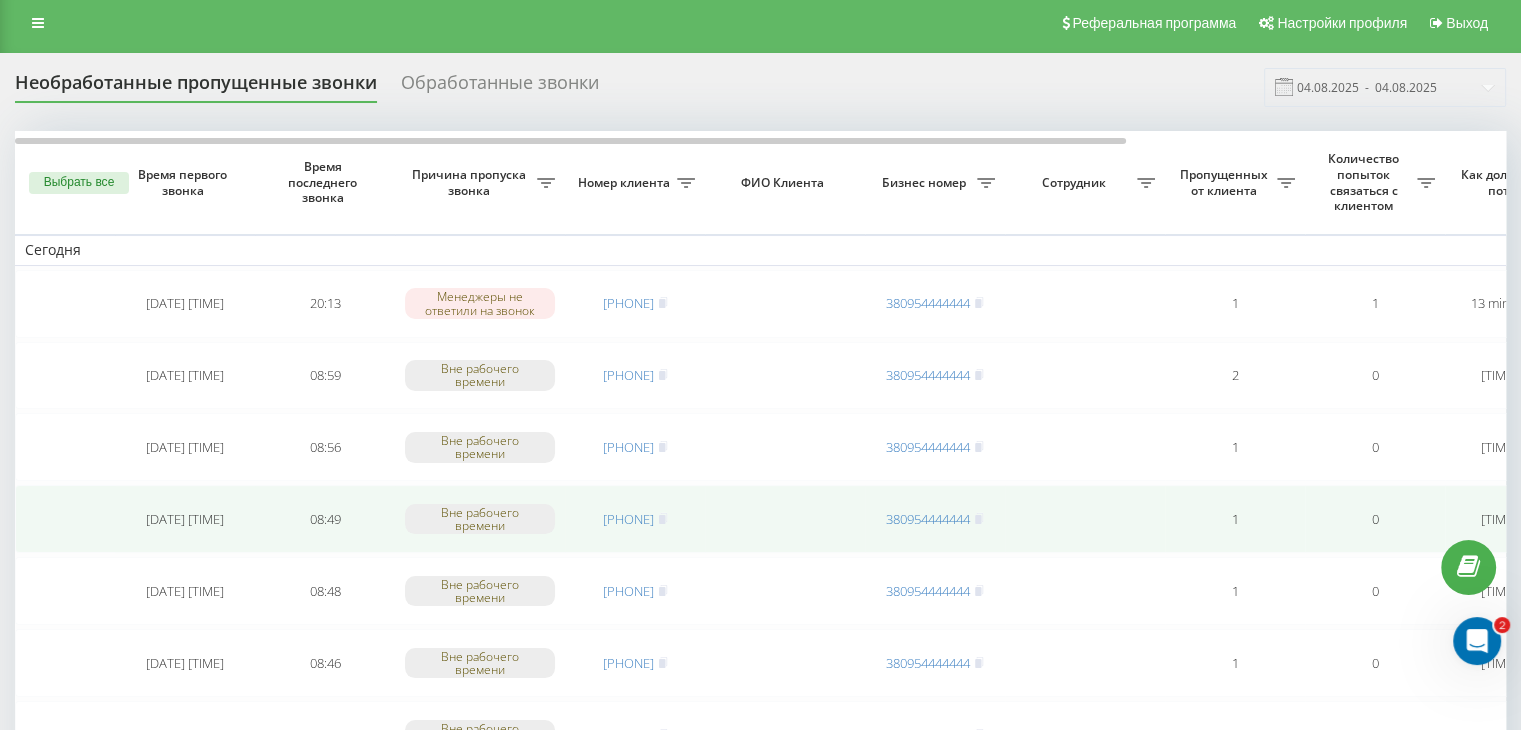 scroll, scrollTop: 0, scrollLeft: 0, axis: both 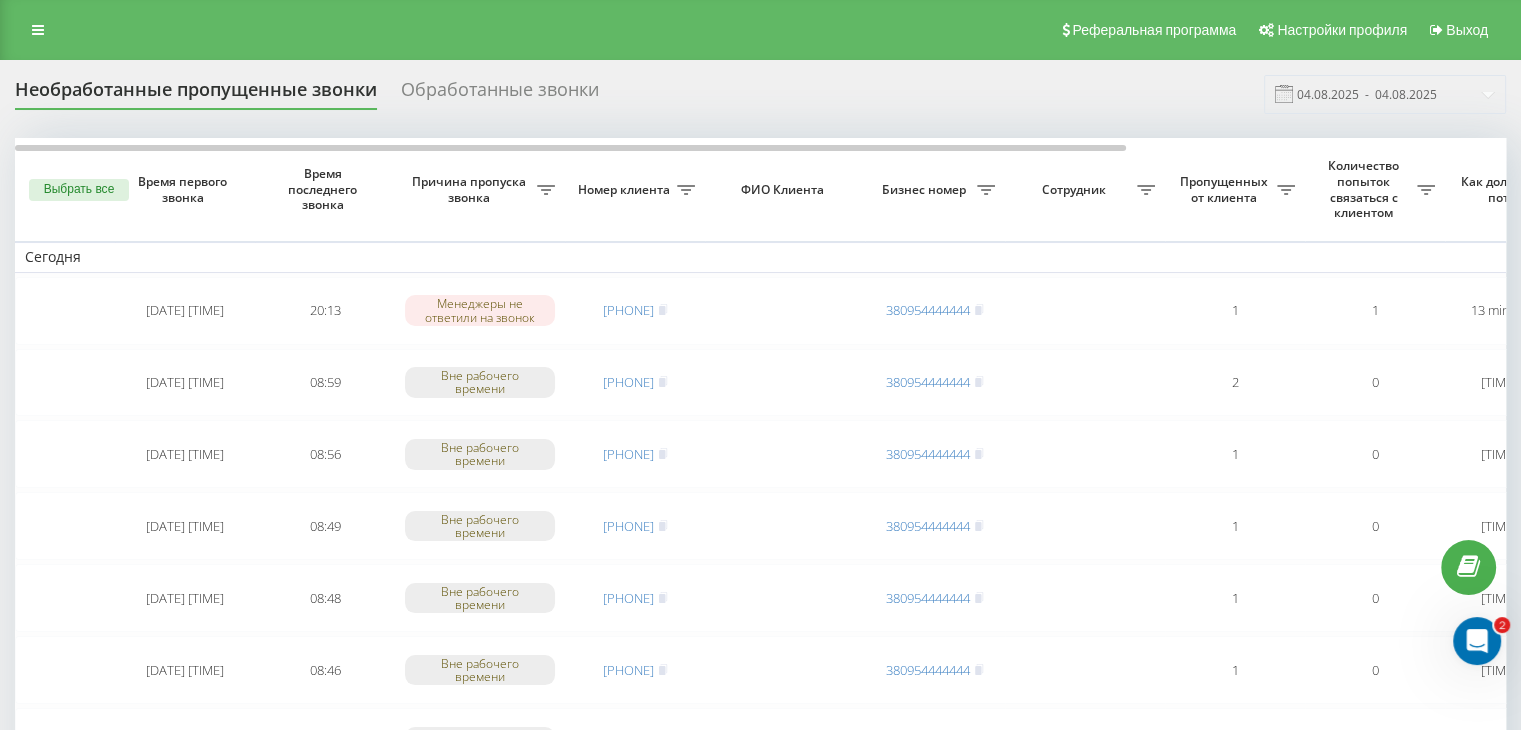 drag, startPoint x: 664, startPoint y: 103, endPoint x: 722, endPoint y: 113, distance: 58.855755 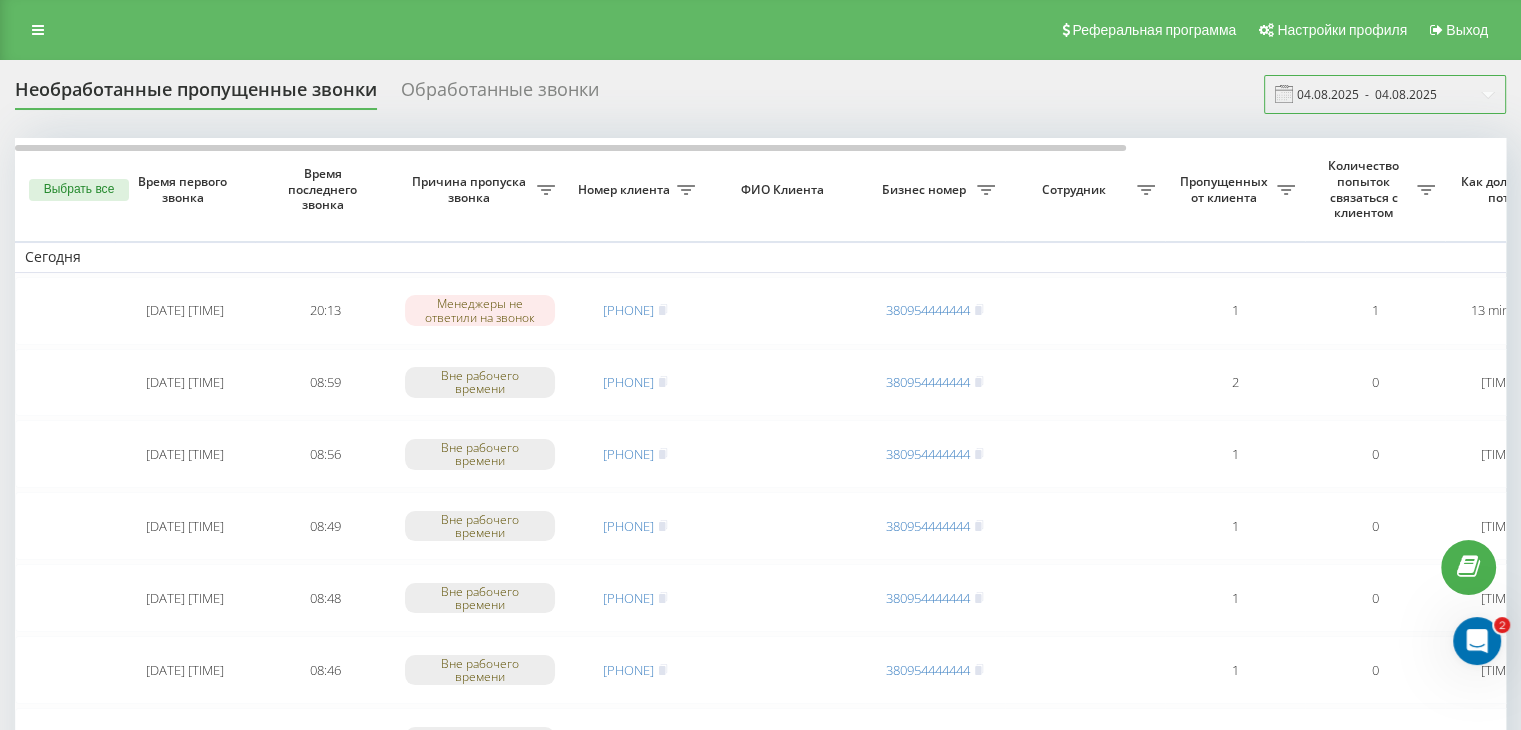 click on "04.08.2025  -  04.08.2025" at bounding box center [1385, 94] 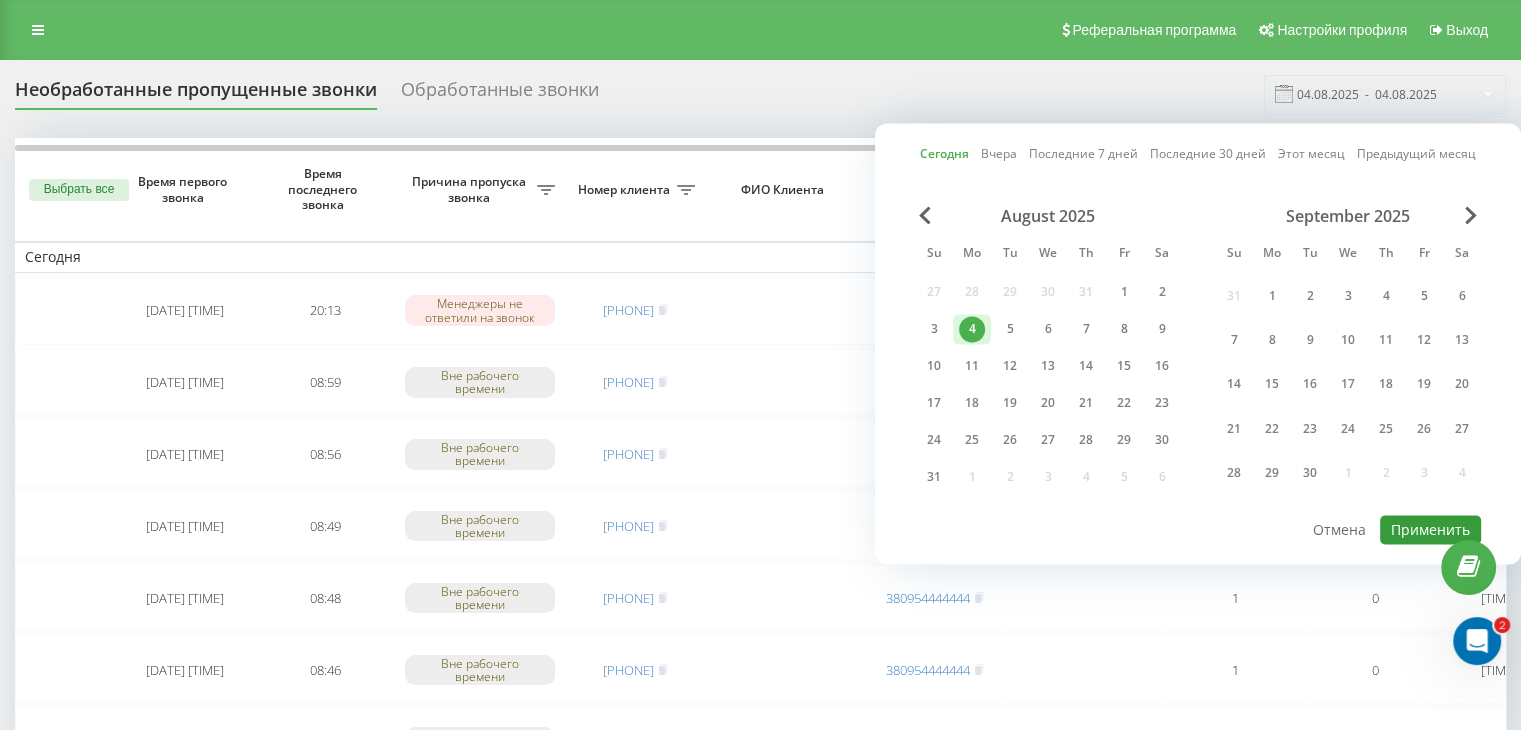 click on "Применить" at bounding box center (1430, 529) 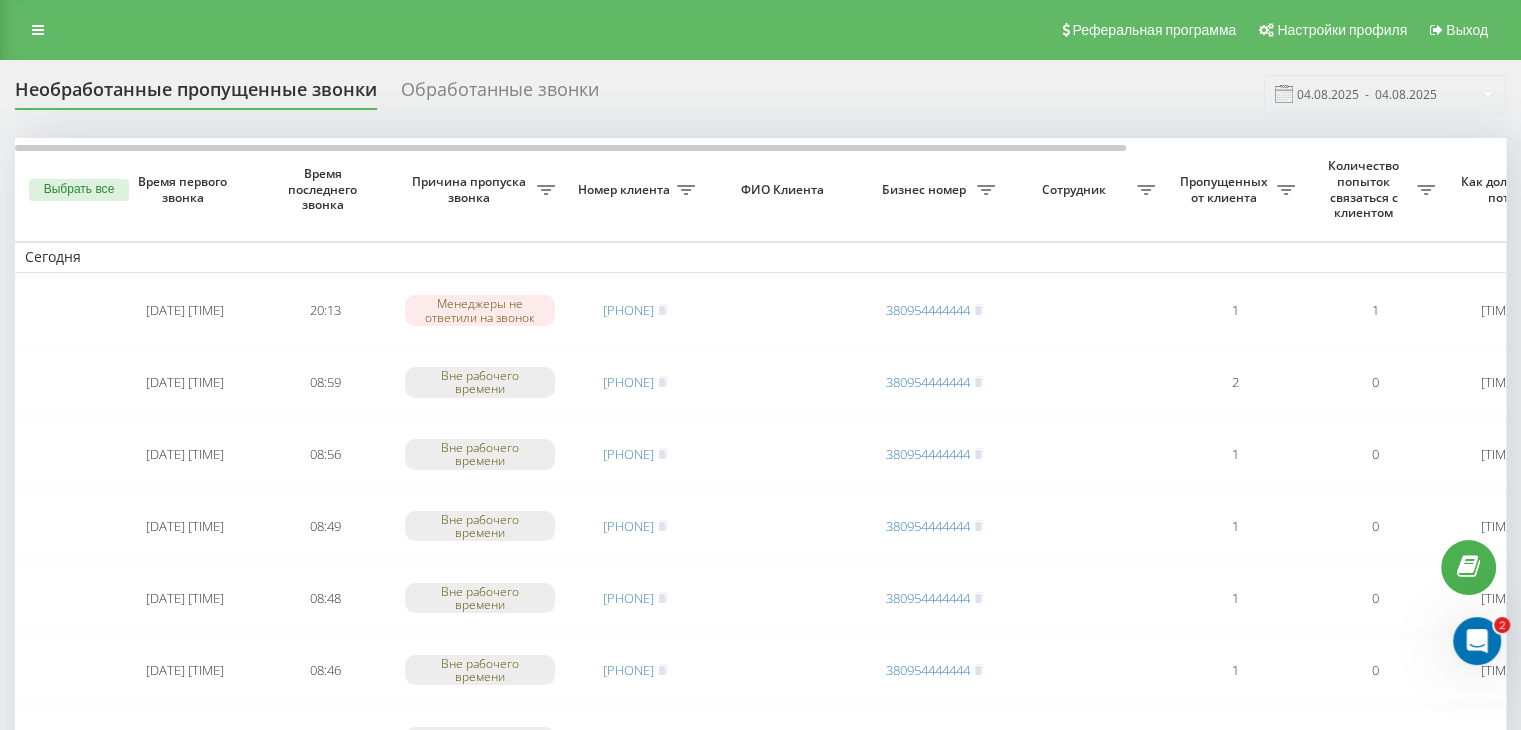 drag, startPoint x: 683, startPoint y: 101, endPoint x: 788, endPoint y: 122, distance: 107.07941 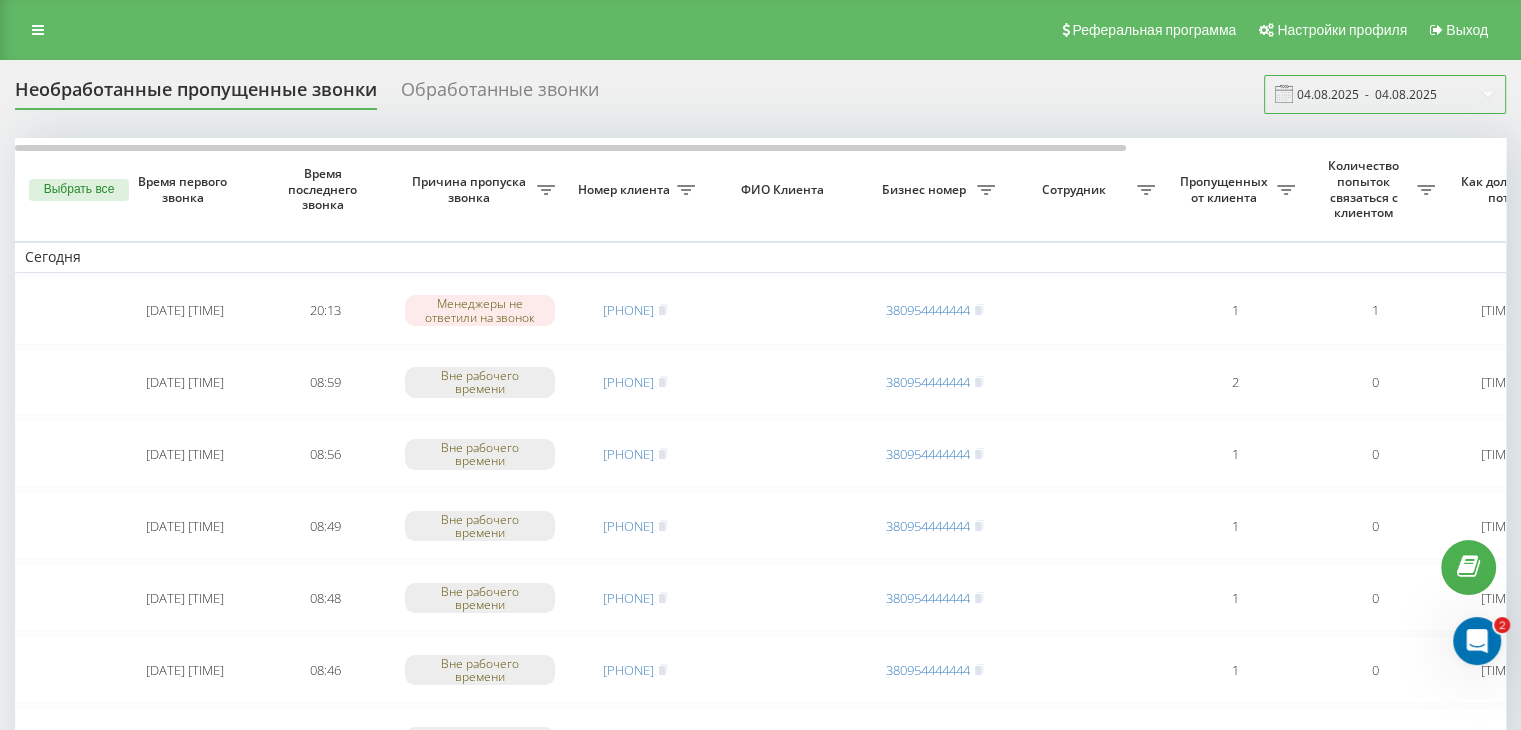 click on "04.08.2025  -  04.08.2025" at bounding box center (1385, 94) 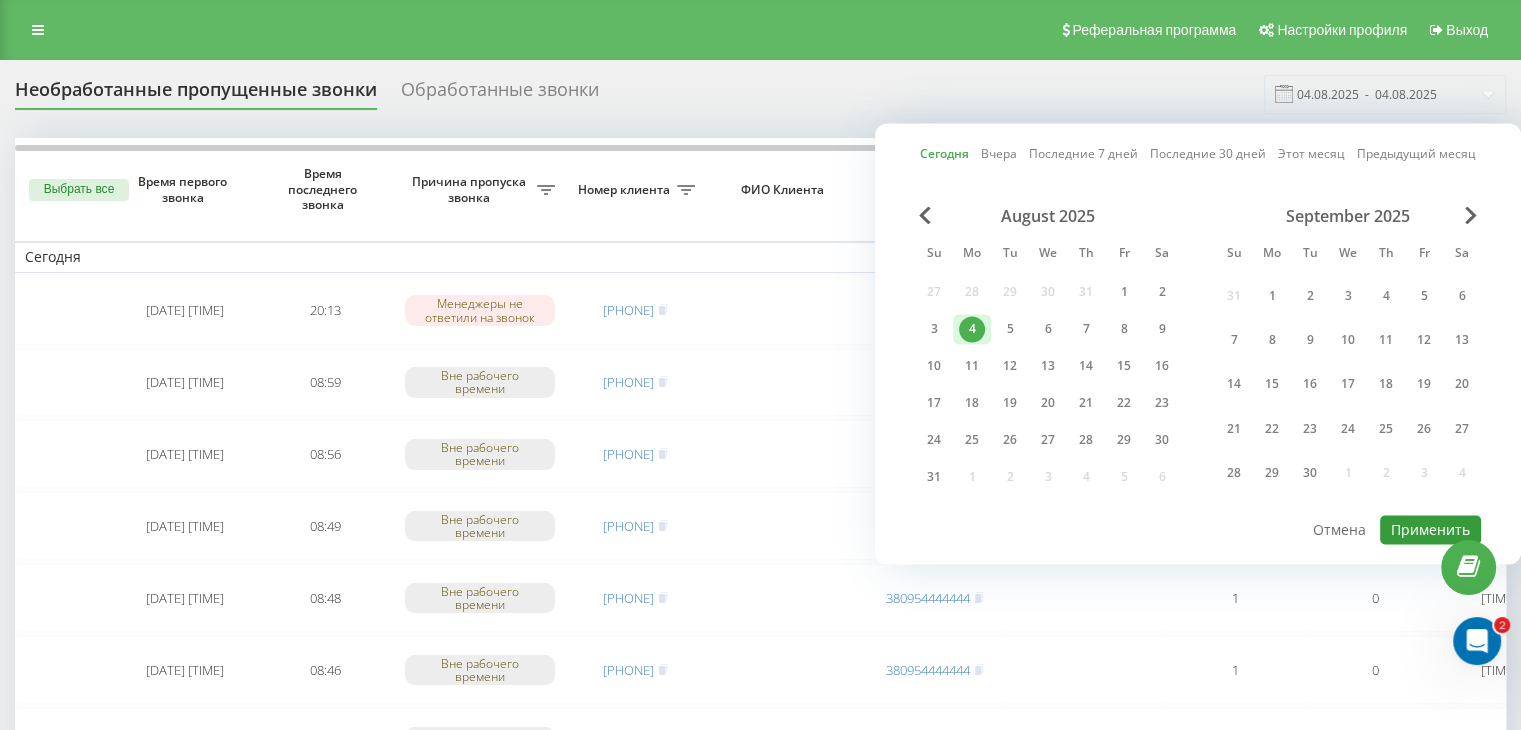 click on "Применить" at bounding box center [1430, 529] 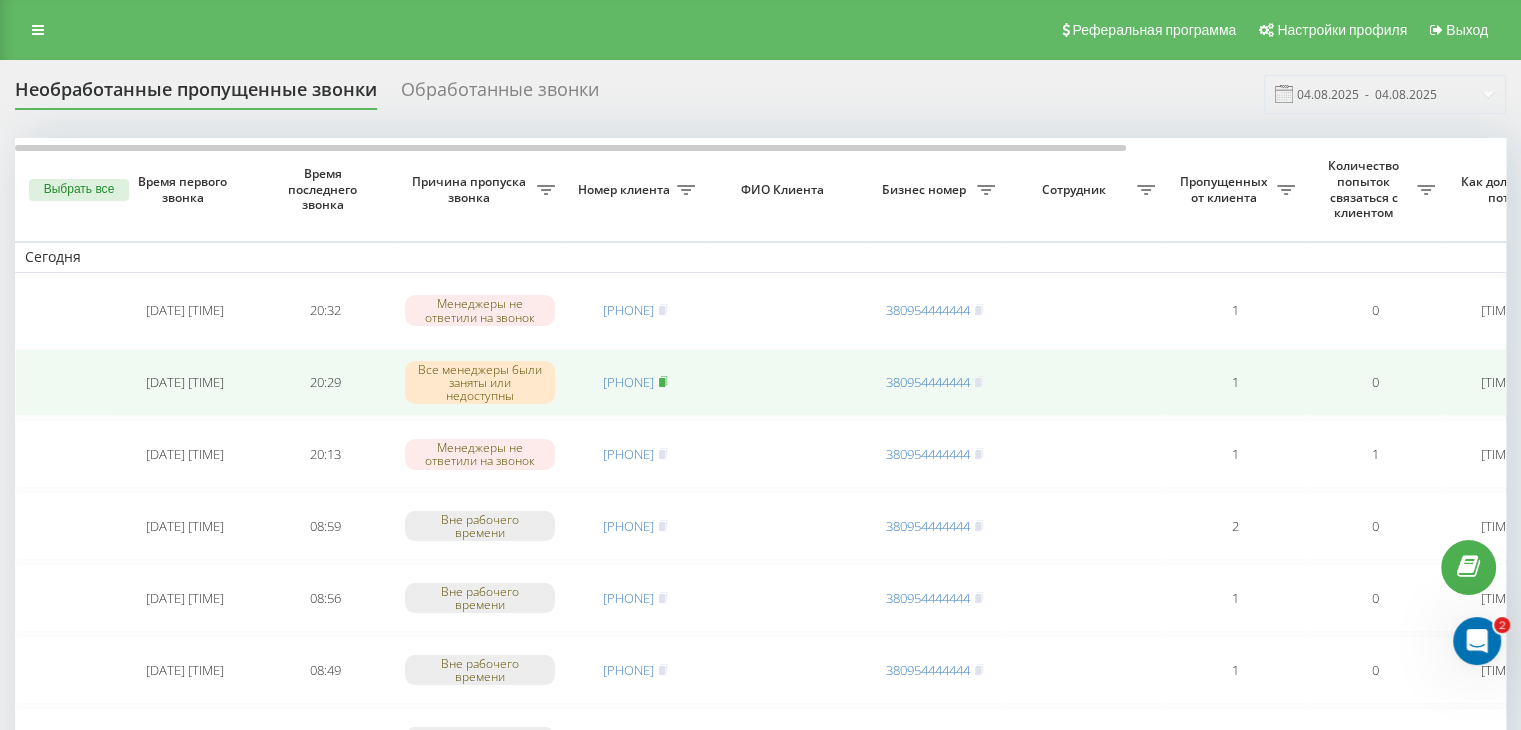 click 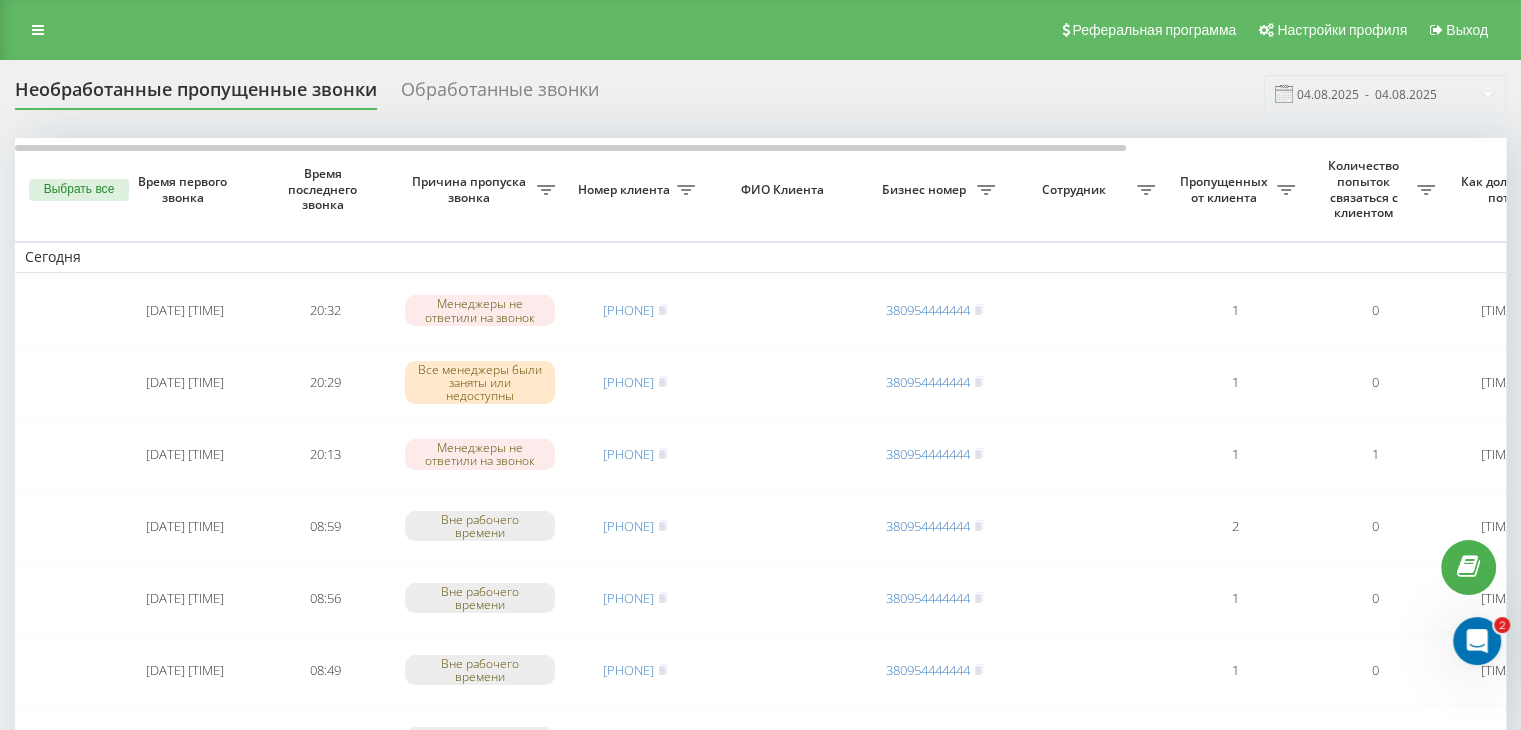 click on "Необработанные пропущенные звонки Обработанные звонки 04.08.2025  -  04.08.2025 Выбрать все Время первого звонка Время последнего звонка Причина пропуска звонка Номер клиента ФИО Клиента Бизнес номер Сотрудник Пропущенных от клиента Количество попыток связаться с клиентом Как долго звонок потерян Название схемы переадресации Комментарий к звонку Сегодня [DATE] [TIME] [TIME] Менеджеры не ответили на звонок [PHONE] [PHONE] 1 0 [TIME_AGO] ukrpas.com.ua Обработать Не удалось связаться Связался с клиентом с помощью другого канала Клиент перезвонил сам с другого номера [DATE] [TIME] 1" at bounding box center (760, 1615) 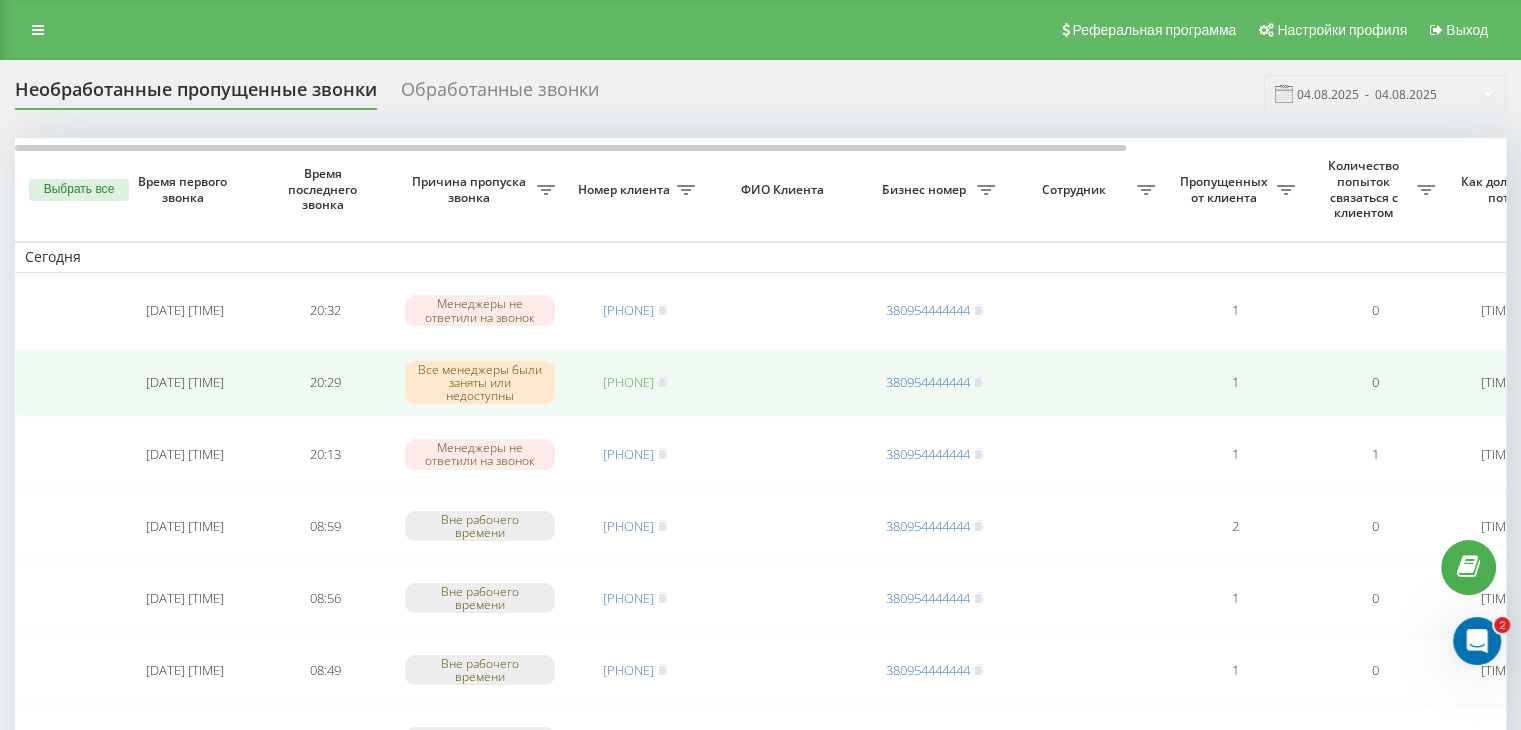 click on "[PHONE]" at bounding box center (628, 382) 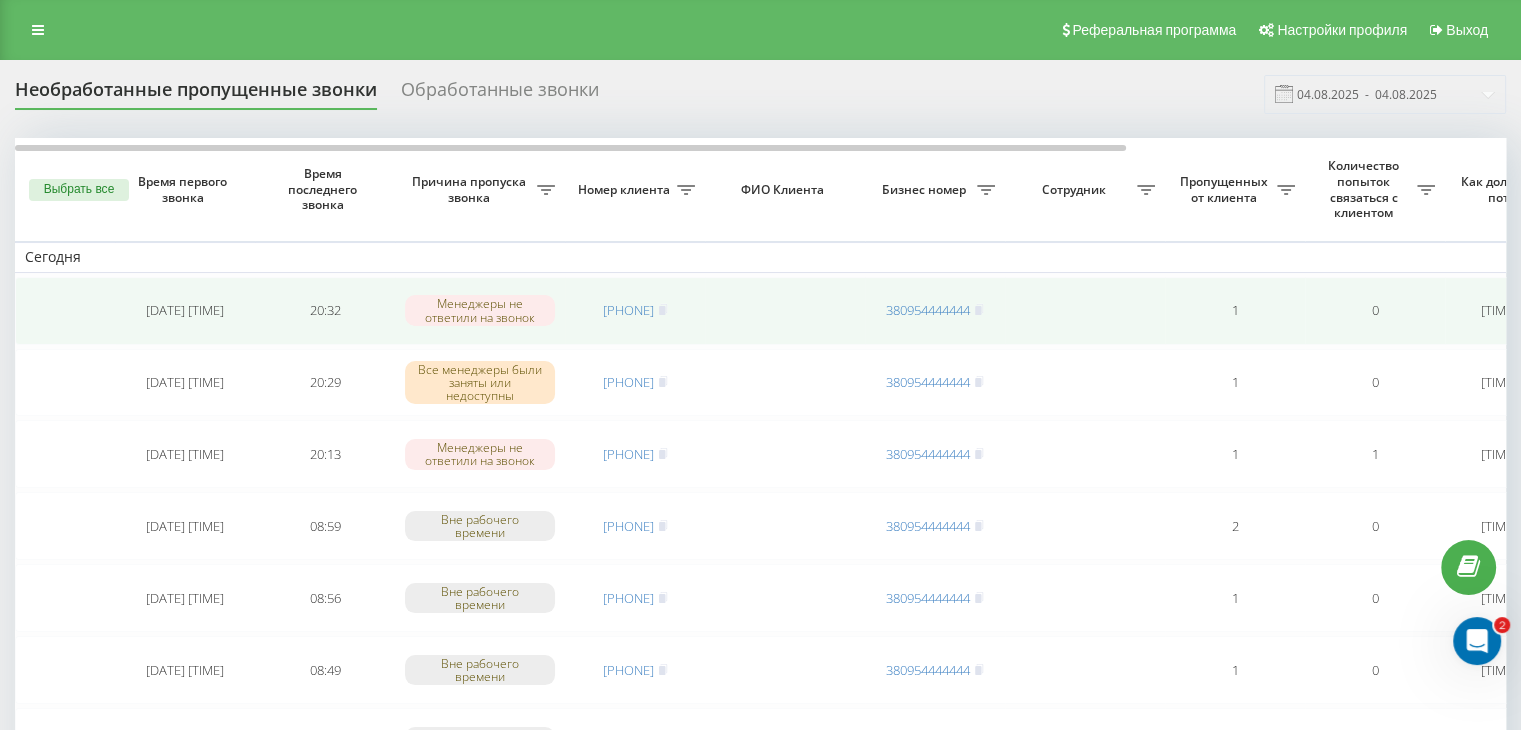 click 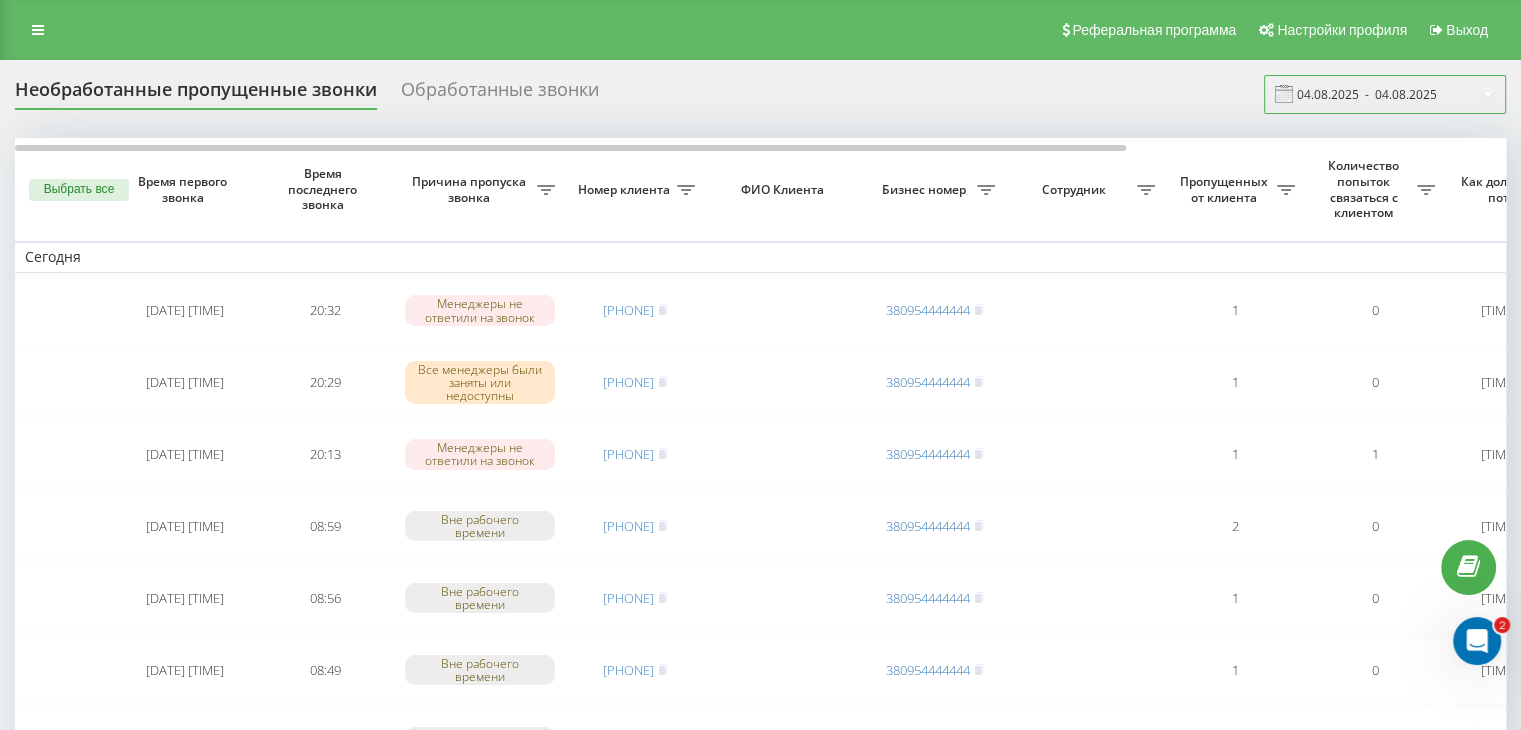 click on "04.08.2025  -  04.08.2025" at bounding box center [1385, 94] 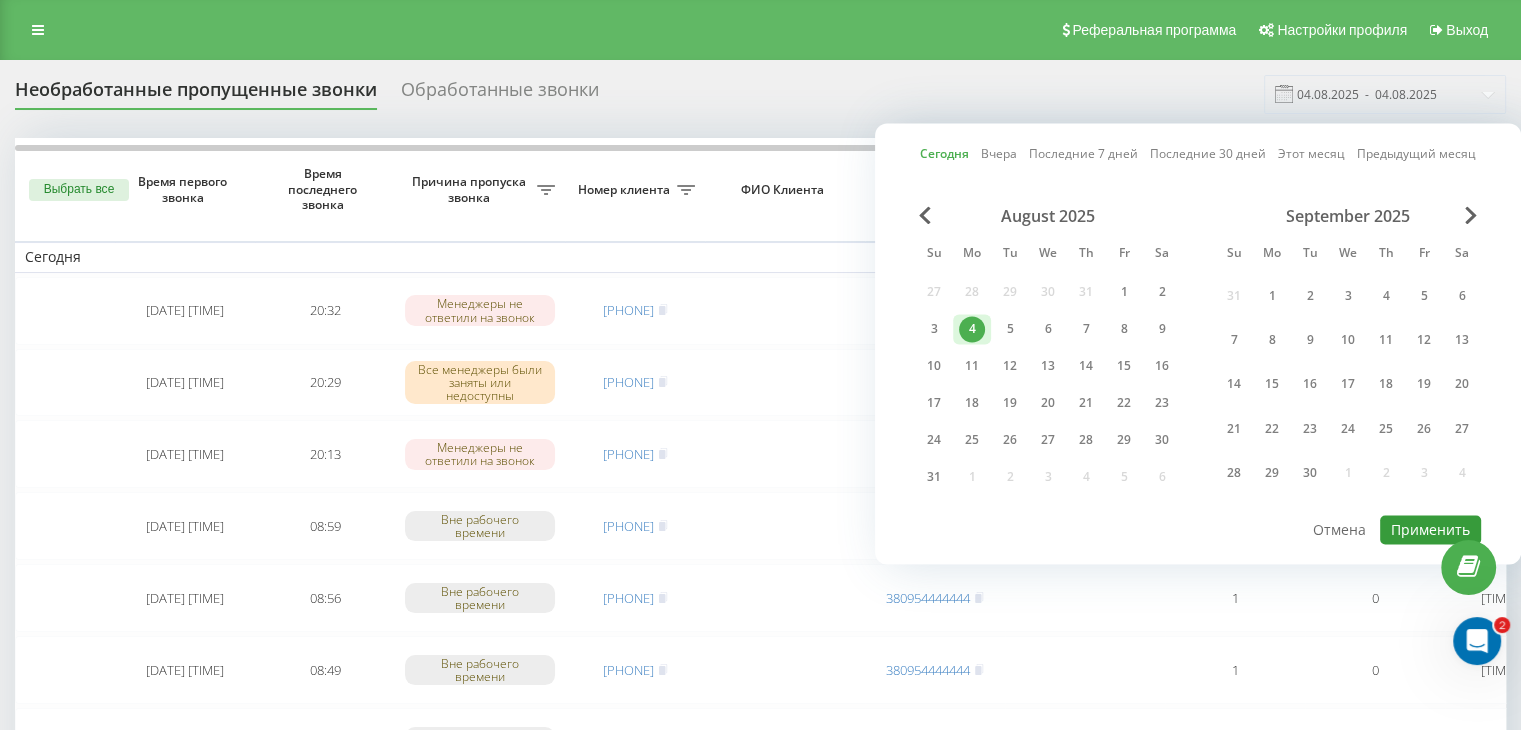 click on "Применить" at bounding box center (1430, 529) 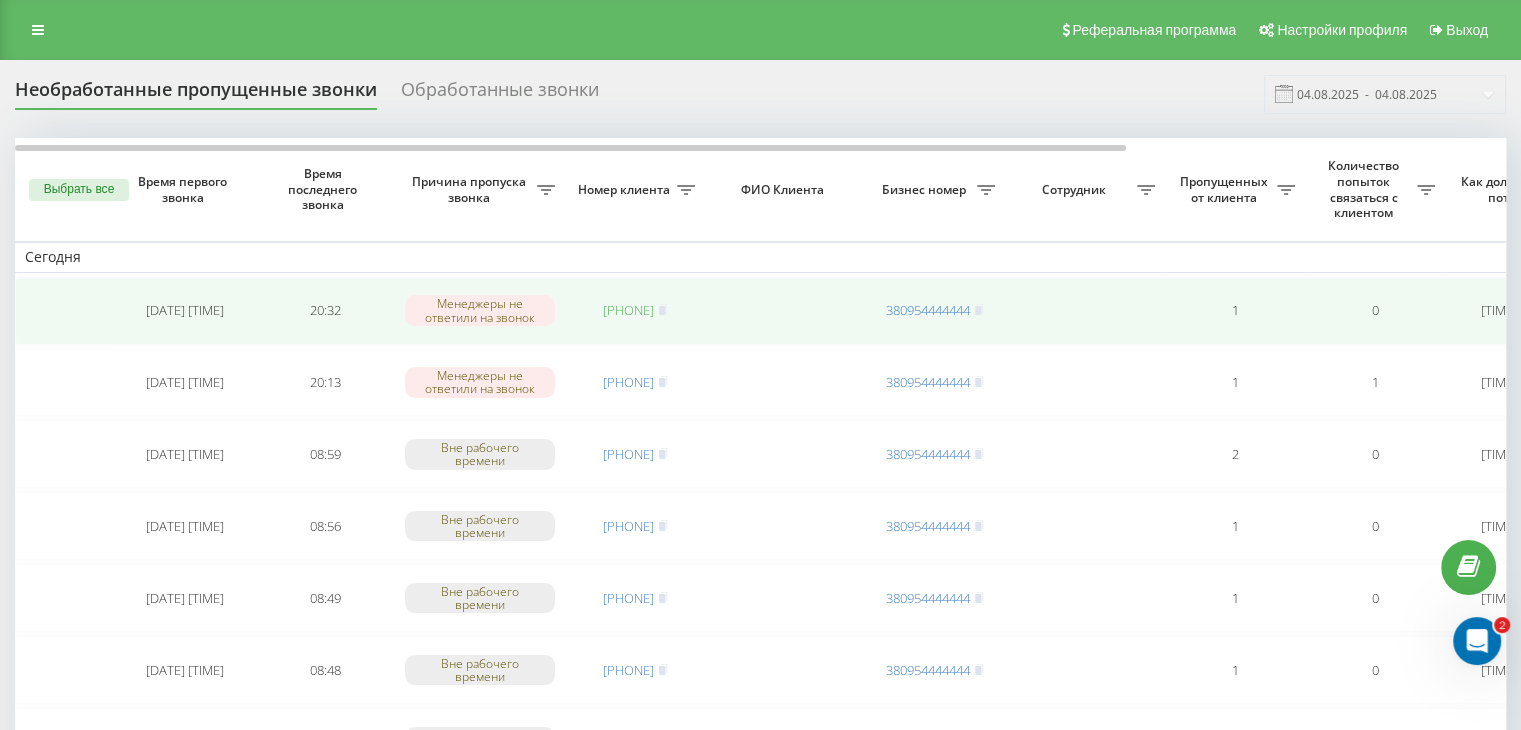 click on "[PHONE]" at bounding box center (628, 310) 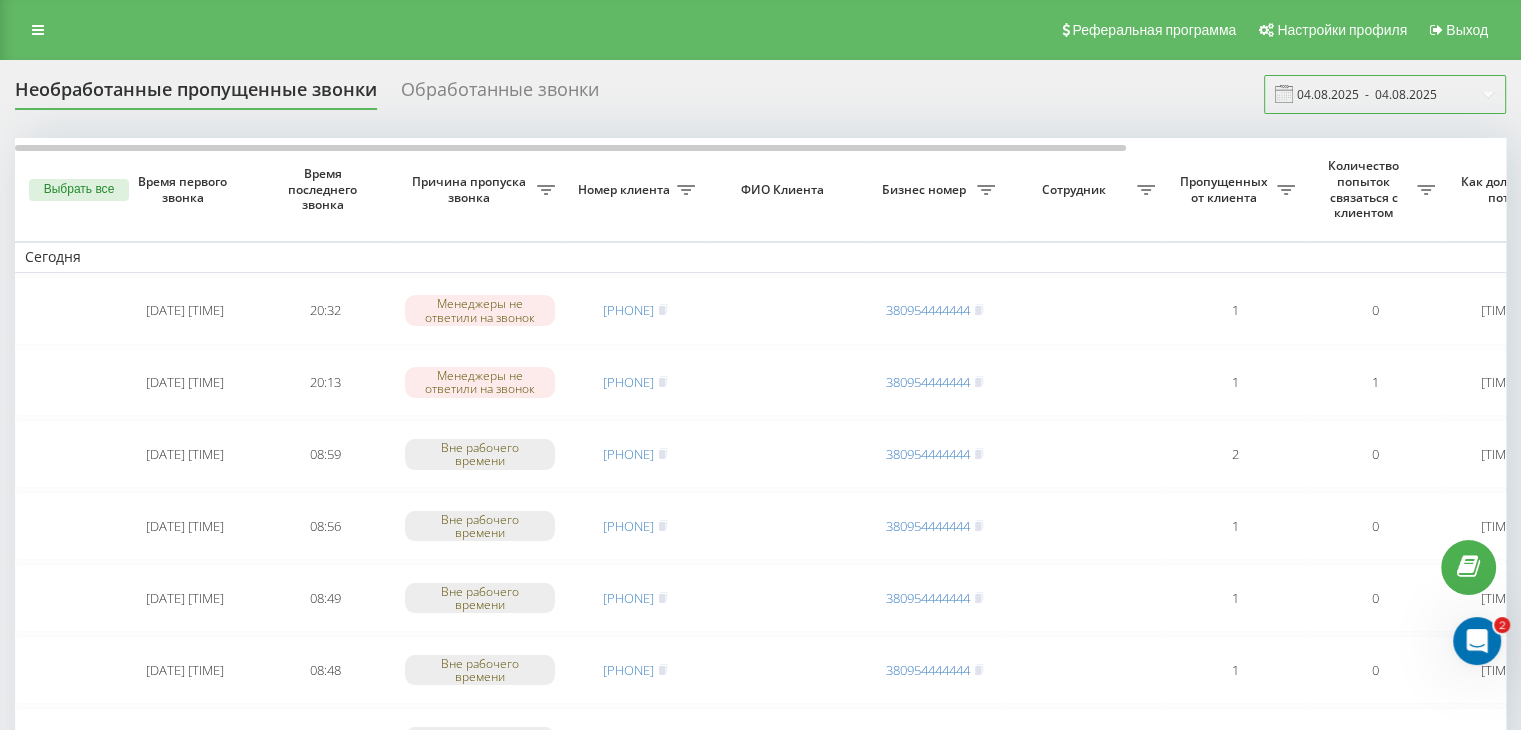 click on "04.08.2025  -  04.08.2025" at bounding box center [1385, 94] 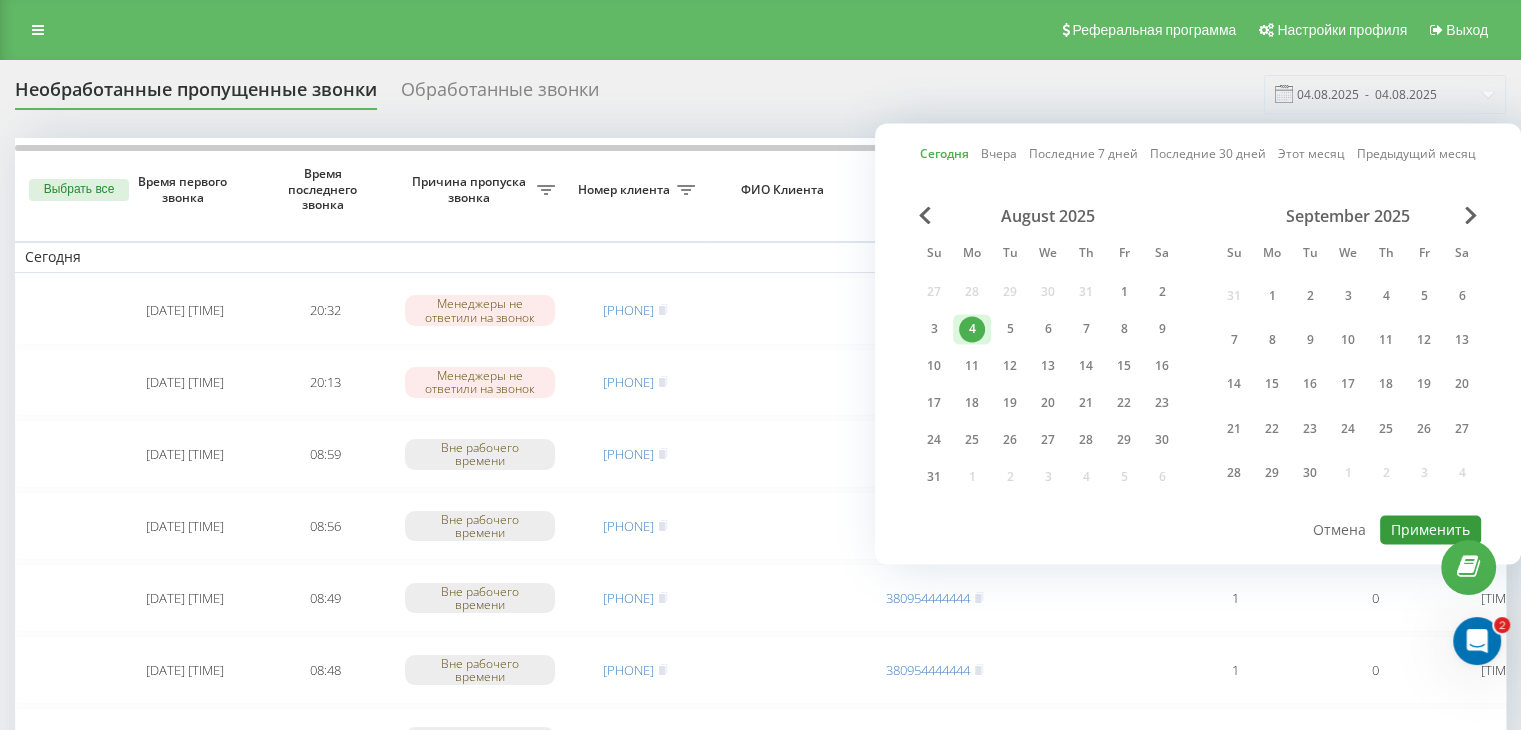 click on "Применить" at bounding box center [1430, 529] 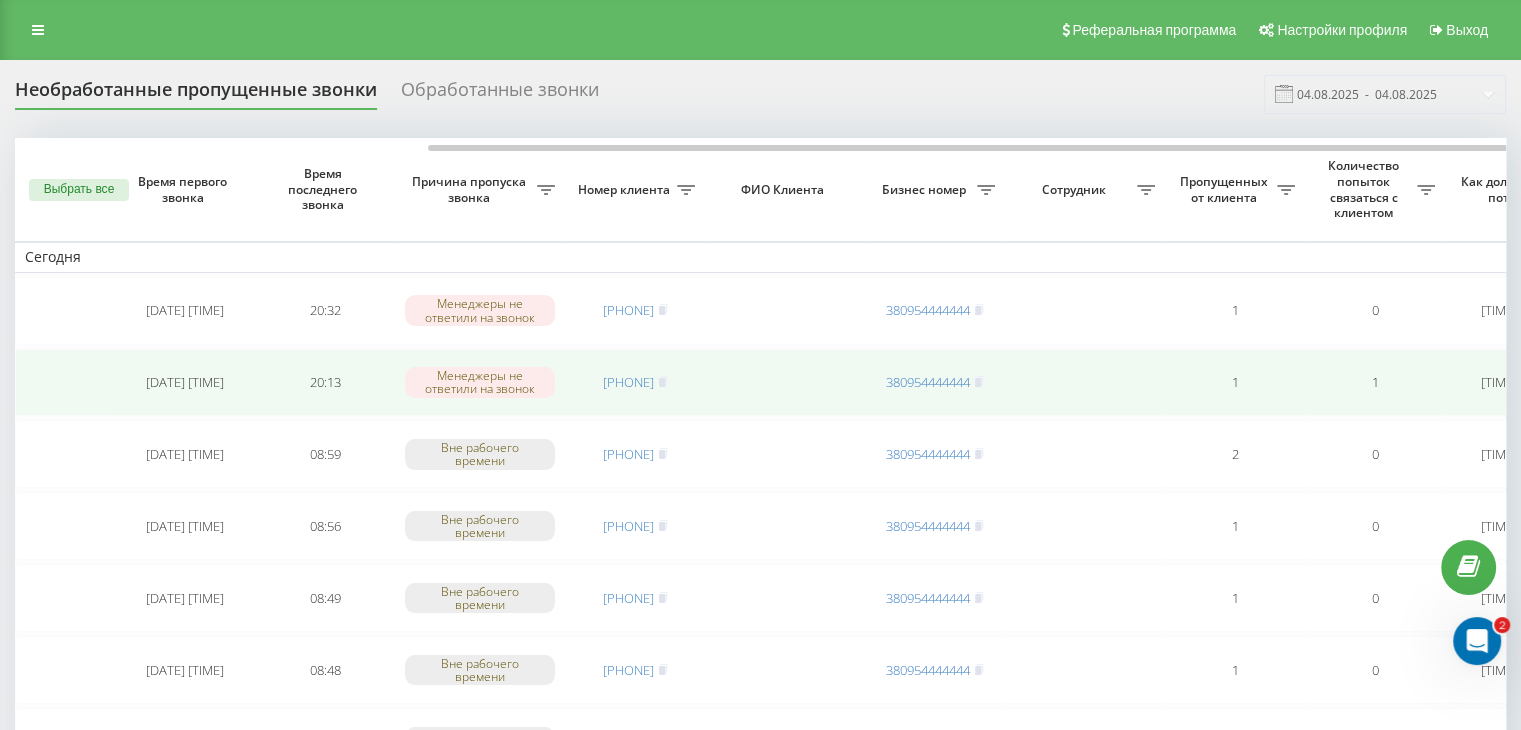 scroll, scrollTop: 0, scrollLeft: 508, axis: horizontal 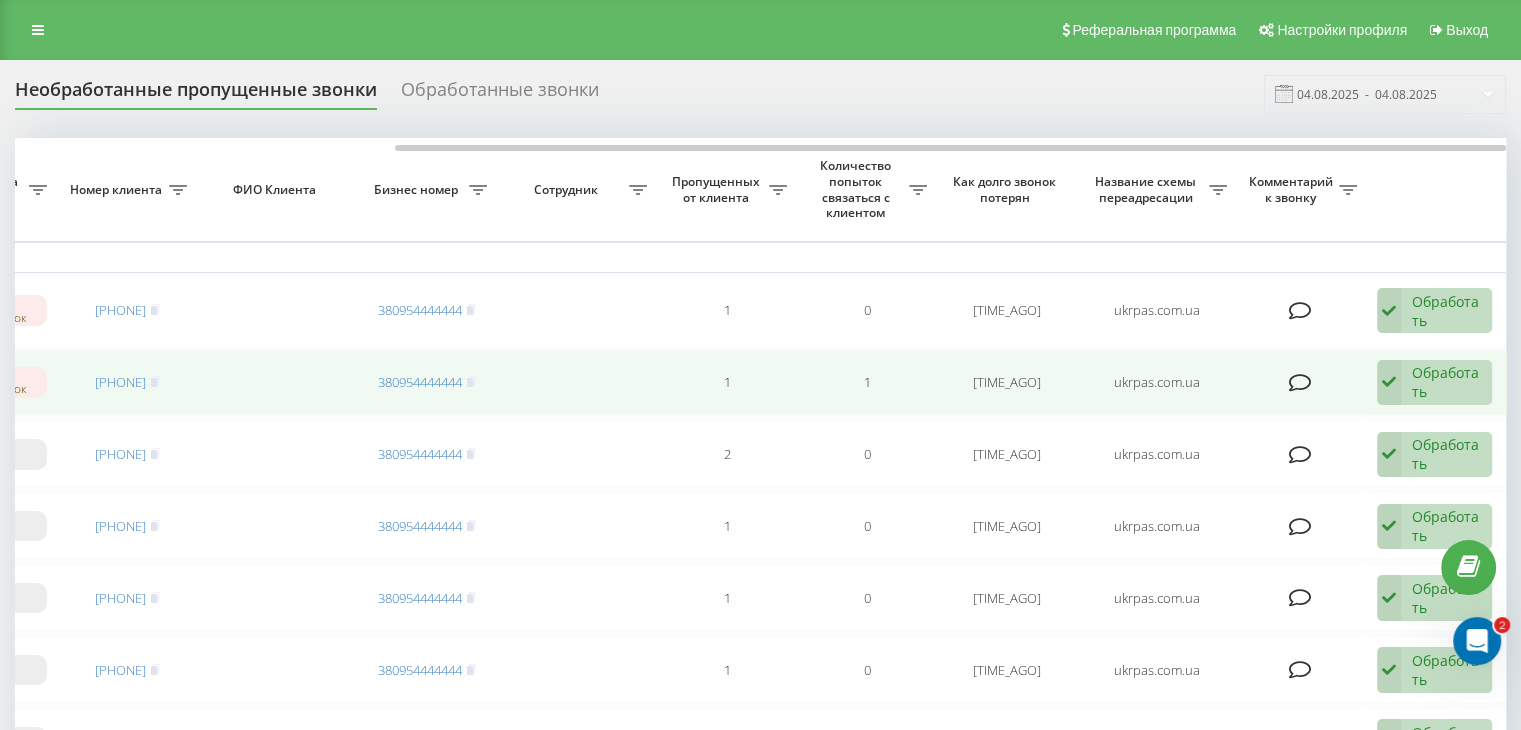 click on "Обработать" at bounding box center (1446, 382) 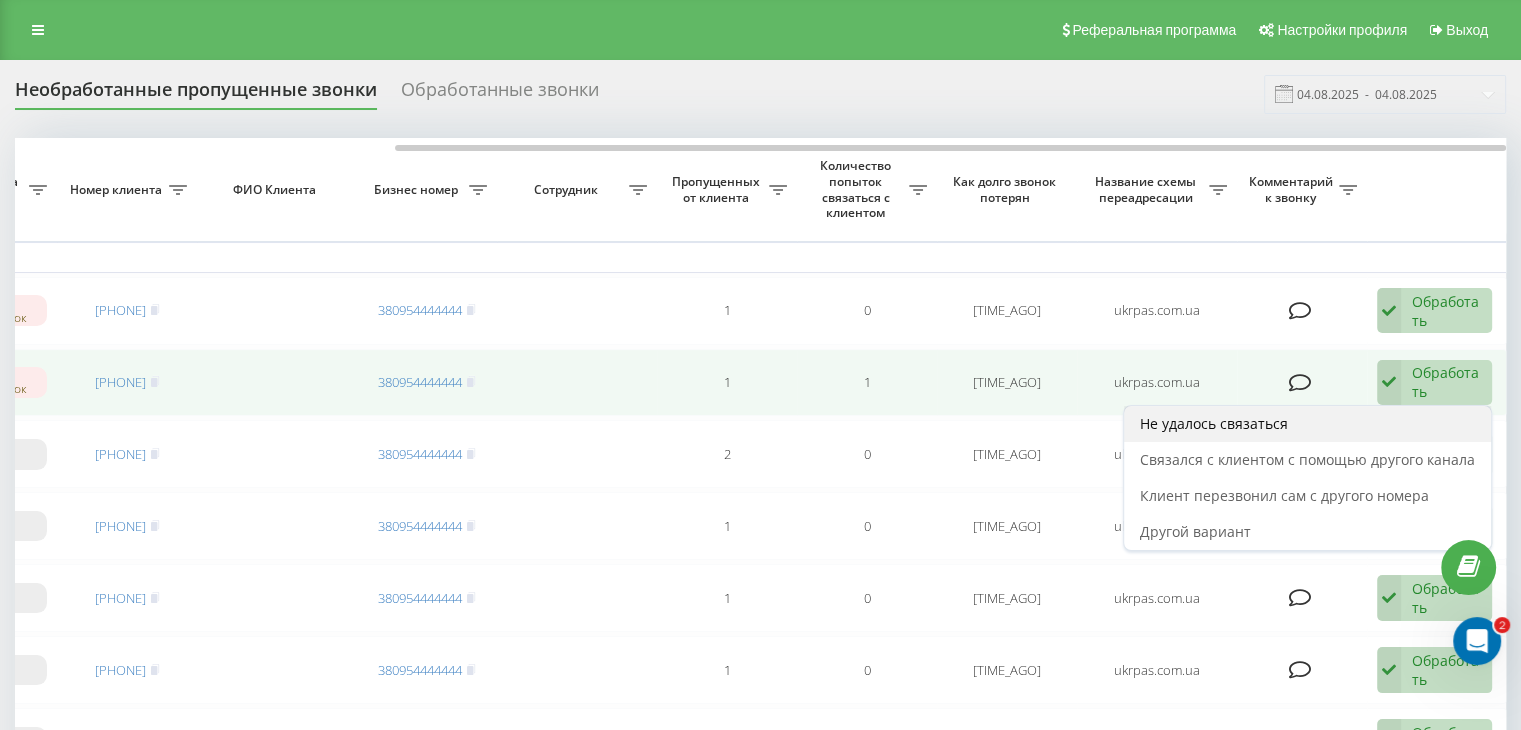 click on "Не удалось связаться" at bounding box center (1307, 424) 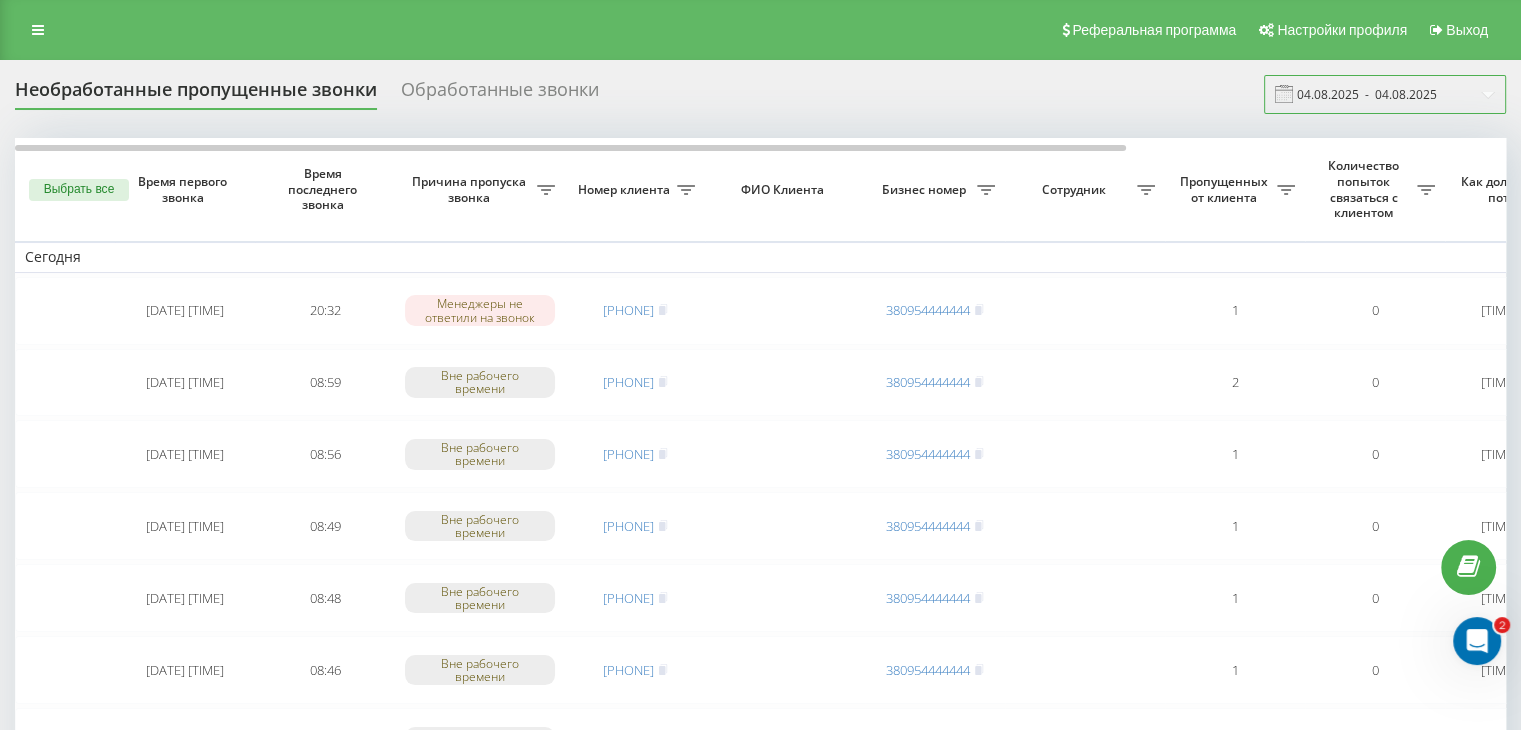 click on "04.08.2025  -  04.08.2025" at bounding box center (1385, 94) 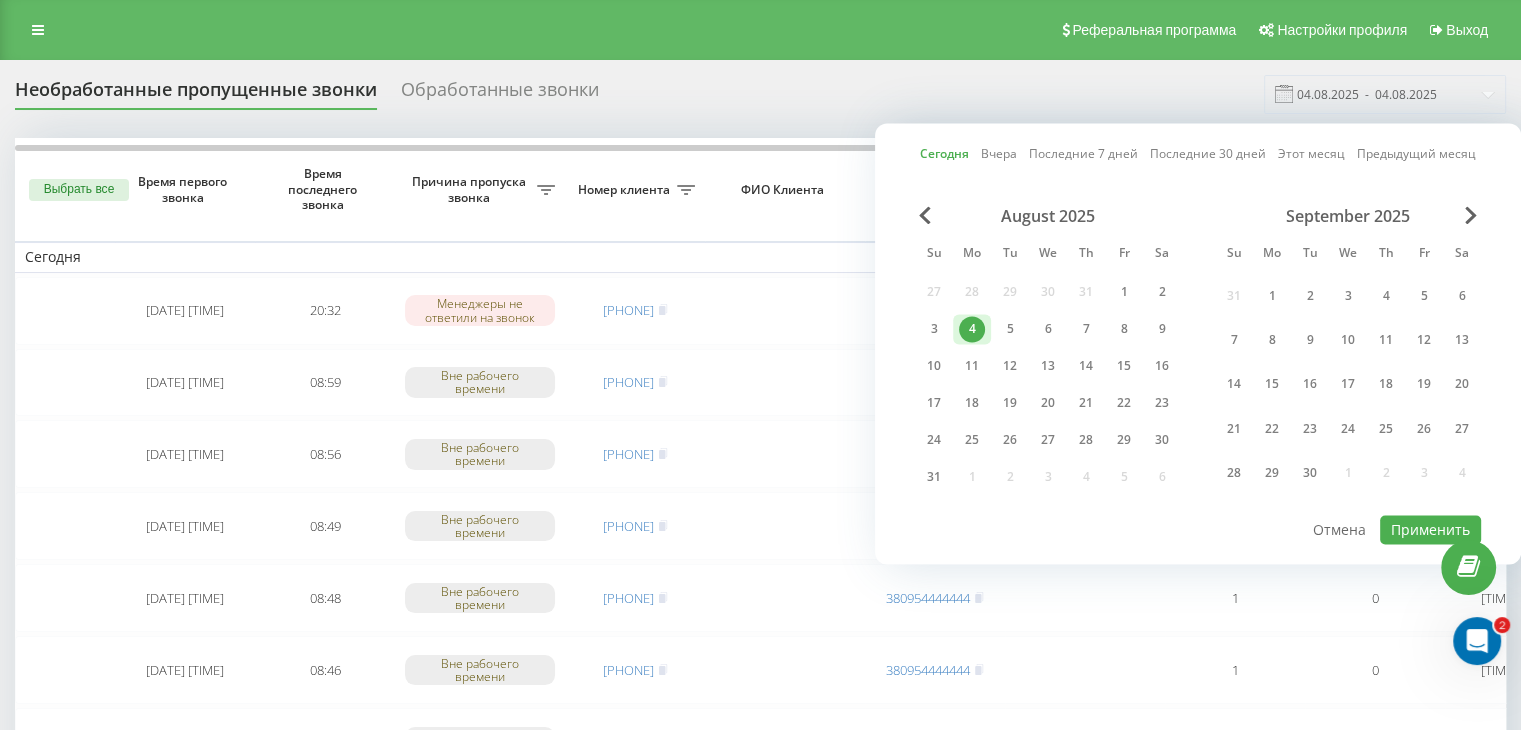 click on "Сегодня Вчера Последние 7 дней Последние 30 дней Этот месяц Предыдущий месяц August 2025 Su Mo Tu We Th Fr Sa 27 28 29 30 31 1 2 3 4 5 6 7 8 9 10 11 12 13 14 15 16 17 18 19 20 21 22 23 24 25 26 27 28 29 30 31 1 2 3 4 September 2025 Su Mo Tu We Th Fr Sa 31 1 2 3 4 5 6 7 8 9 10 11 12 13 14 15 16 17 18 19 20 21 22 23 24 25 26 27 28 29 30 1 2 3 4 Применить Отмена" at bounding box center [1198, 343] 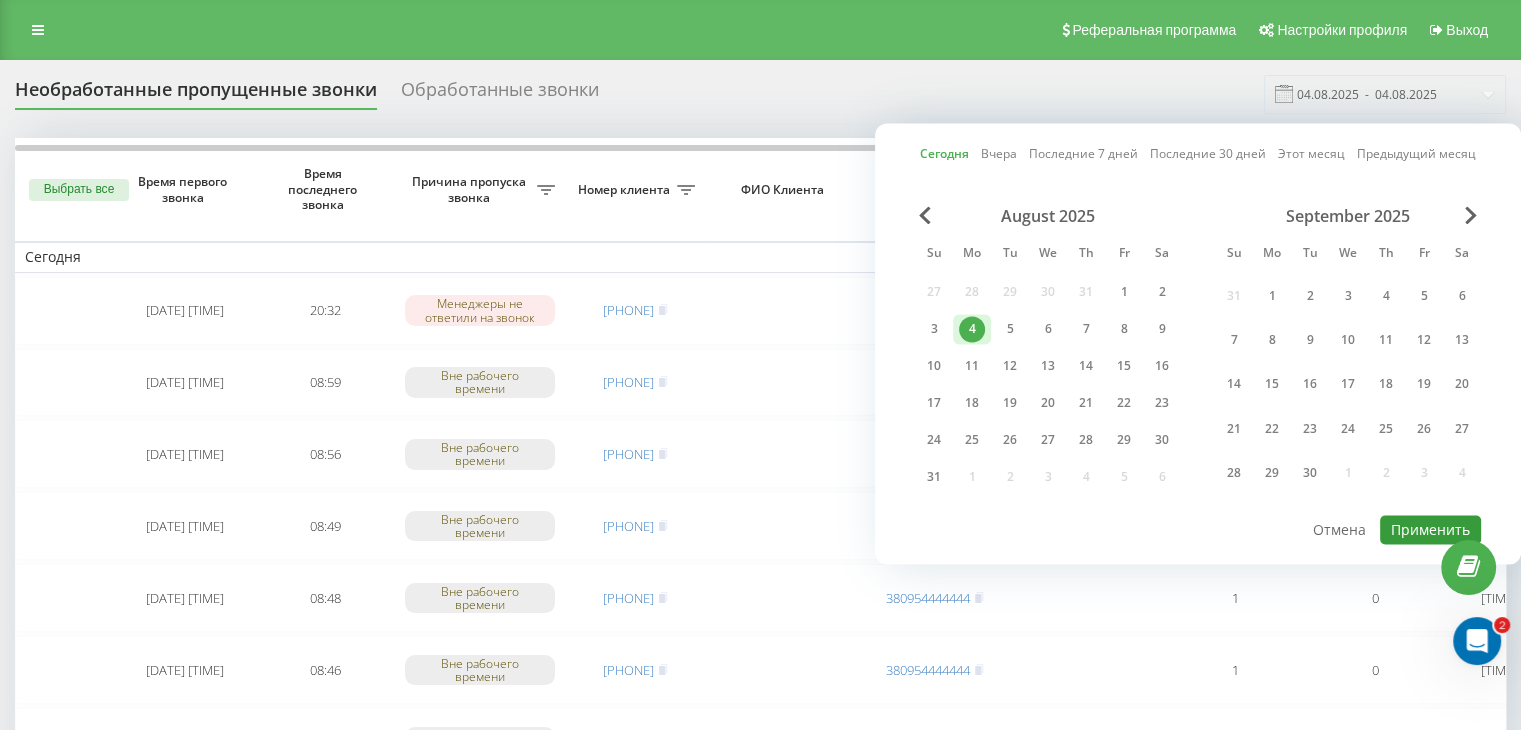 click on "Применить" at bounding box center [1430, 529] 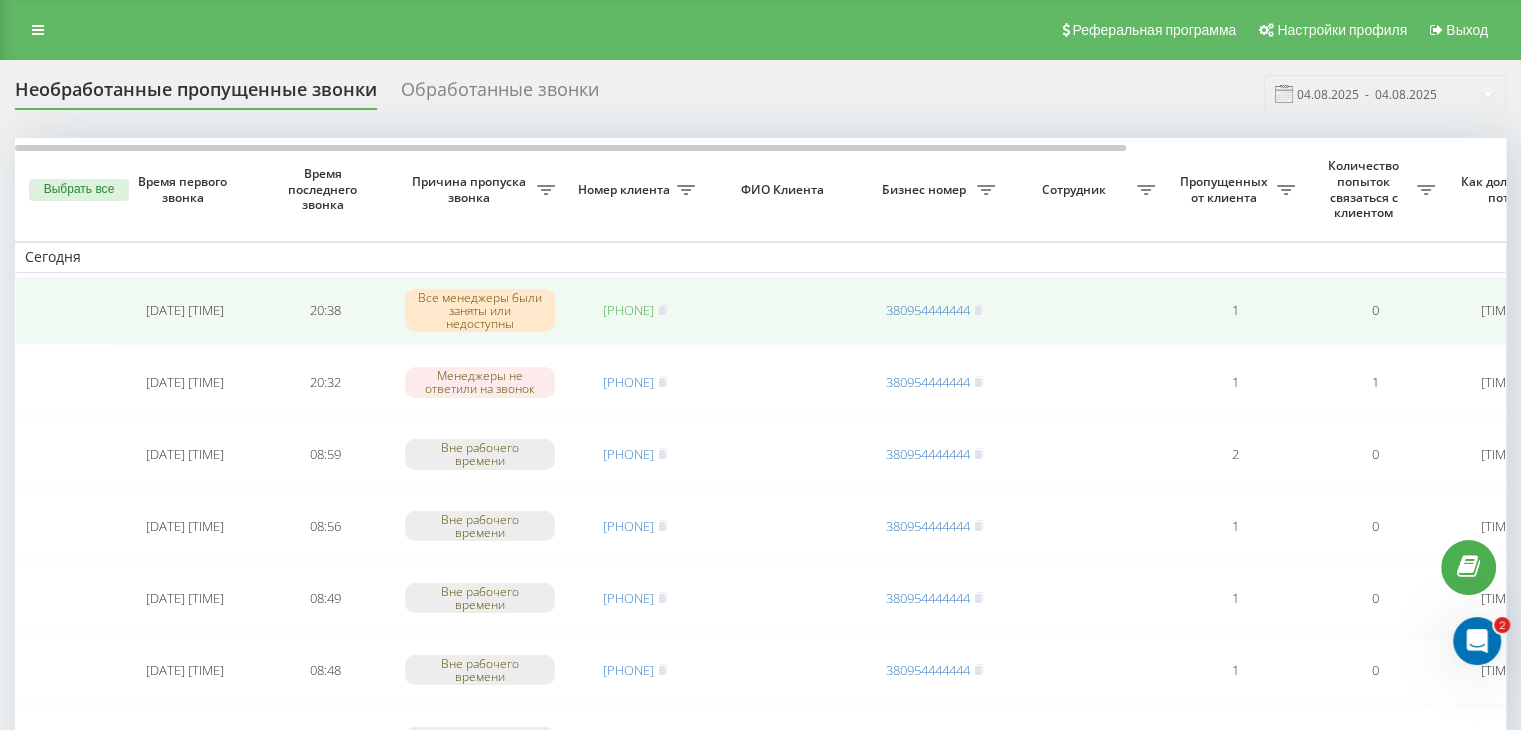 click on "[PHONE]" at bounding box center [628, 310] 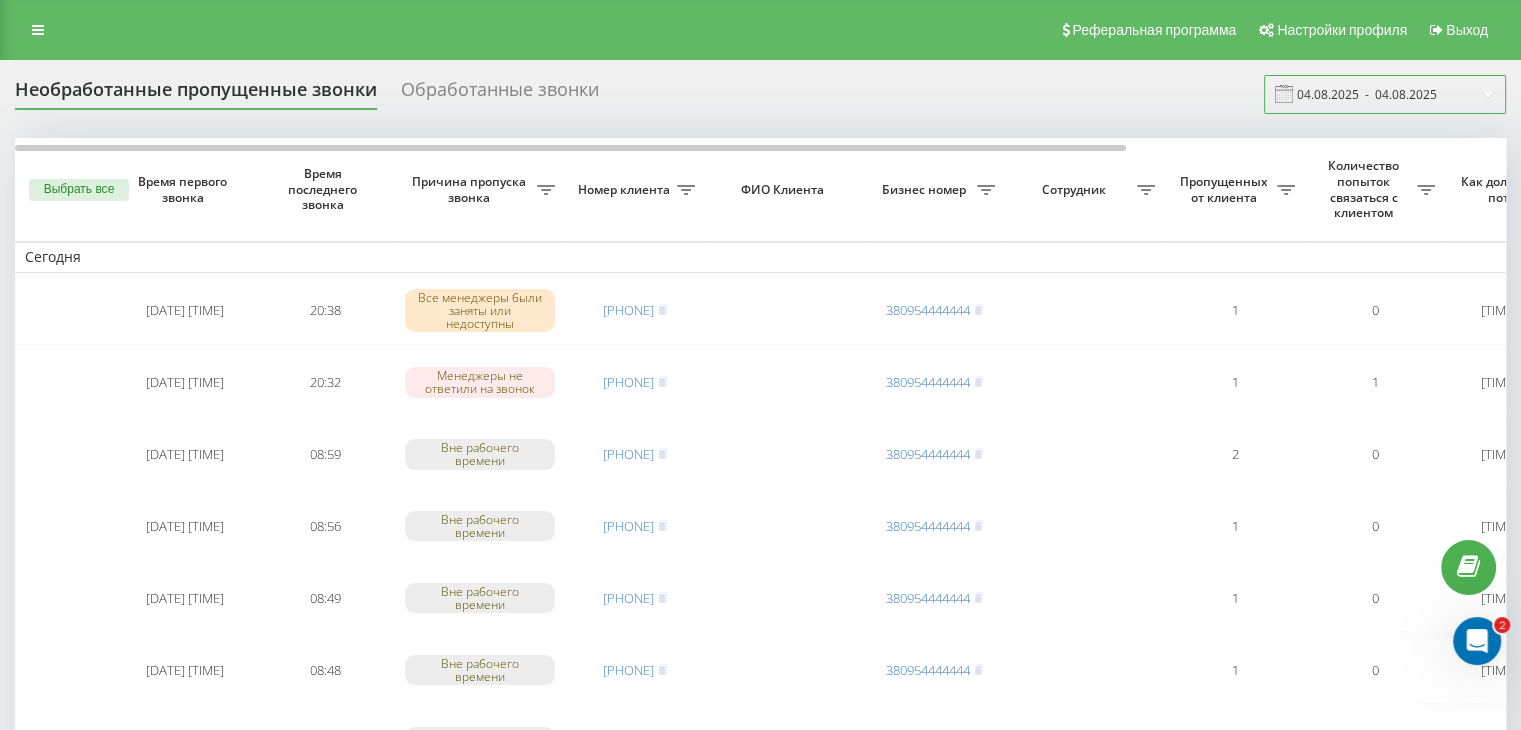 click on "04.08.2025  -  04.08.2025" at bounding box center [1385, 94] 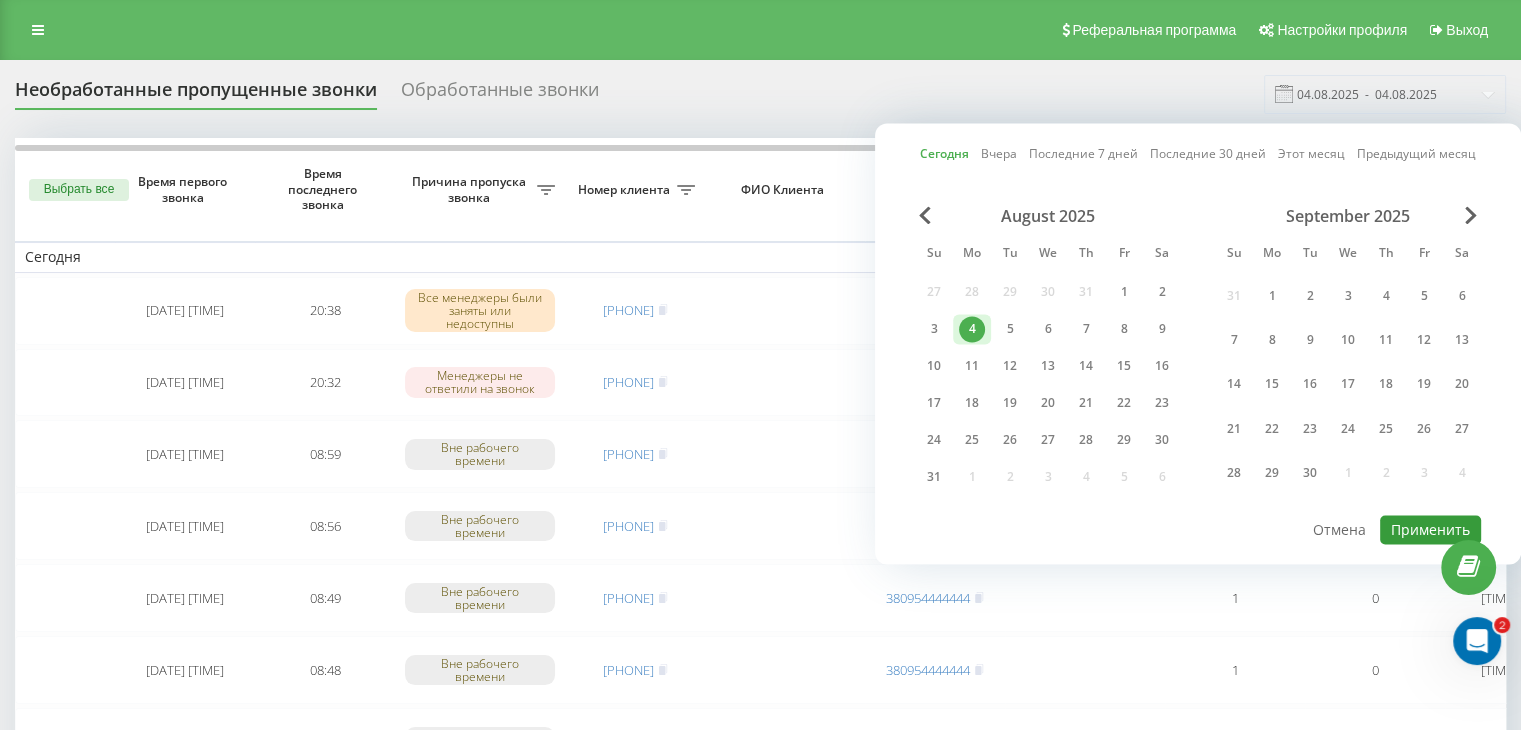 click on "Применить" at bounding box center [1430, 529] 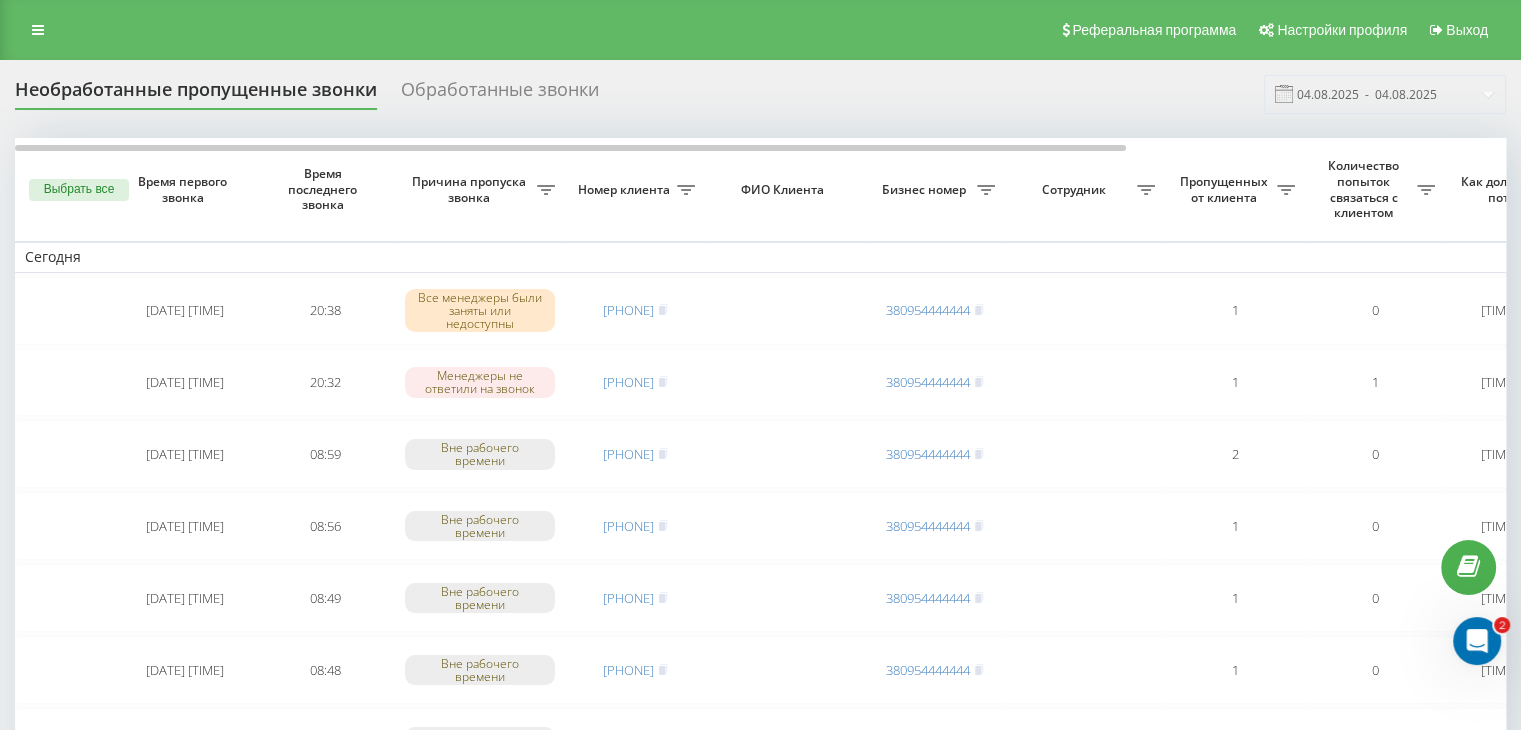 click on "Необработанные пропущенные звонки Обработанные звонки 04.08.2025  -  04.08.2025 Выбрать все Время первого звонка Время последнего звонка Причина пропуска звонка Номер клиента ФИО Клиента Бизнес номер Сотрудник Пропущенных от клиента Количество попыток связаться с клиентом Как долго звонок потерян Название схемы переадресации Комментарий к звонку Сегодня [DATE] [TIME] [TIME] Все менеджеры были заняты или недоступны [PHONE] [PHONE] 1 0 [TIME_AGO] ukrpas.com.ua Обработать Не удалось связаться Связался с клиентом с помощью другого канала Клиент перезвонил сам с другого номера [TIME]" at bounding box center (760, 1619) 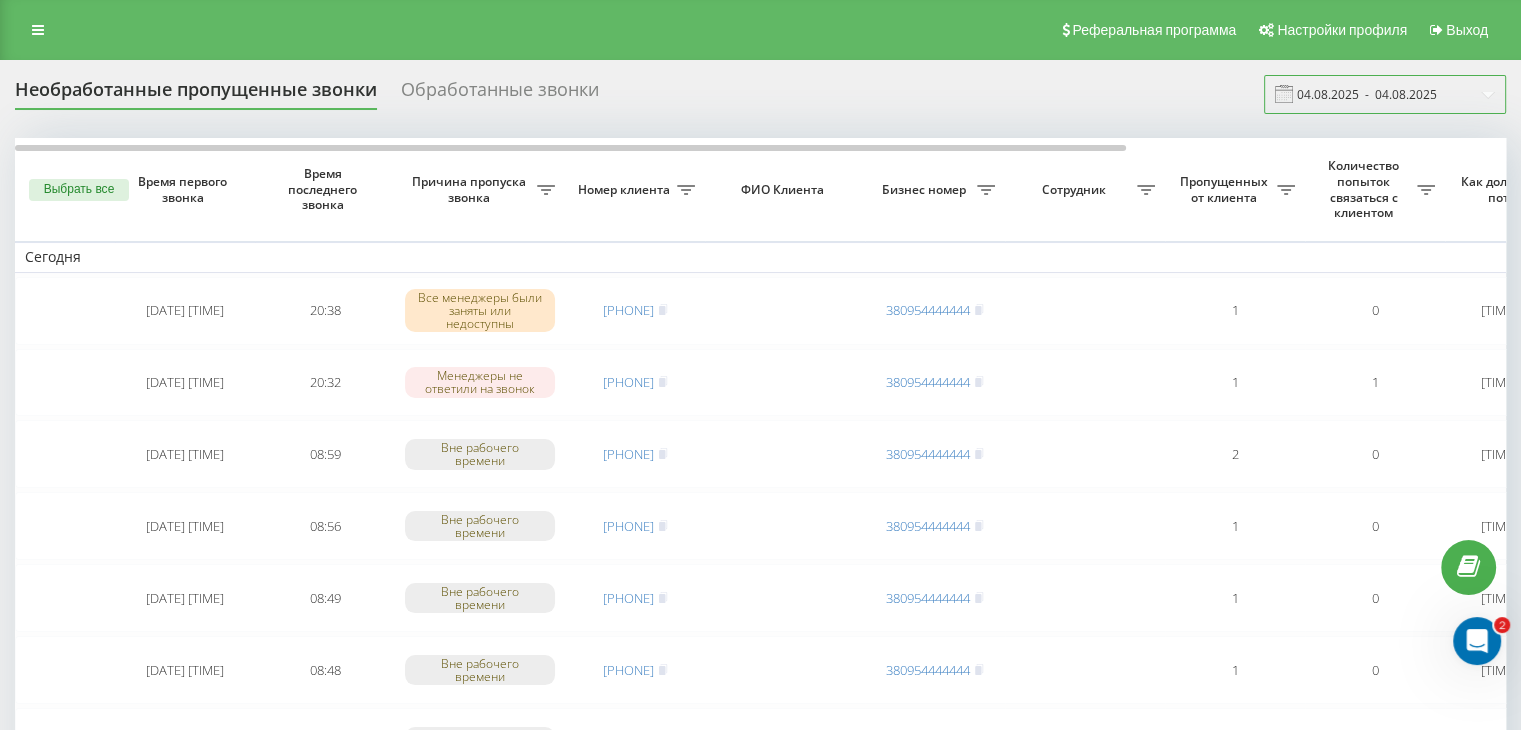 drag, startPoint x: 1376, startPoint y: 99, endPoint x: 1375, endPoint y: 113, distance: 14.035668 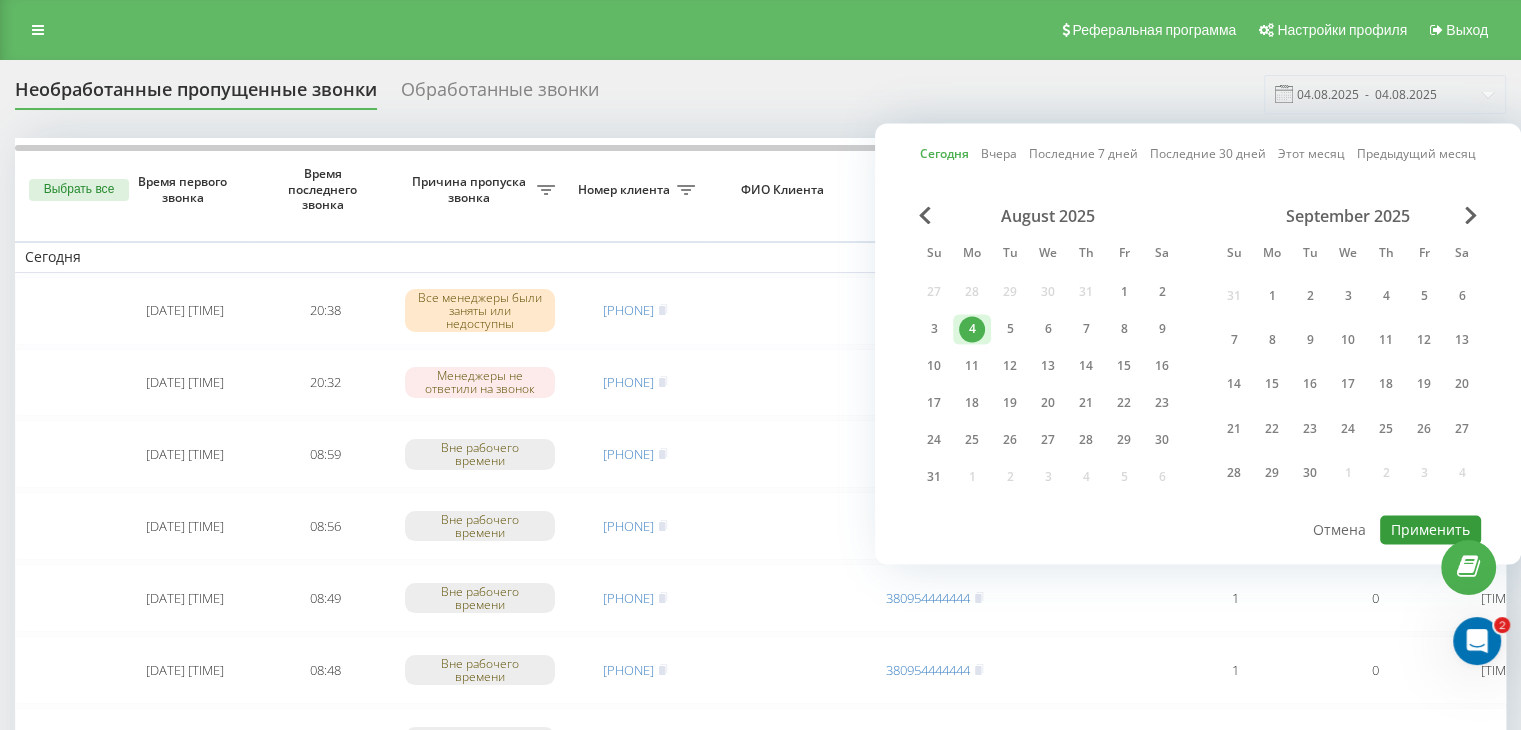click on "Применить" at bounding box center (1430, 529) 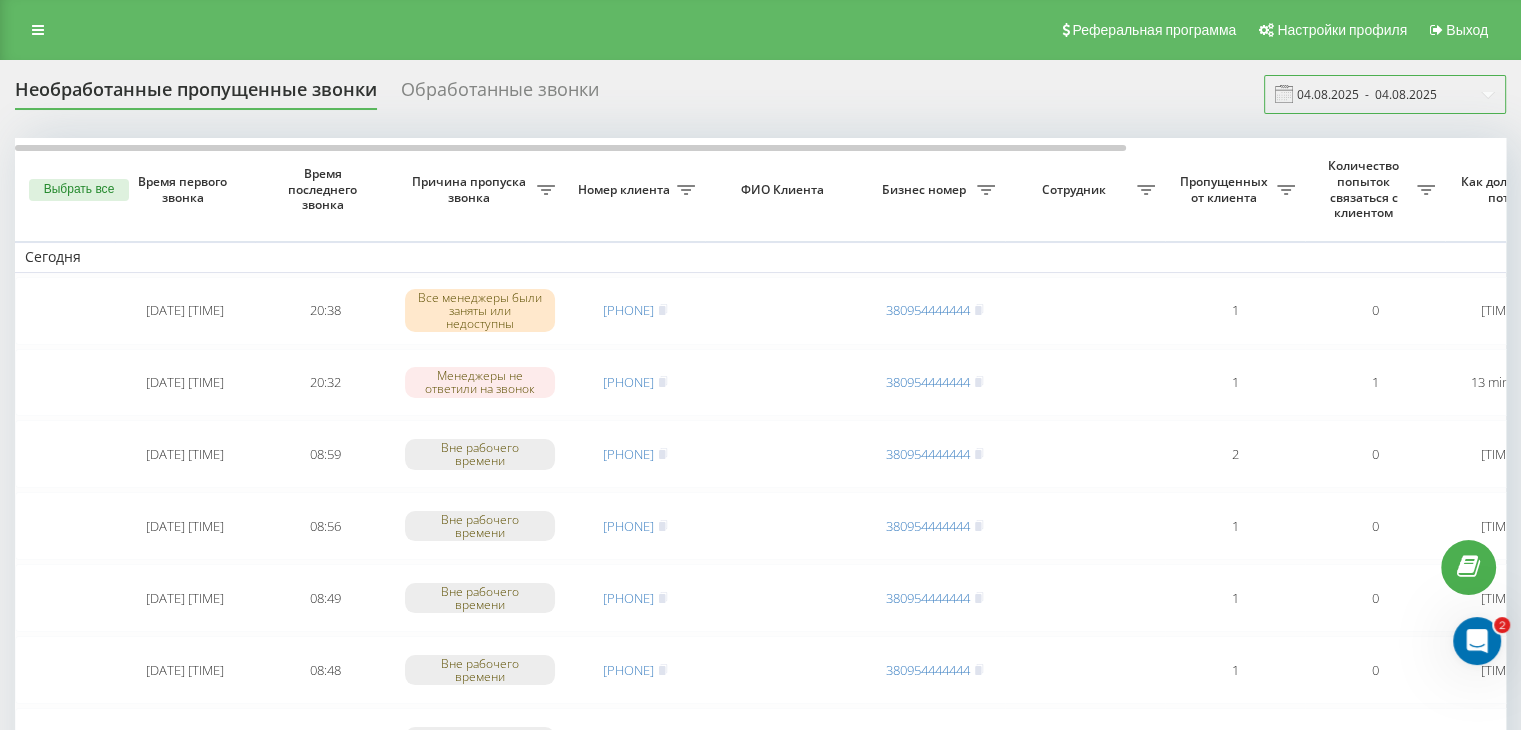 click on "04.08.2025  -  04.08.2025" at bounding box center (1385, 94) 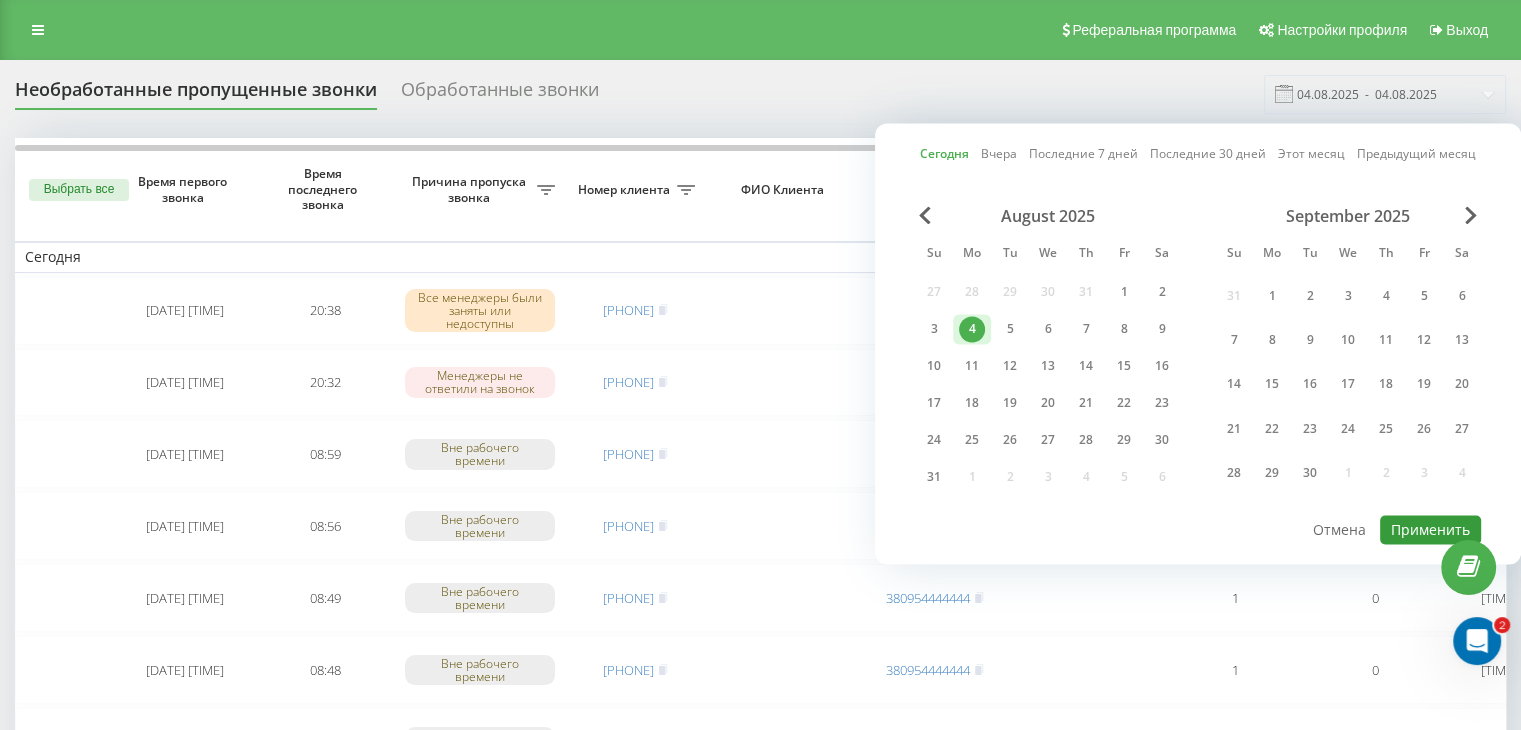 click on "Применить" at bounding box center (1430, 529) 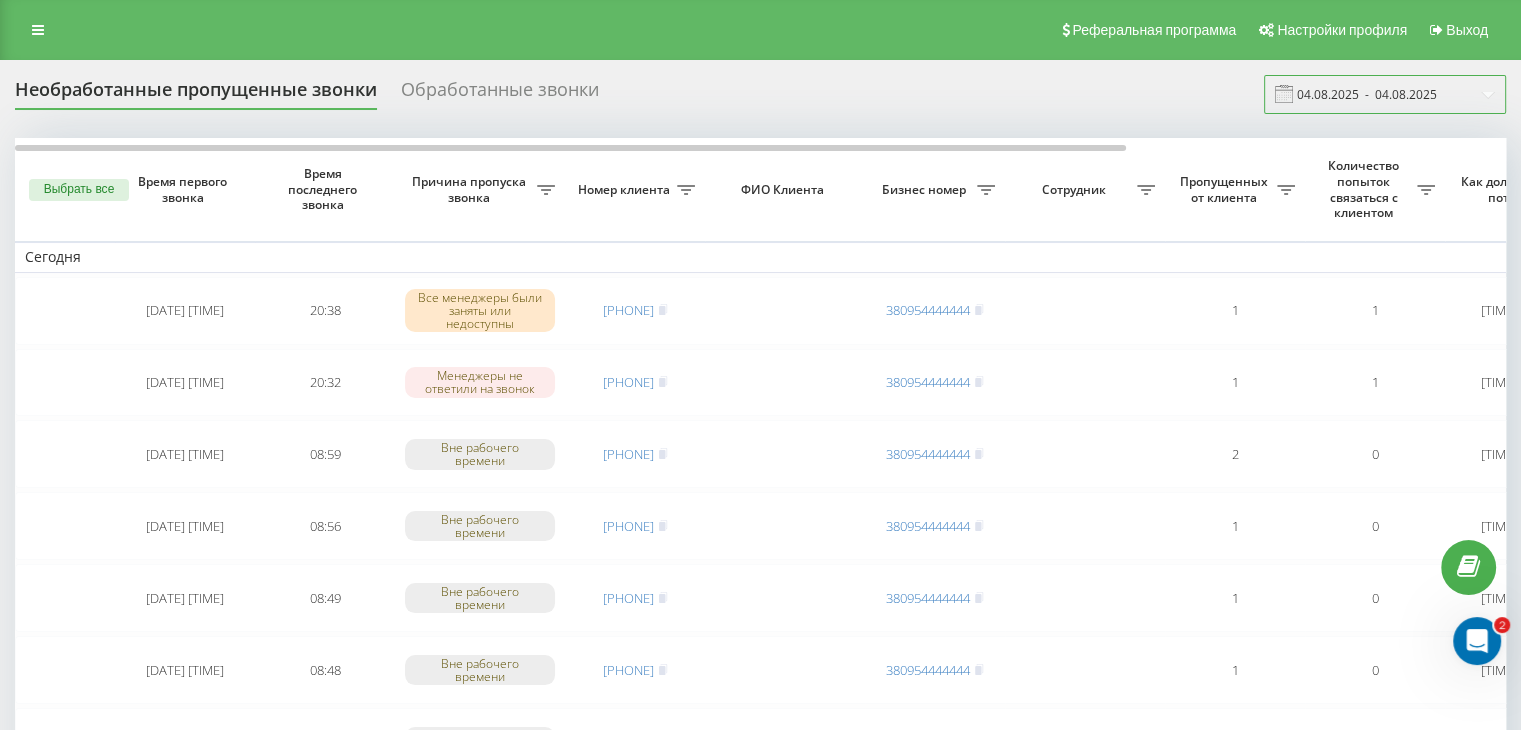 click on "04.08.2025  -  04.08.2025" at bounding box center [1385, 94] 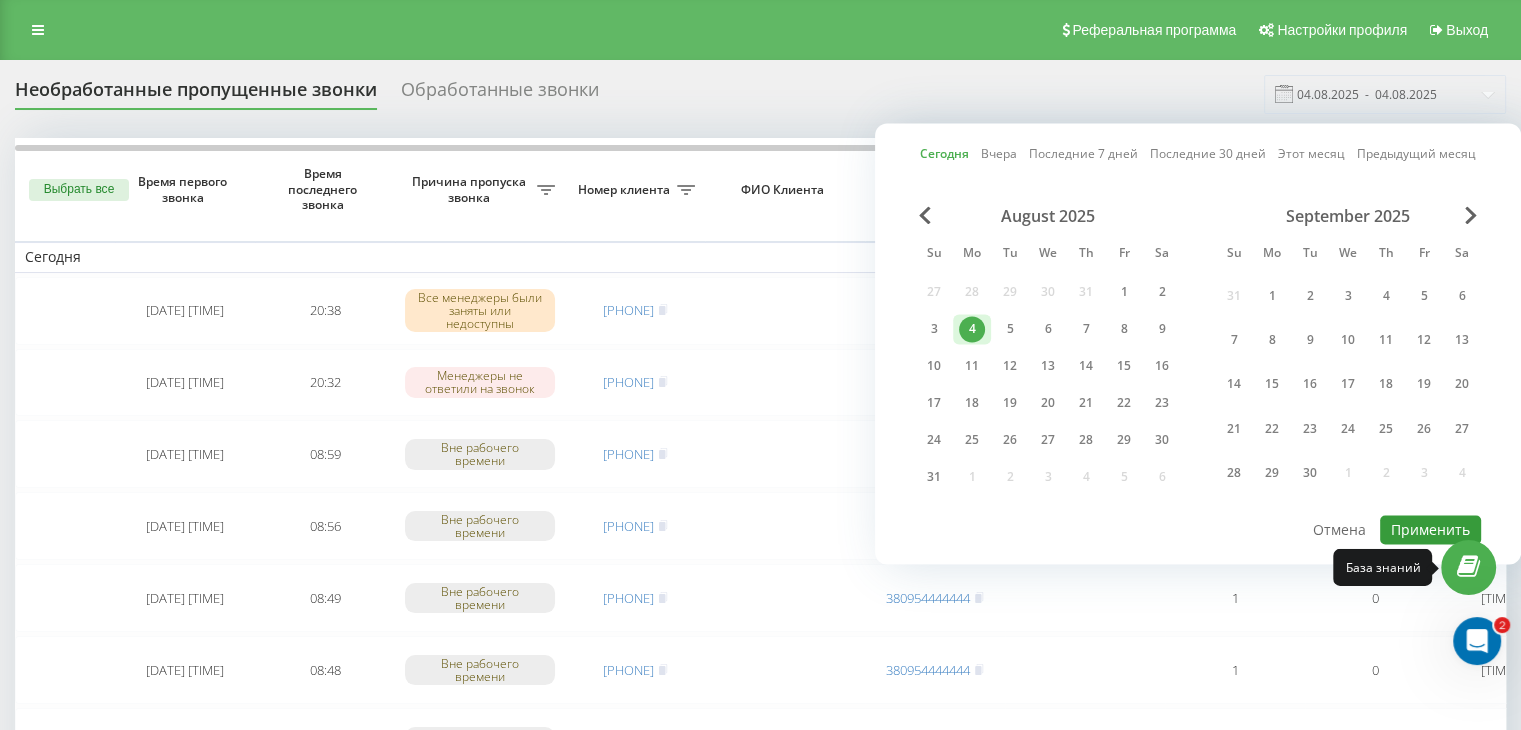 click on "Применить" at bounding box center [1430, 529] 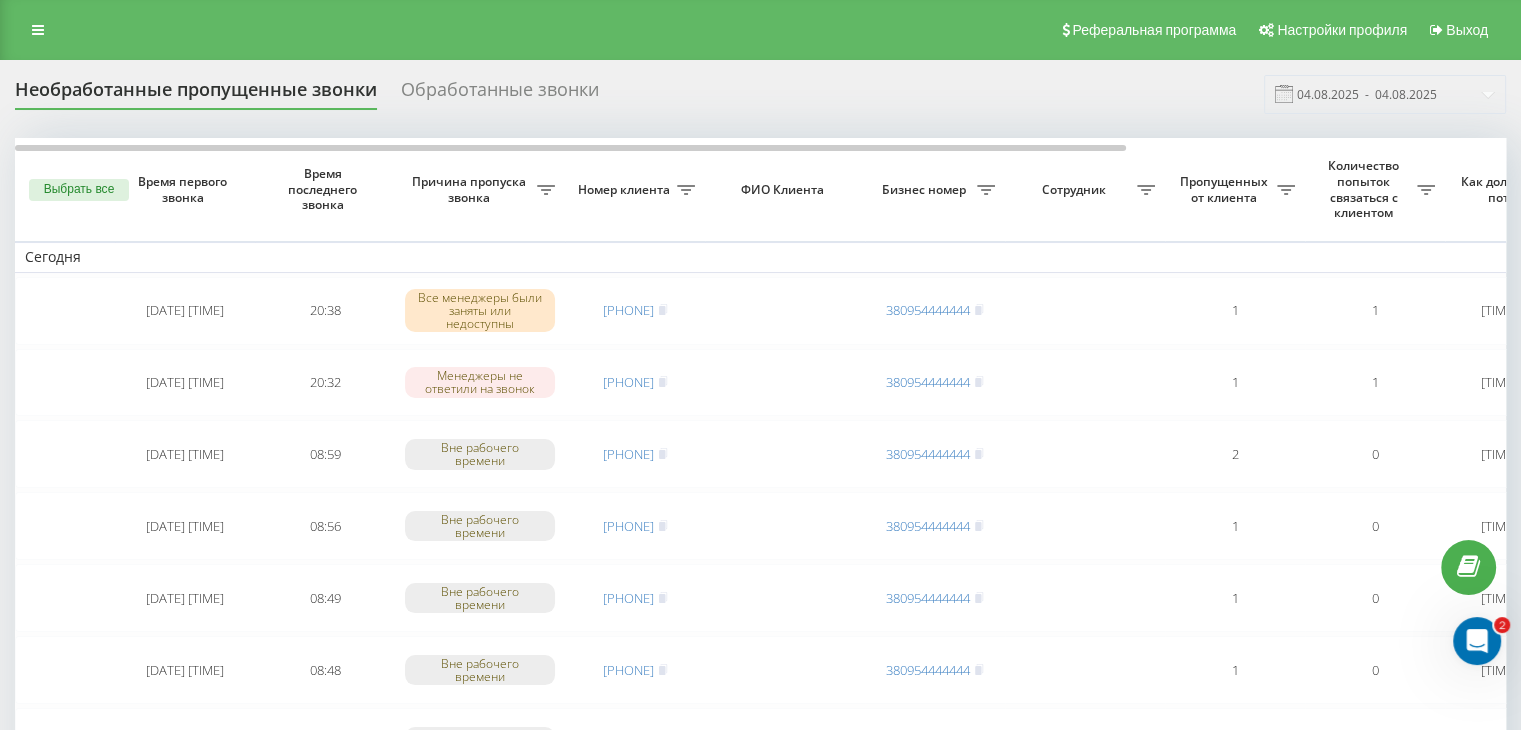 click on "Необработанные пропущенные звонки Обработанные звонки 04.08.2025  -  04.08.2025 Выбрать все Время первого звонка Время последнего звонка Причина пропуска звонка Номер клиента ФИО Клиента Бизнес номер Сотрудник Пропущенных от клиента Количество попыток связаться с клиентом Как долго звонок потерян Название схемы переадресации Комментарий к звонку Сегодня [DATE] [TIME] [TIME] Все менеджеры были заняты или недоступны [PHONE] [PHONE] 1 1 [TIME_AGO] ukrpas.com.ua Обработать Не удалось связаться Связался с клиентом с помощью другого канала Клиент перезвонил сам с другого номера 1 1" at bounding box center [760, 1579] 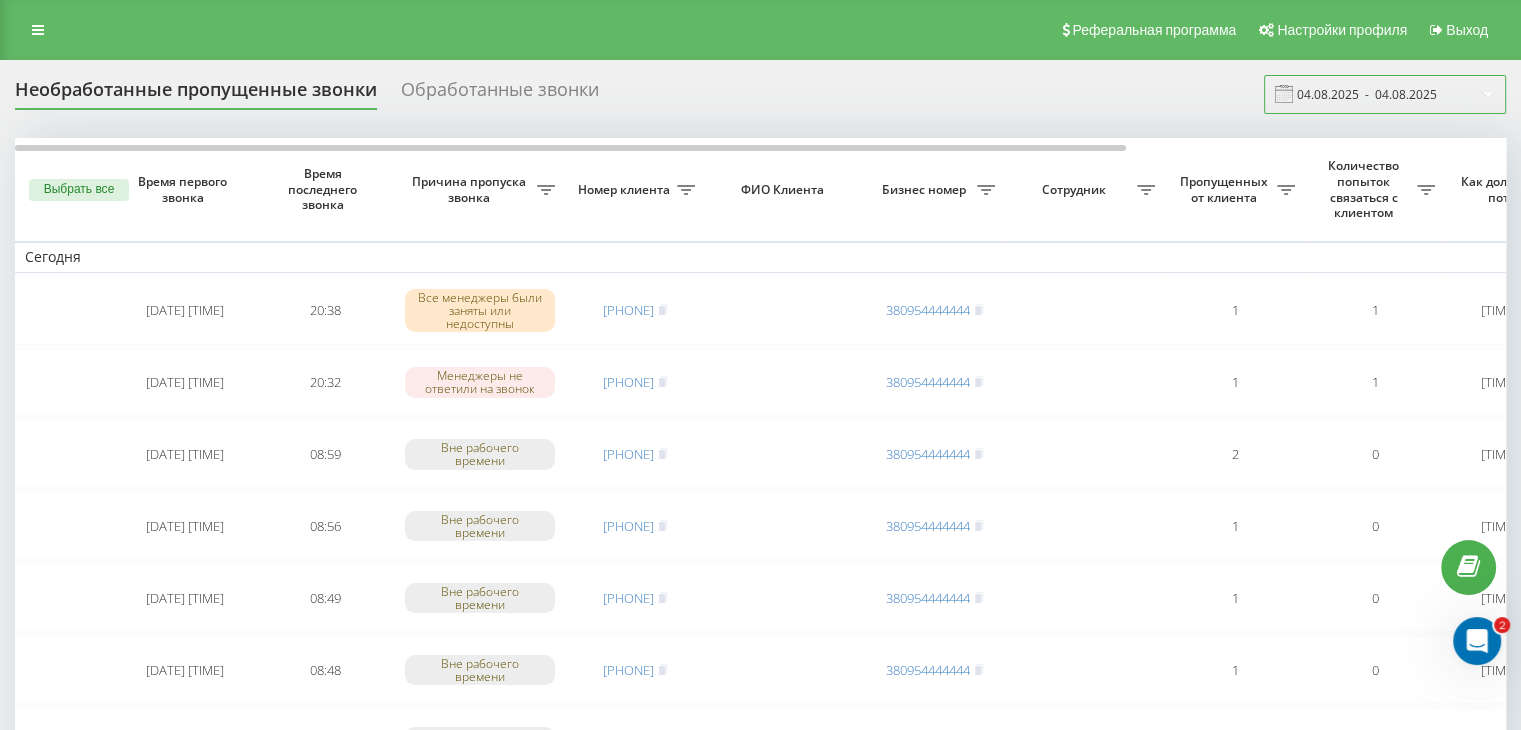 click on "04.08.2025  -  04.08.2025" at bounding box center [1385, 94] 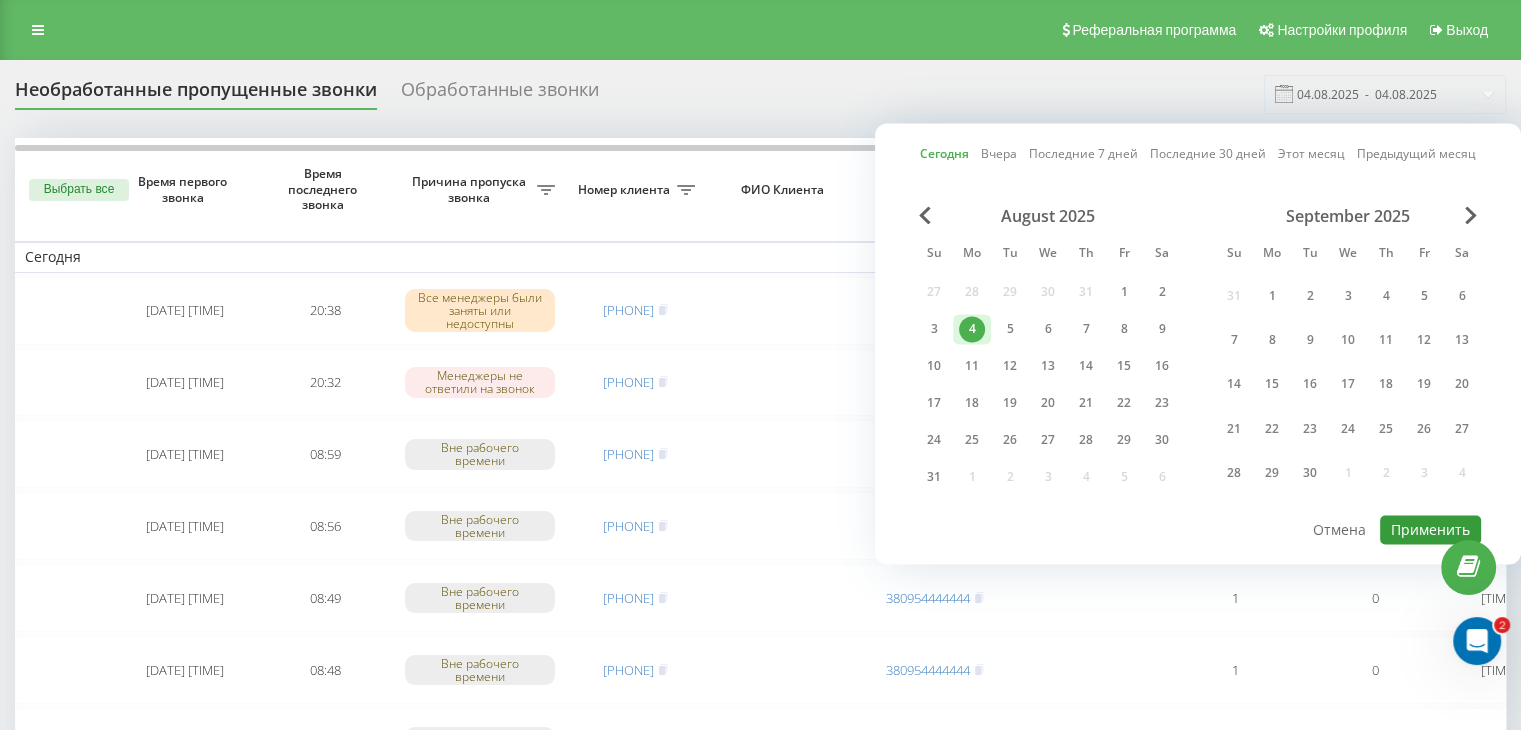 click on "Применить" at bounding box center [1430, 529] 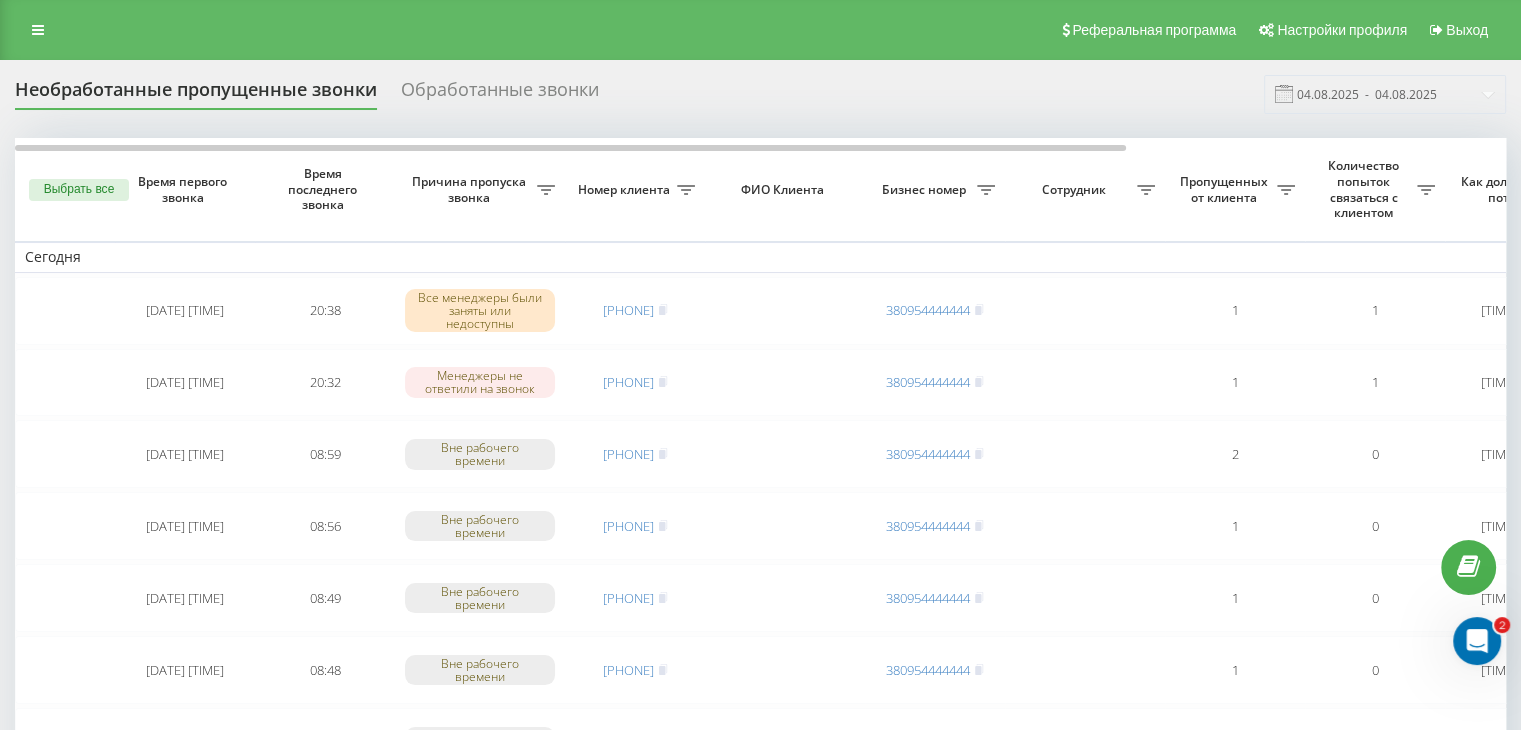 click on "Необработанные пропущенные звонки Обработанные звонки 04.08.2025  -  04.08.2025" at bounding box center (760, 94) 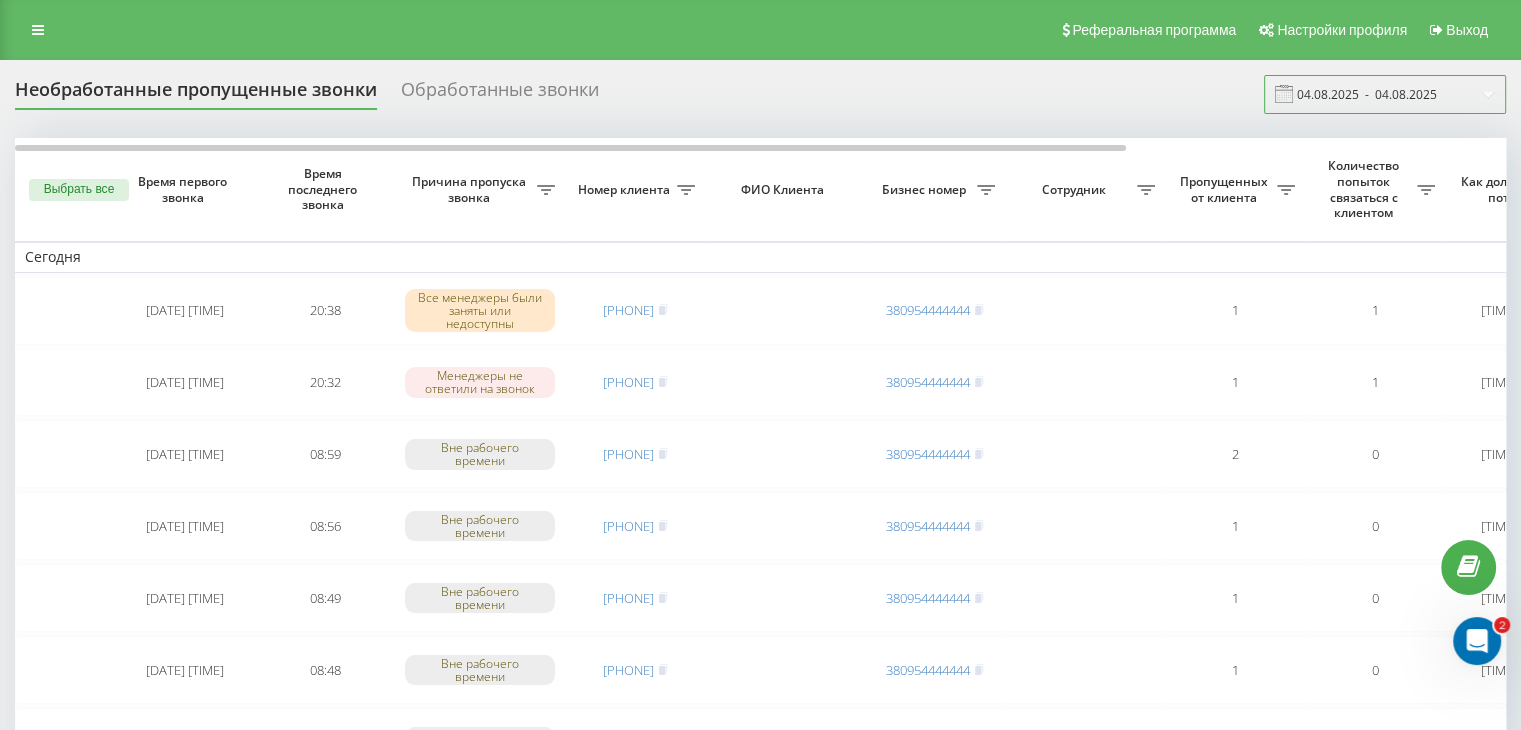 click on "04.08.2025  -  04.08.2025" at bounding box center [1385, 94] 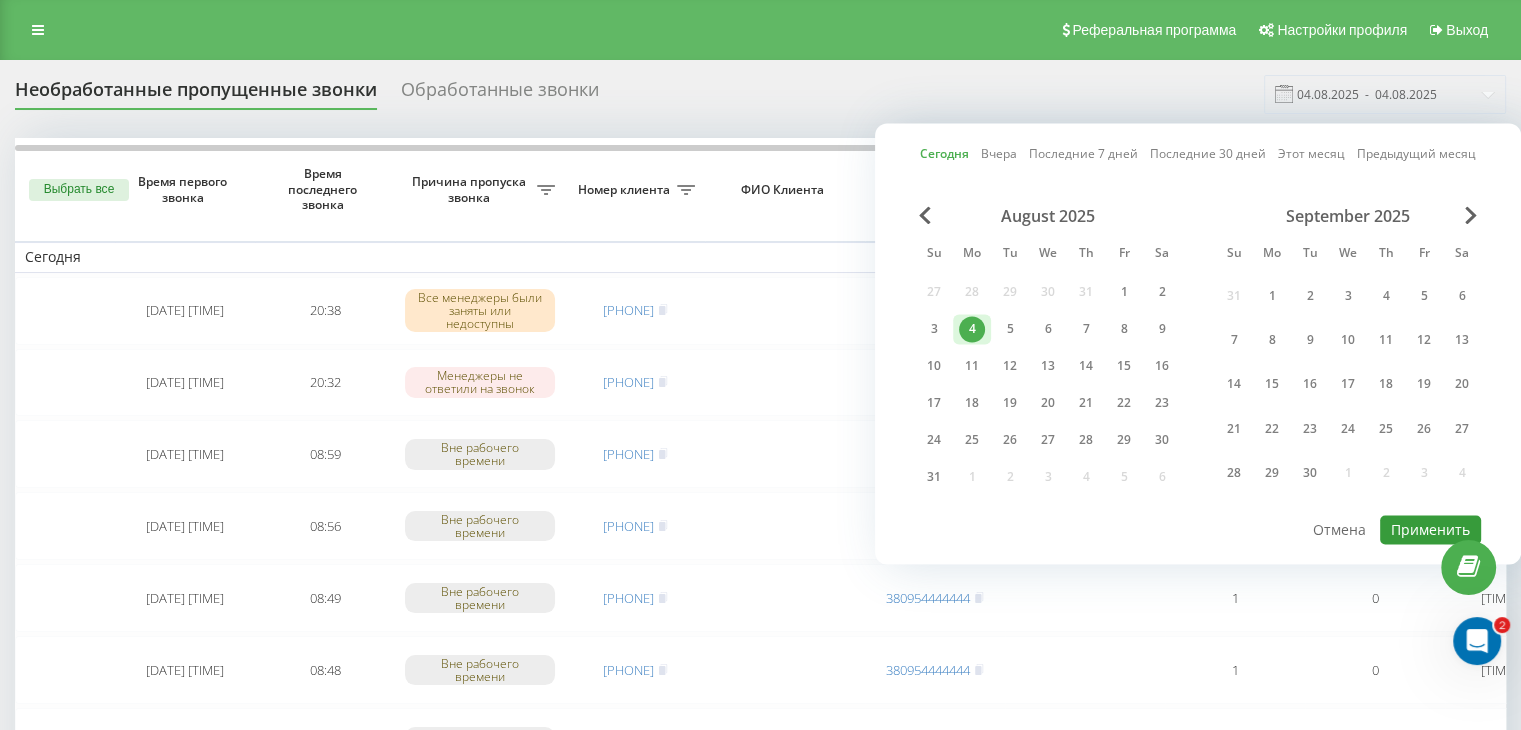 click on "Применить" at bounding box center [1430, 529] 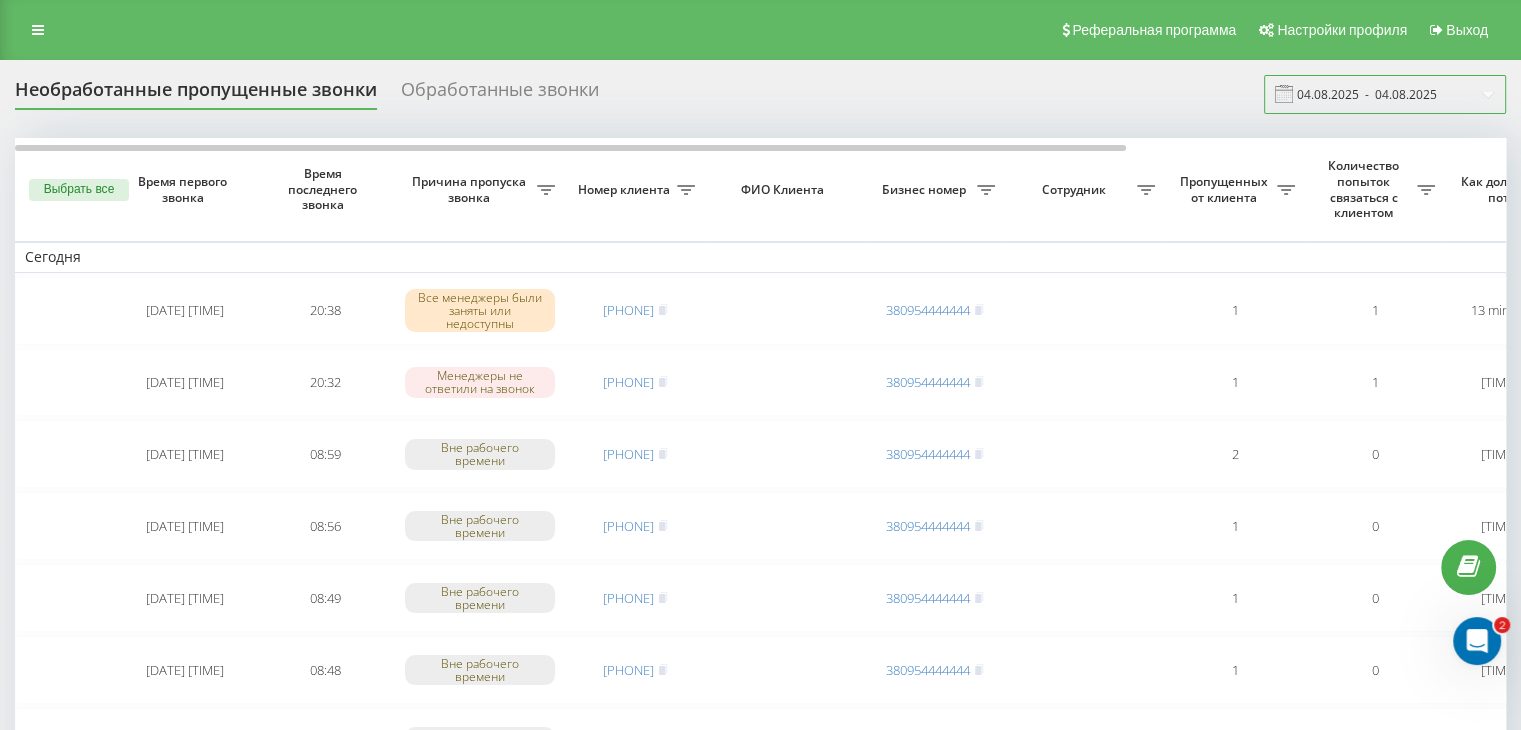 click on "04.08.2025  -  04.08.2025" at bounding box center (1385, 94) 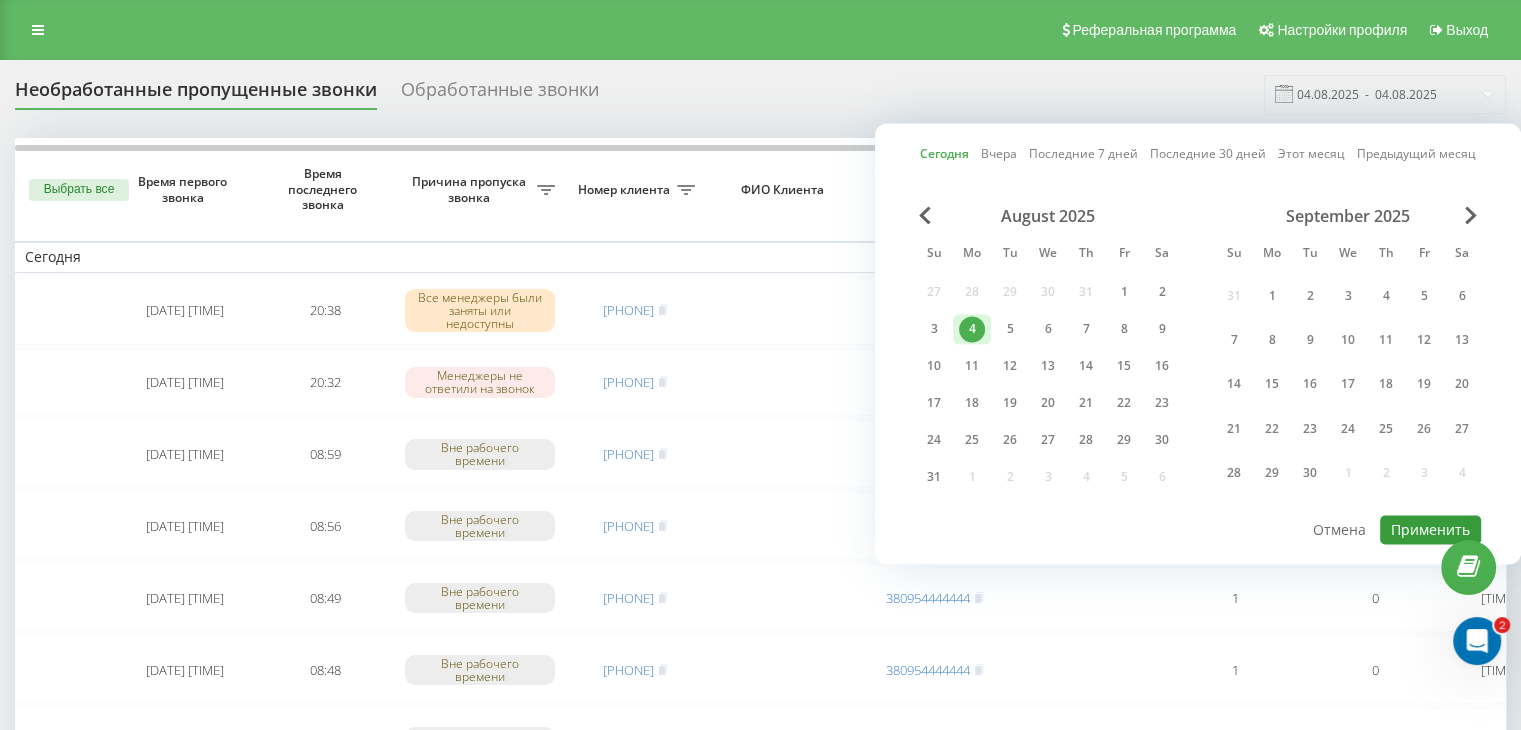 click on "Применить" at bounding box center (1430, 529) 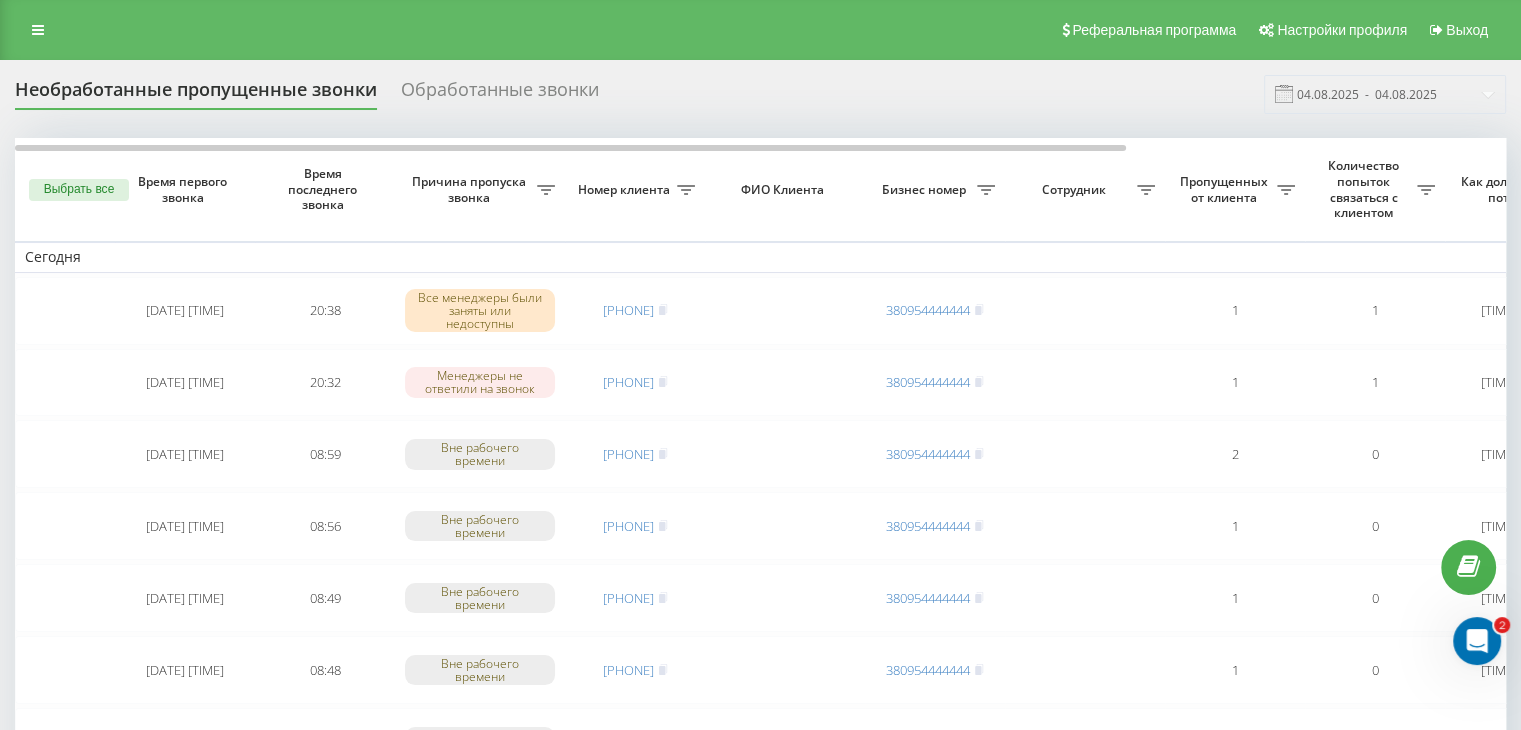click on "Необработанные пропущенные звонки Обработанные звонки 04.08.2025  -  04.08.2025" at bounding box center [760, 94] 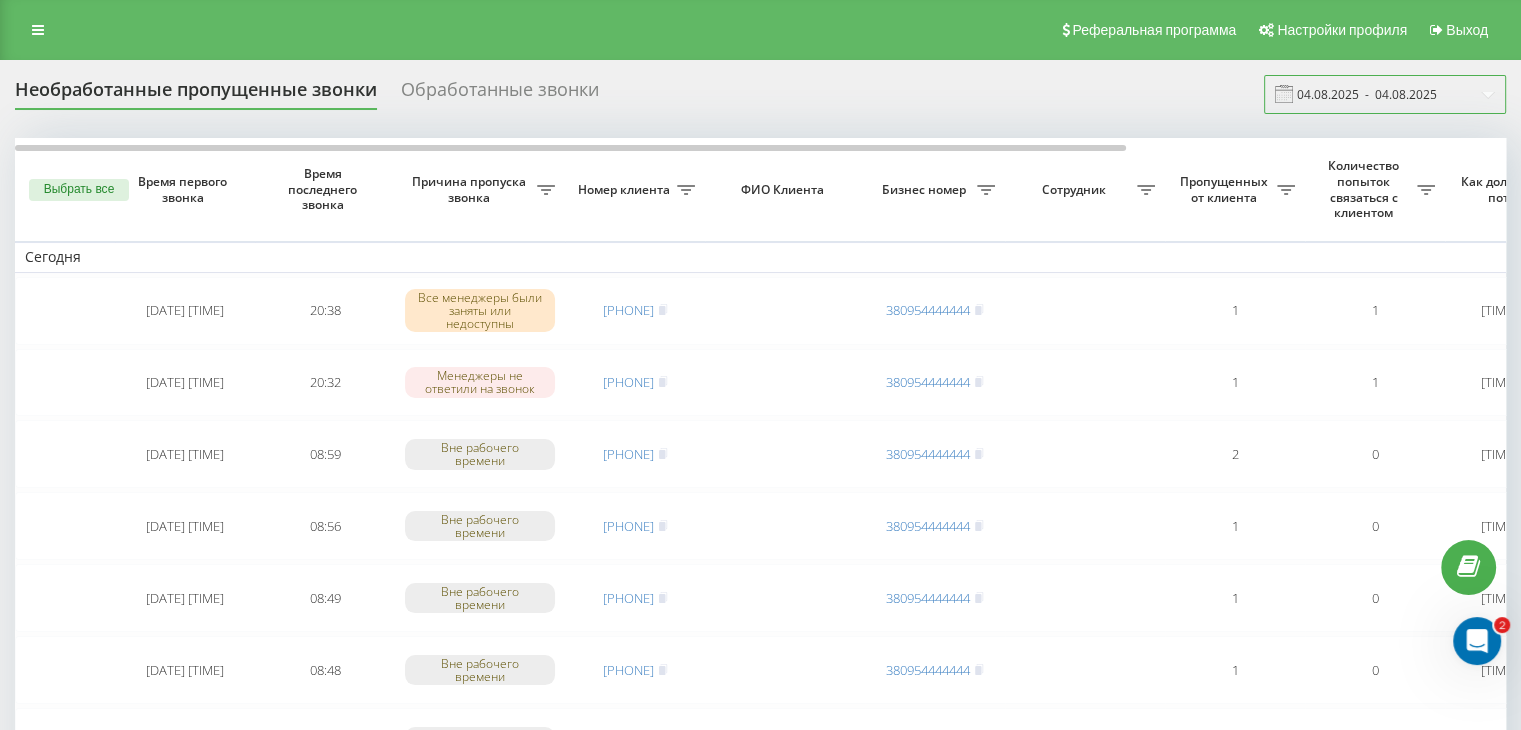 click on "04.08.2025  -  04.08.2025" at bounding box center [1385, 94] 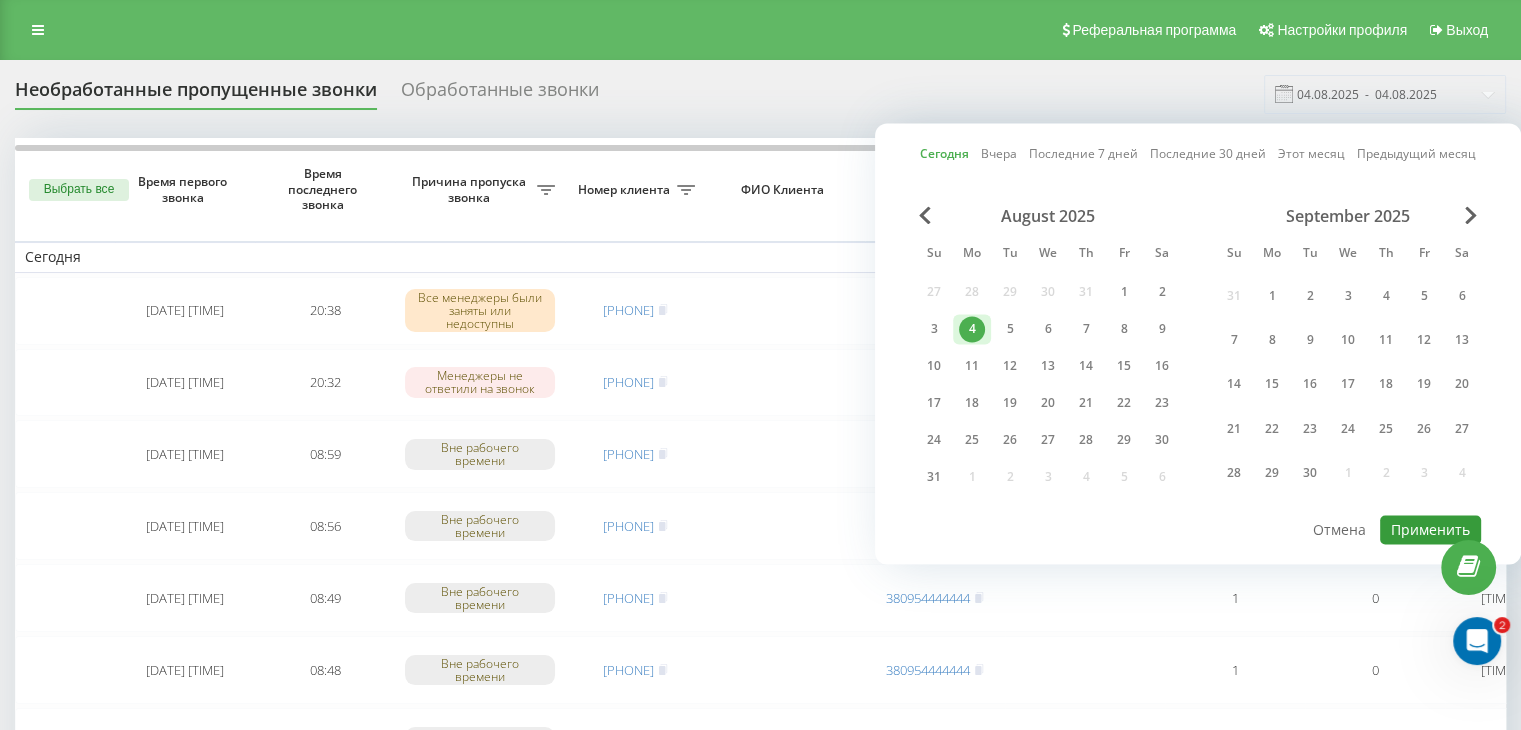 click on "Применить" at bounding box center [1430, 529] 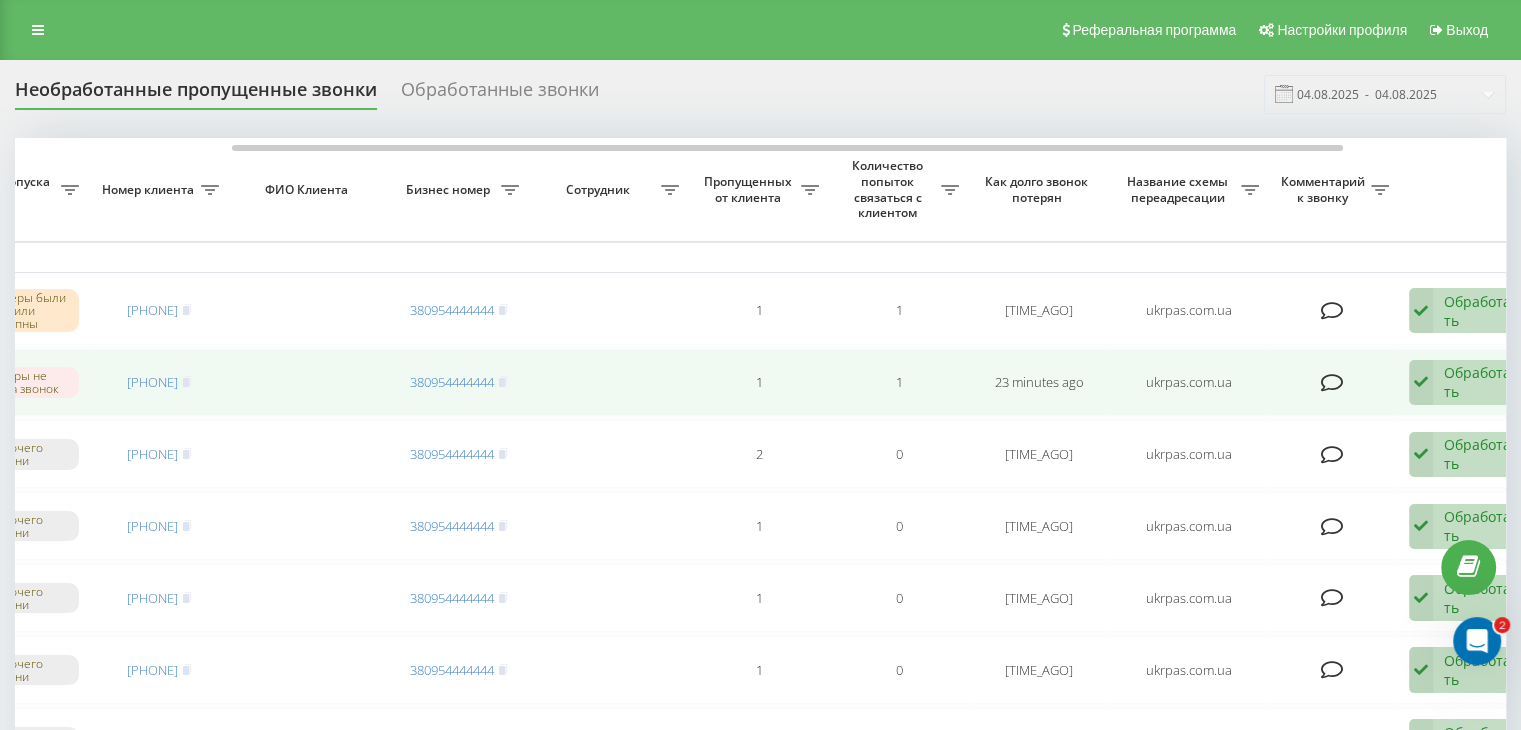 scroll, scrollTop: 0, scrollLeft: 508, axis: horizontal 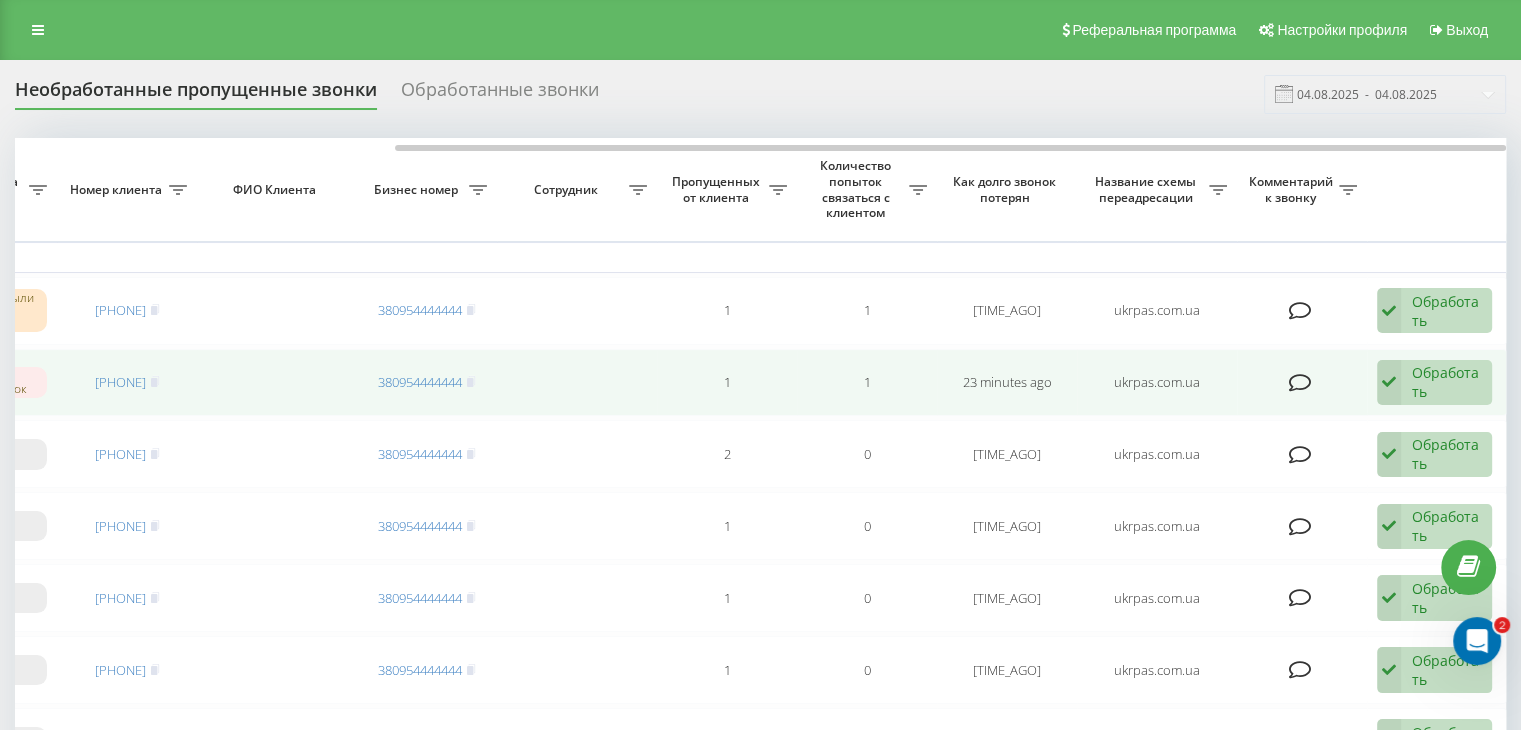 click on "Обработать" at bounding box center [1446, 382] 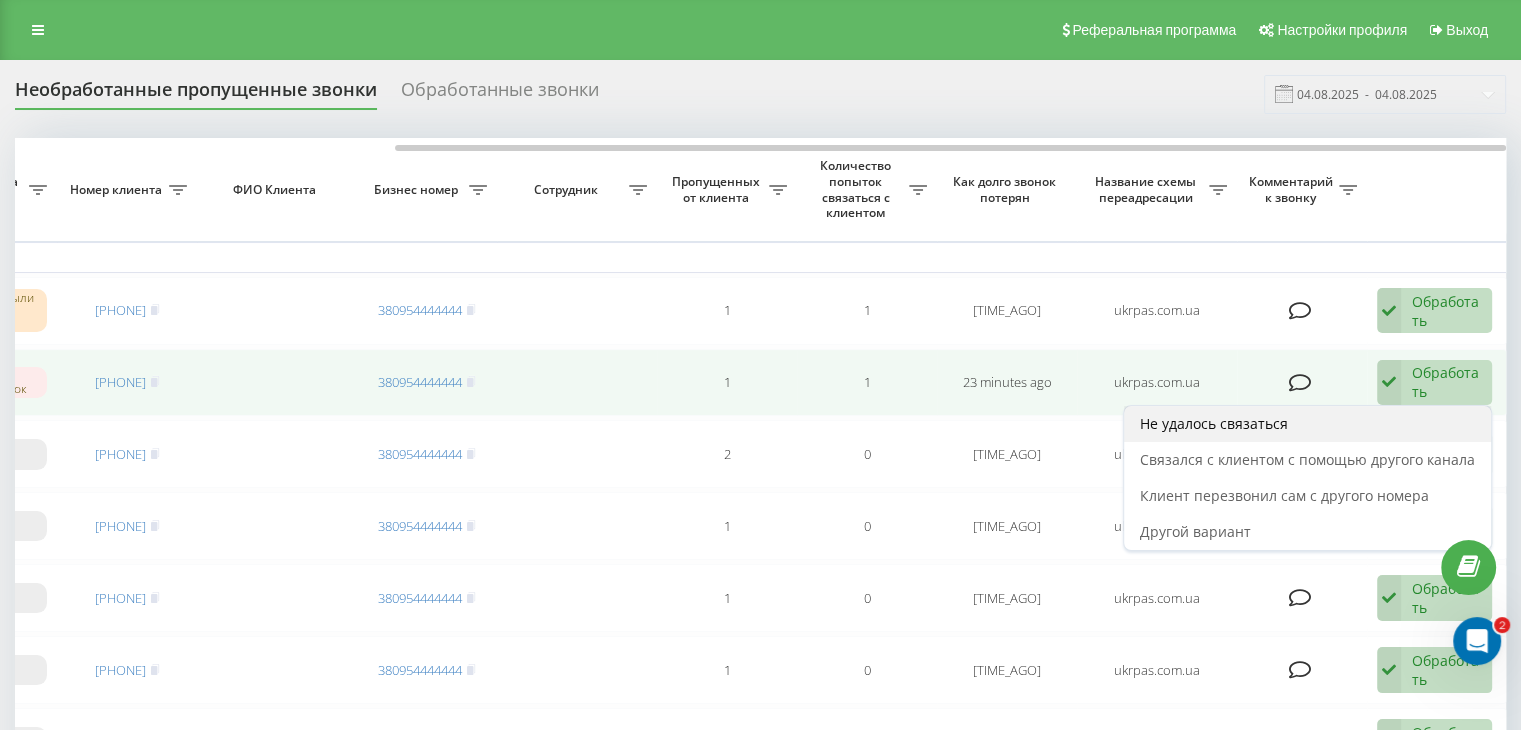 click on "Не удалось связаться" at bounding box center (1307, 424) 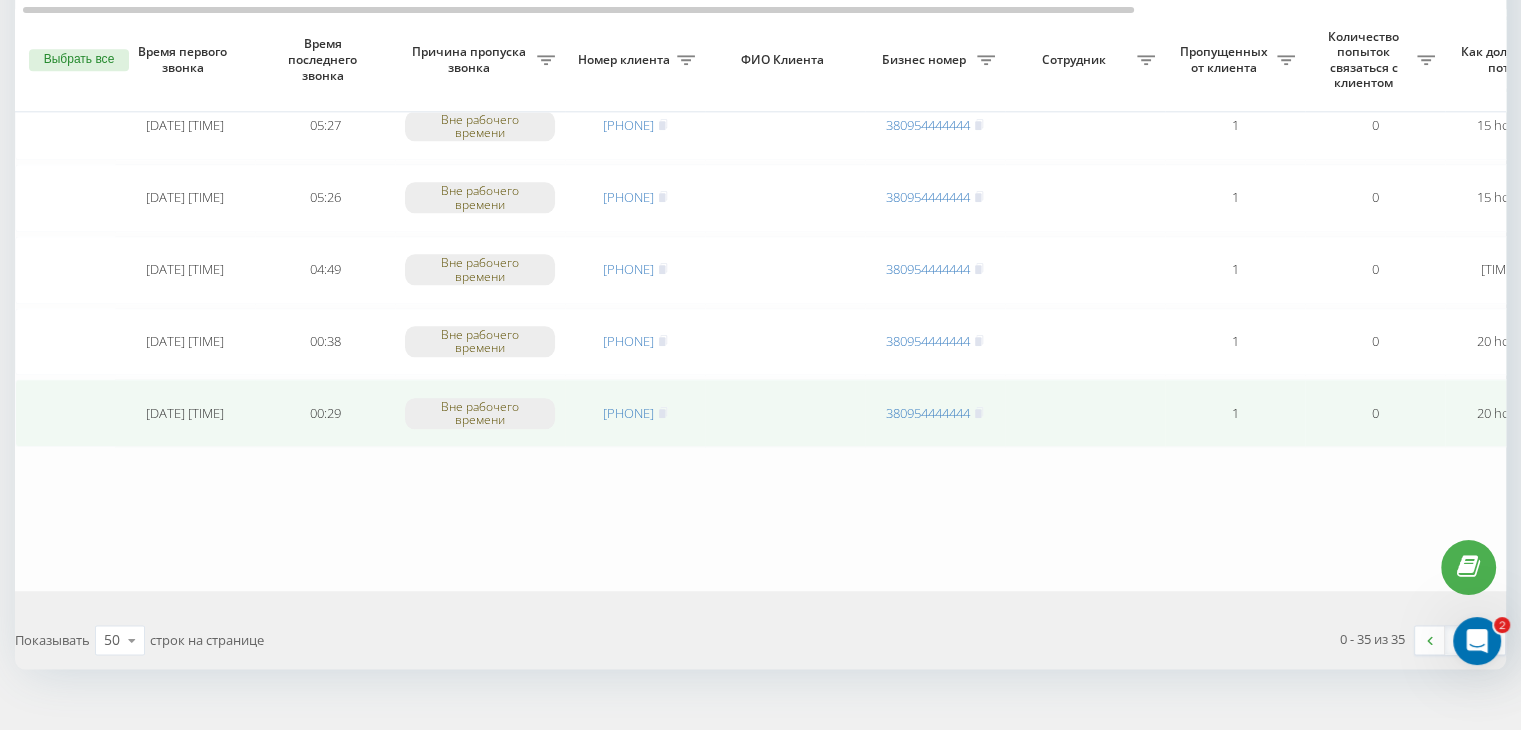 scroll, scrollTop: 2362, scrollLeft: 0, axis: vertical 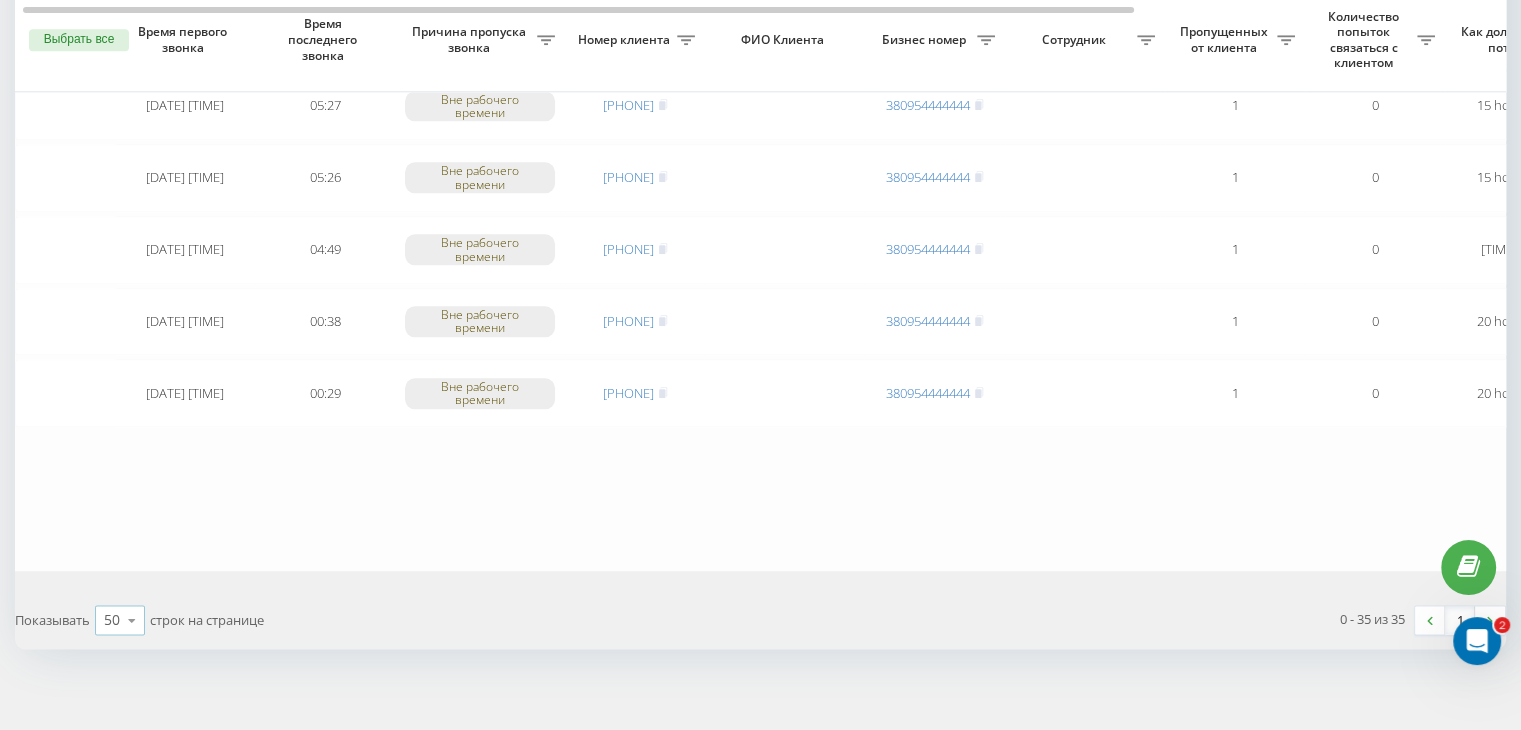 click at bounding box center [132, 620] 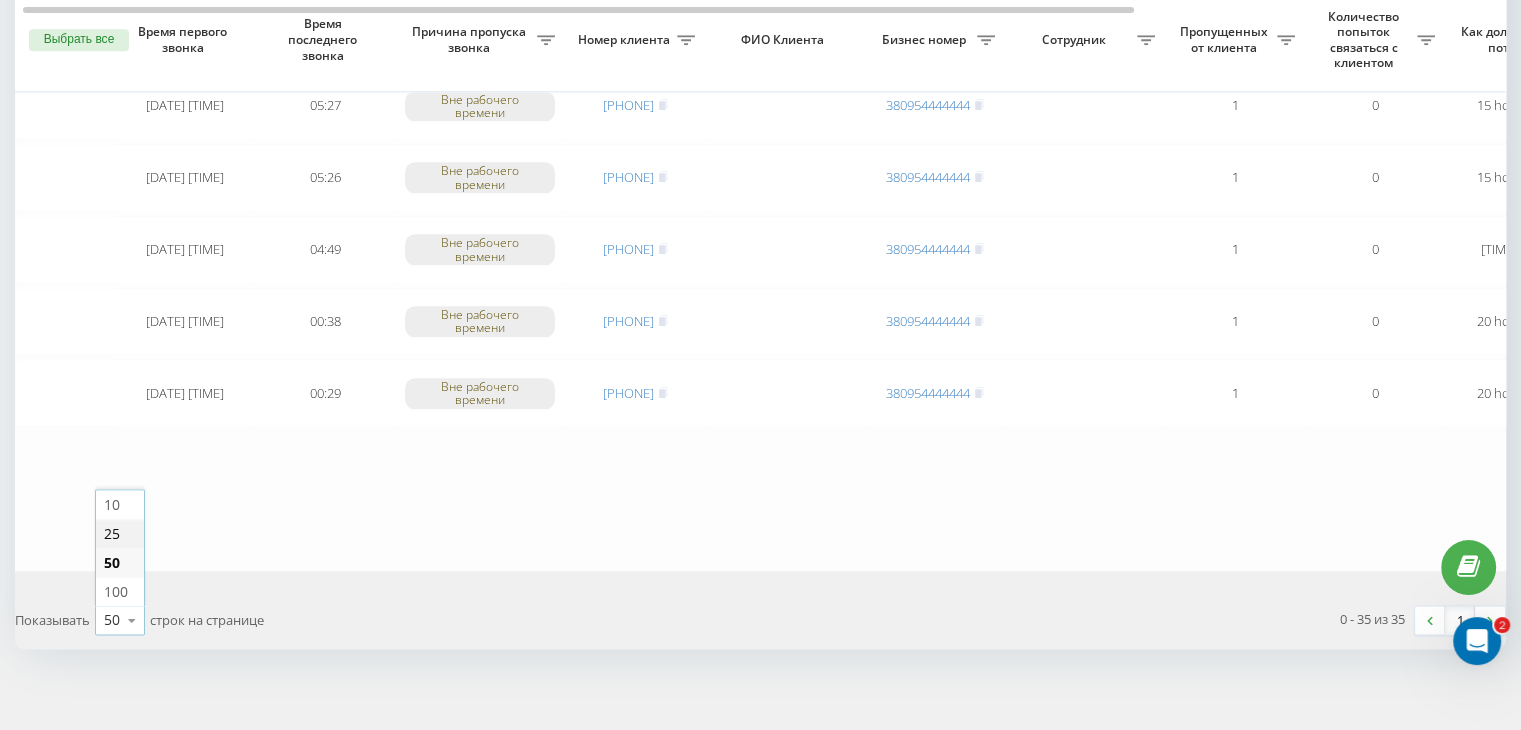 click on "25" at bounding box center (120, 533) 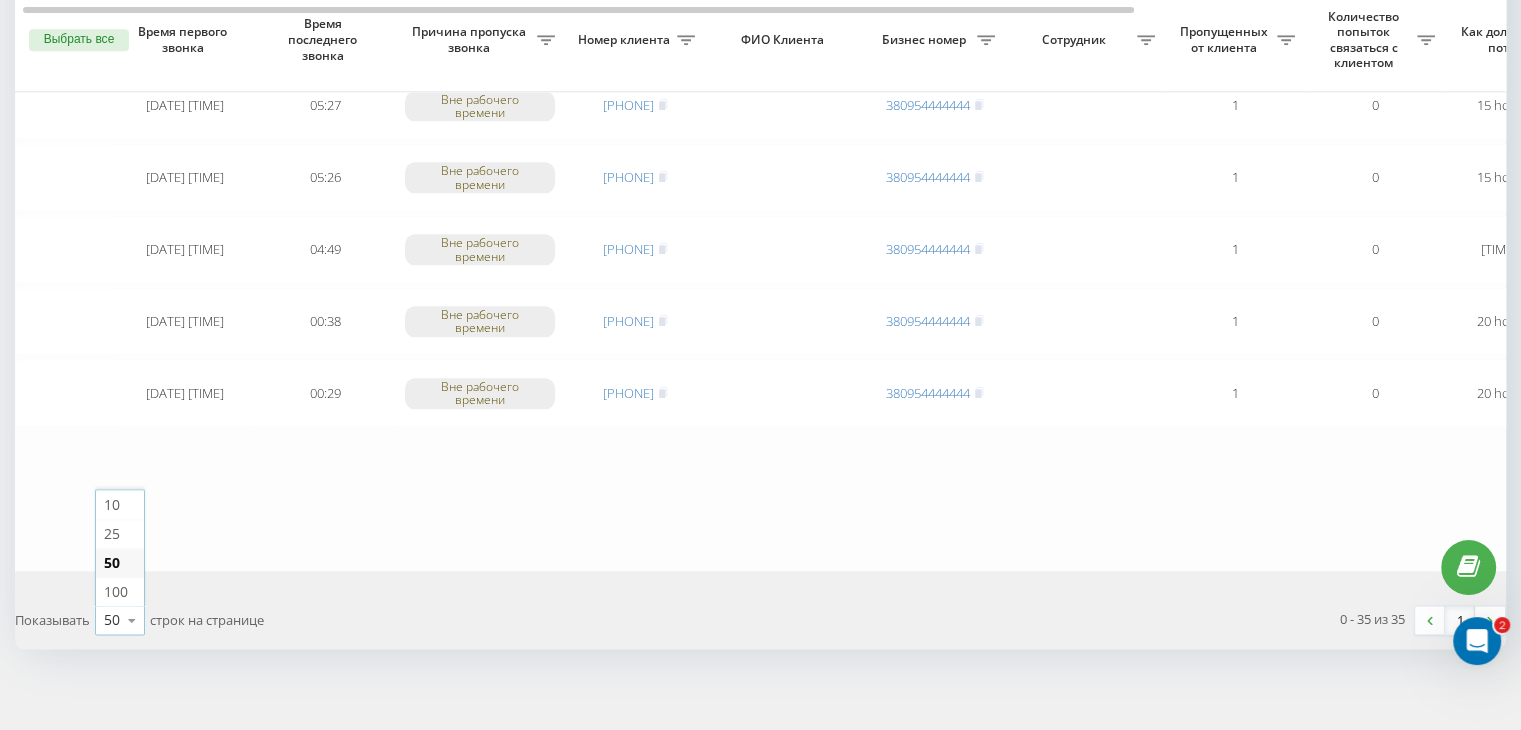 scroll, scrollTop: 0, scrollLeft: 0, axis: both 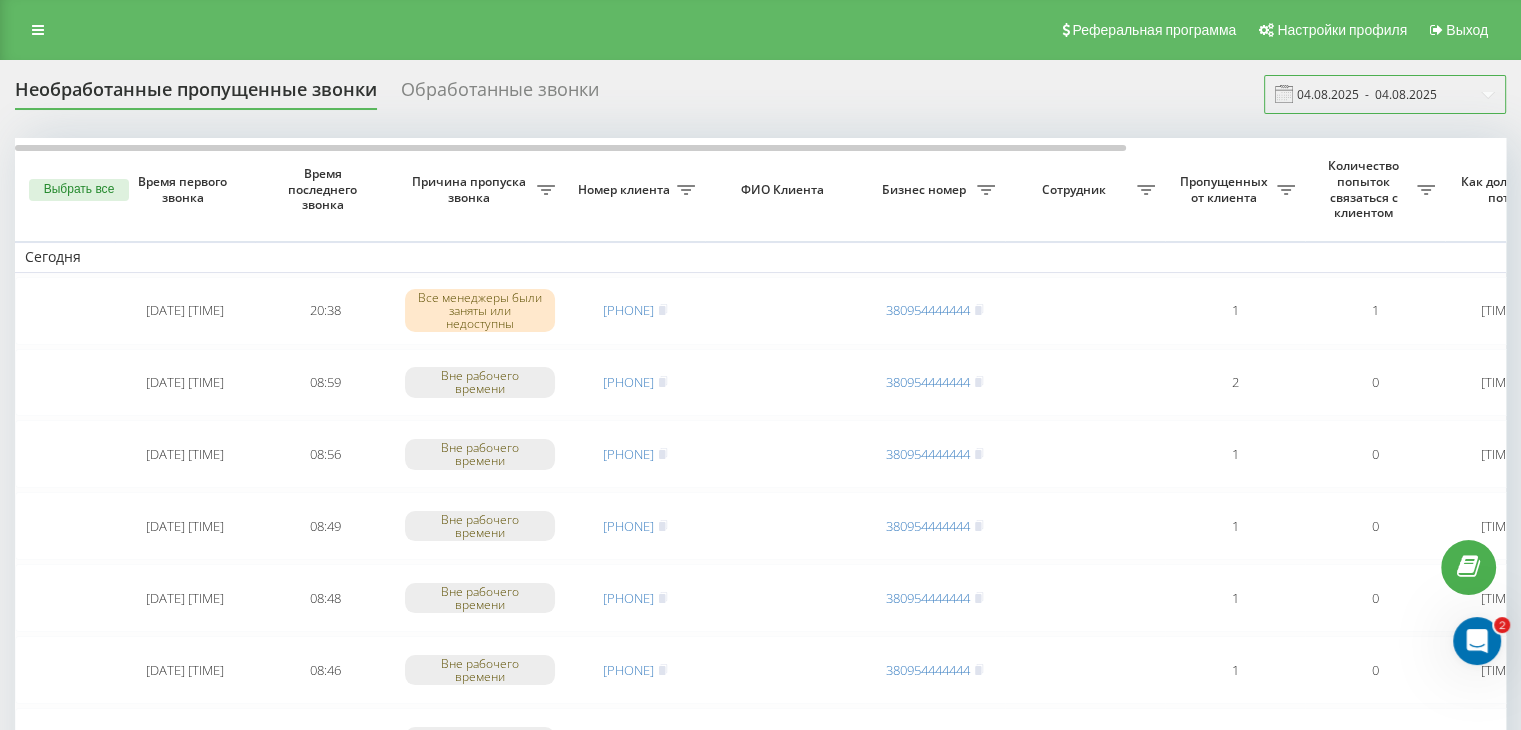 click on "04.08.2025  -  04.08.2025" at bounding box center [1385, 94] 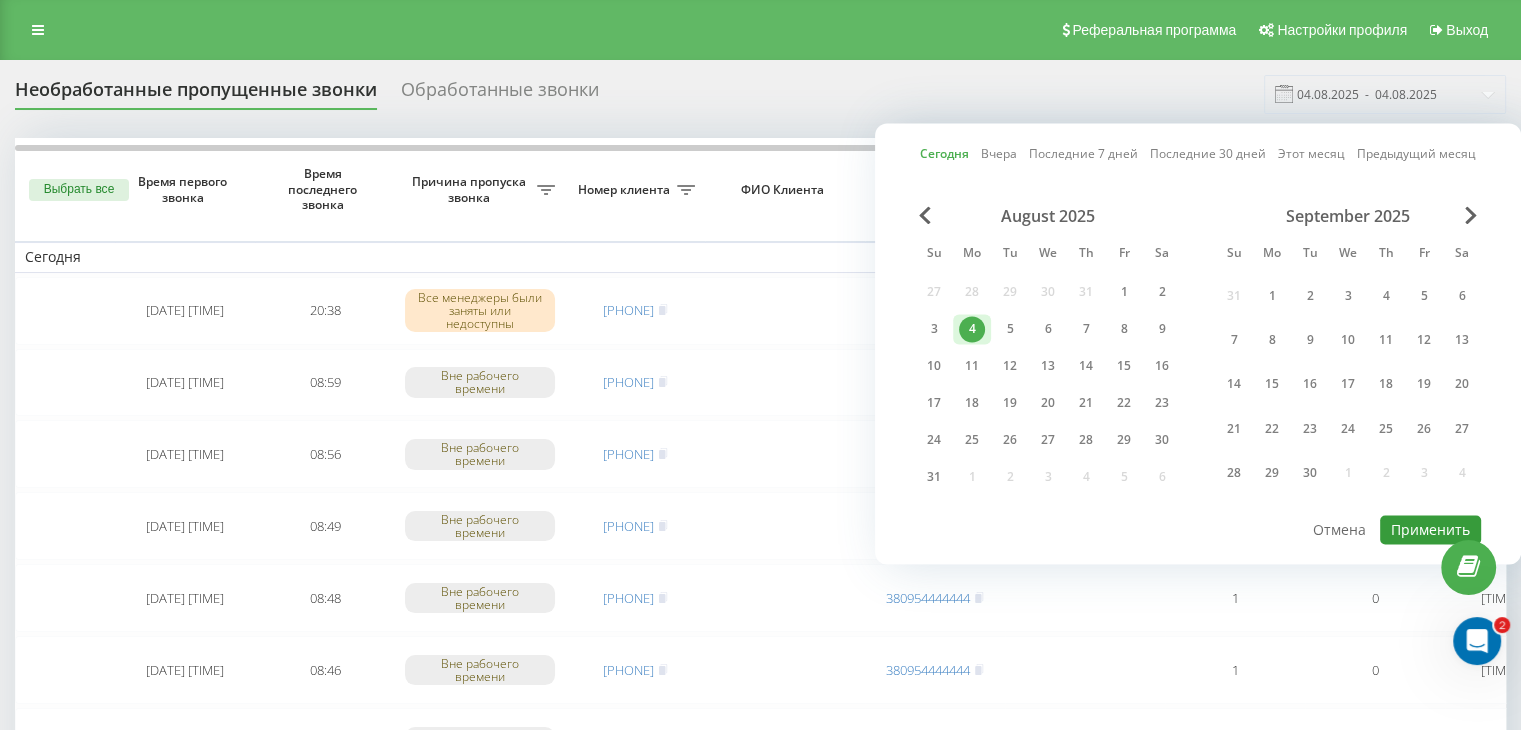 click on "Применить" at bounding box center [1430, 529] 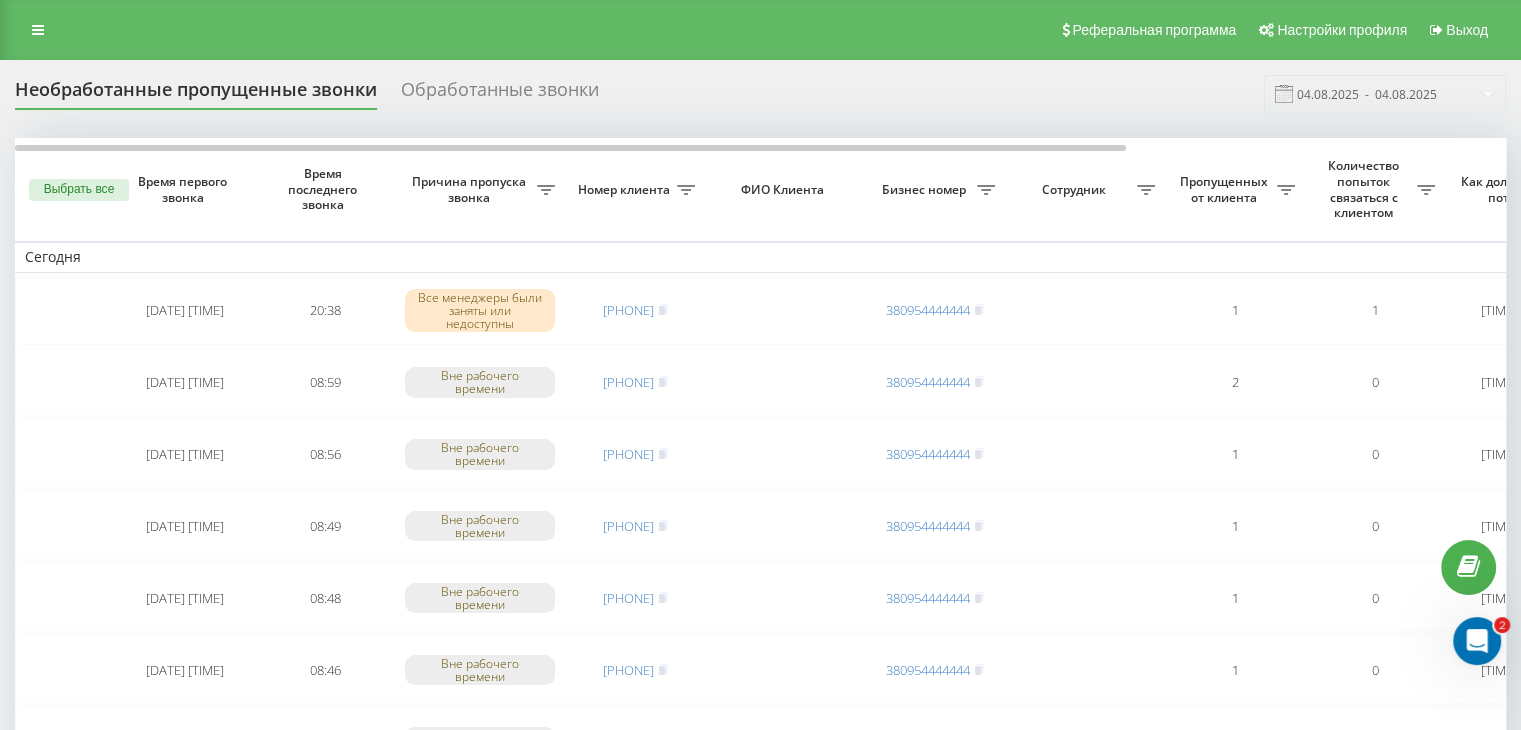 click on "Необработанные пропущенные звонки Обработанные звонки 04.08.2025  -  04.08.2025" at bounding box center (760, 94) 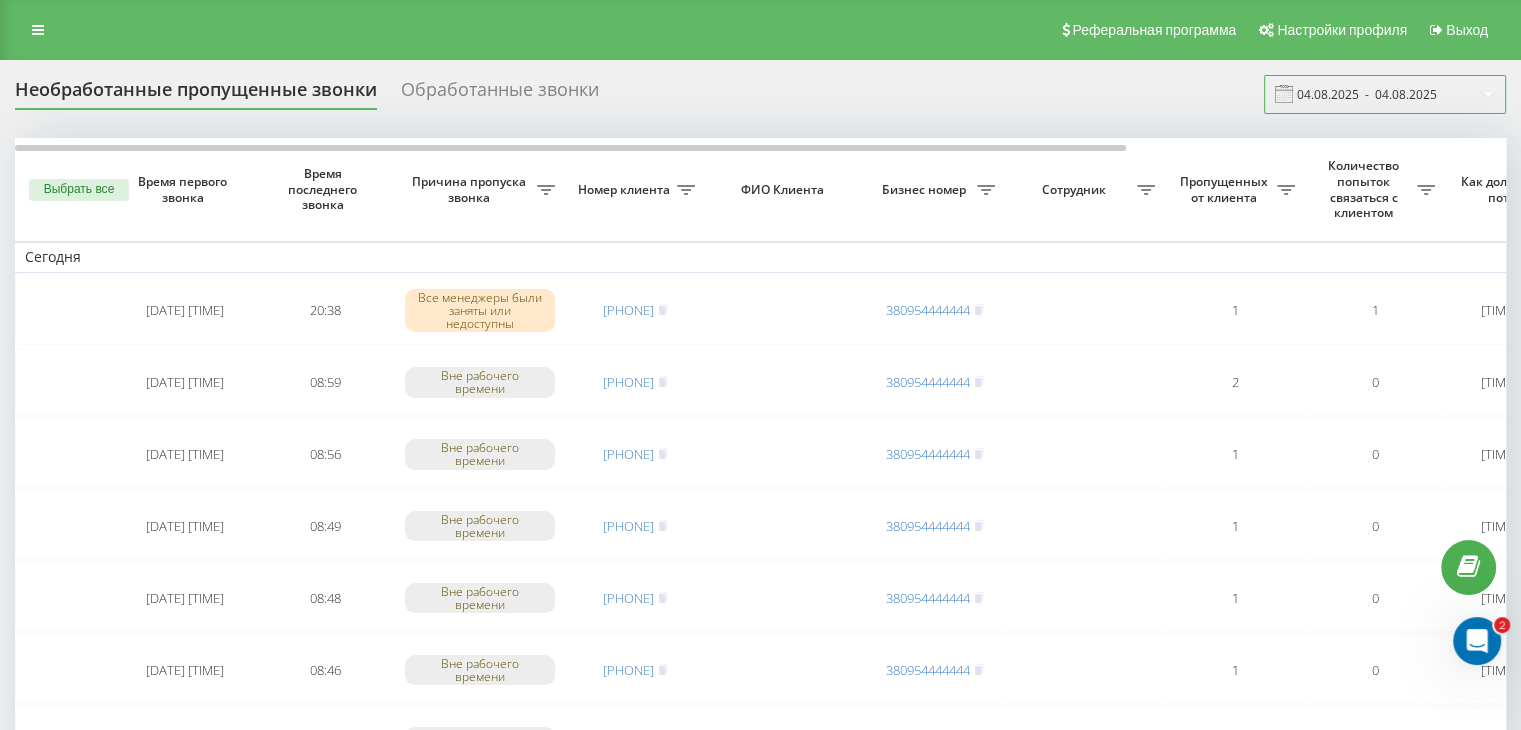 click on "04.08.2025  -  04.08.2025" at bounding box center (1385, 94) 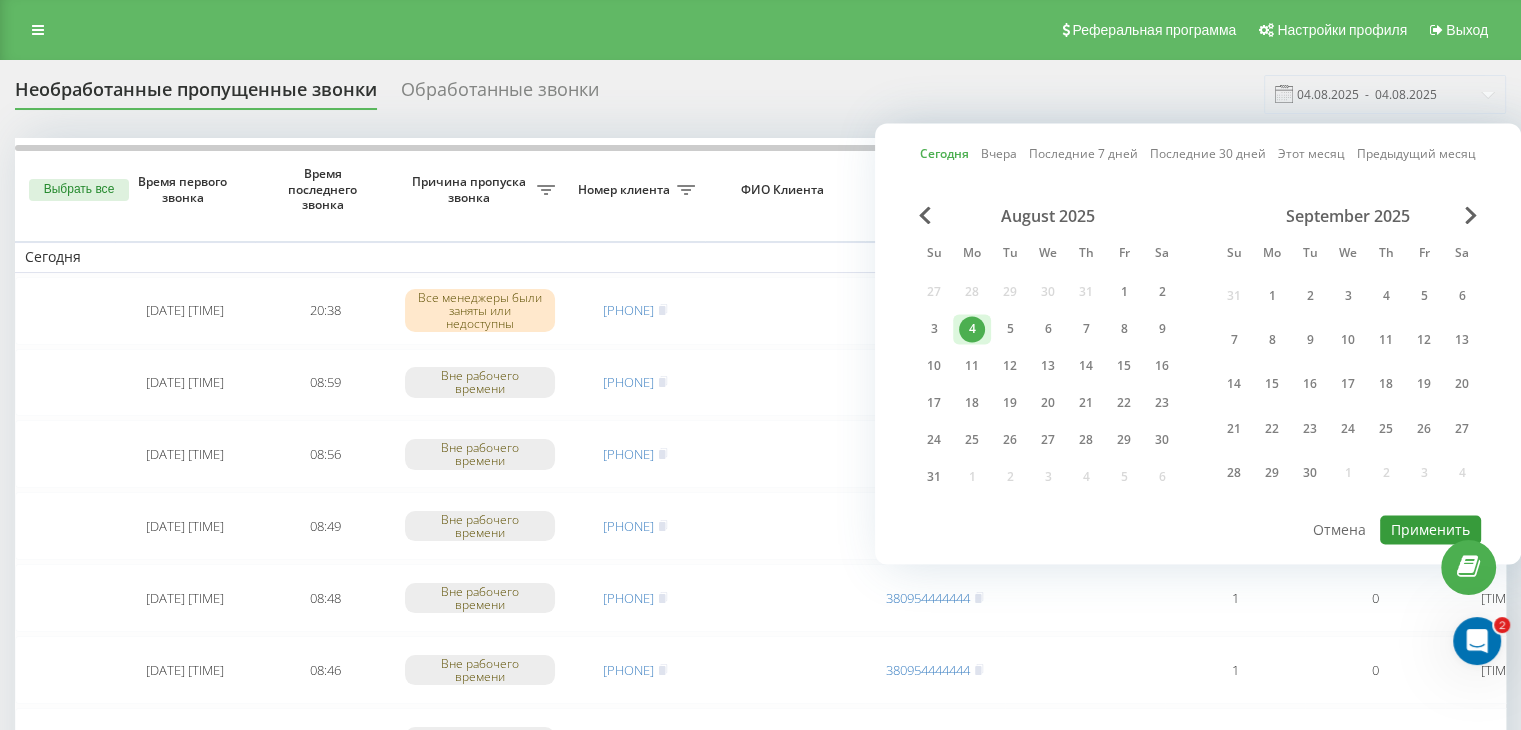 click on "Применить" at bounding box center [1430, 529] 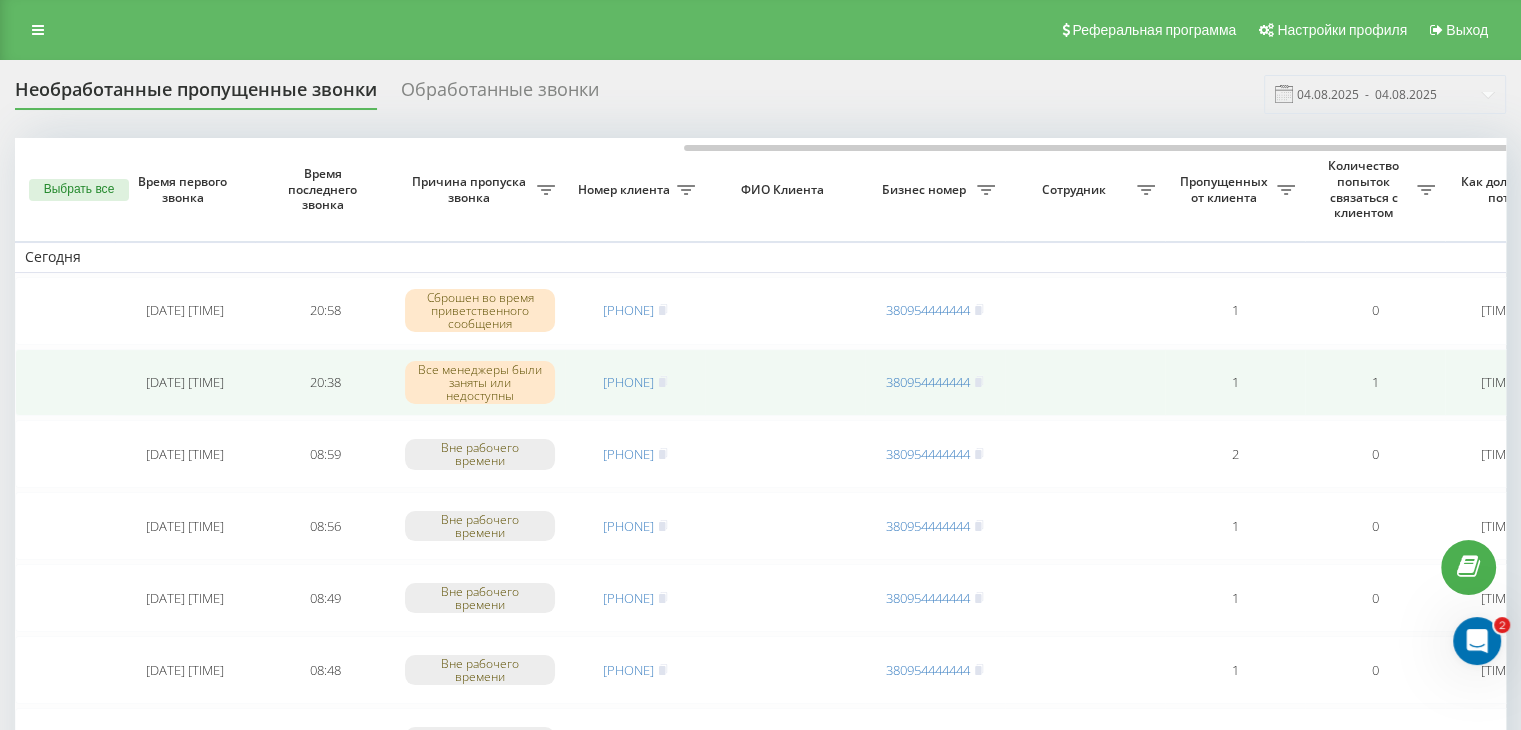 scroll, scrollTop: 0, scrollLeft: 508, axis: horizontal 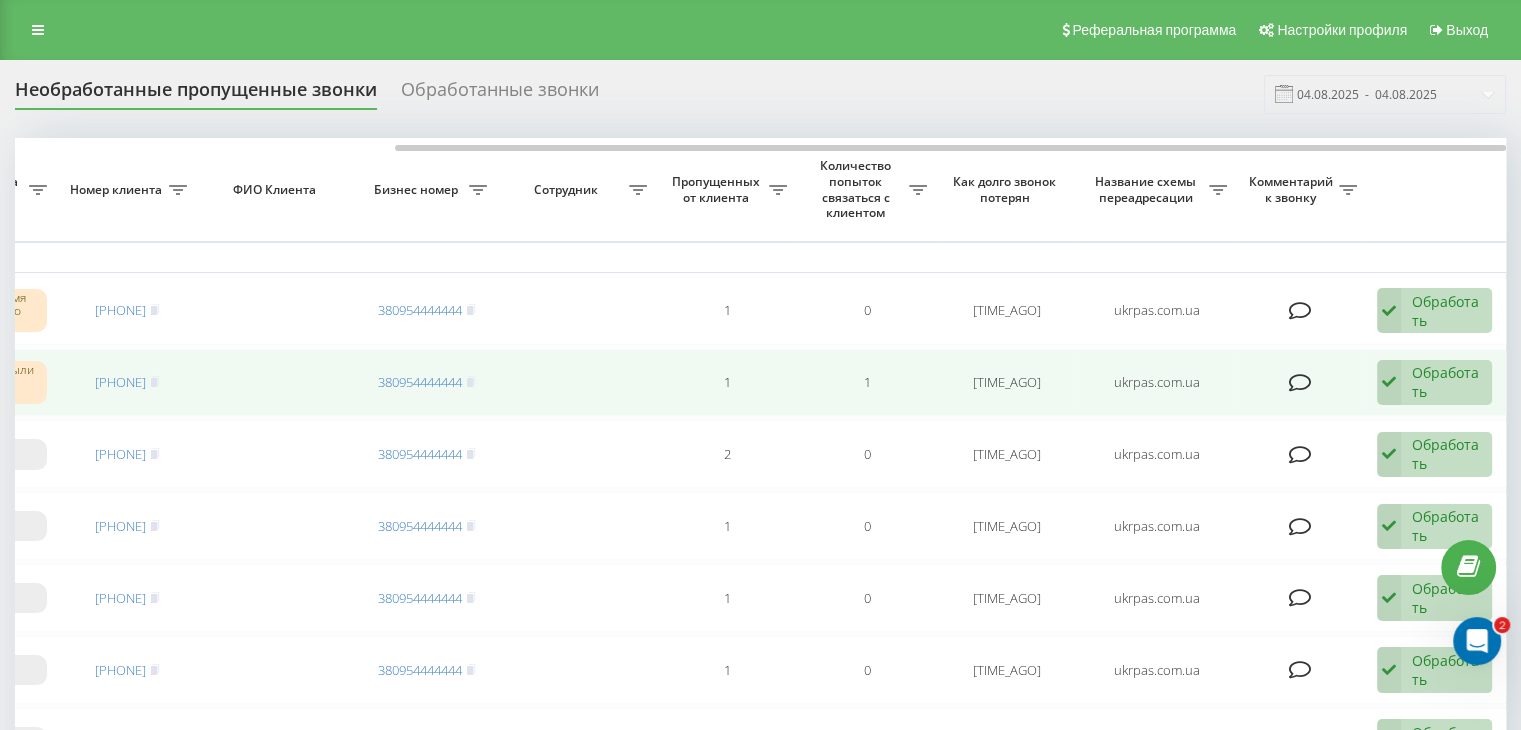 click on "Обработать" at bounding box center (1446, 382) 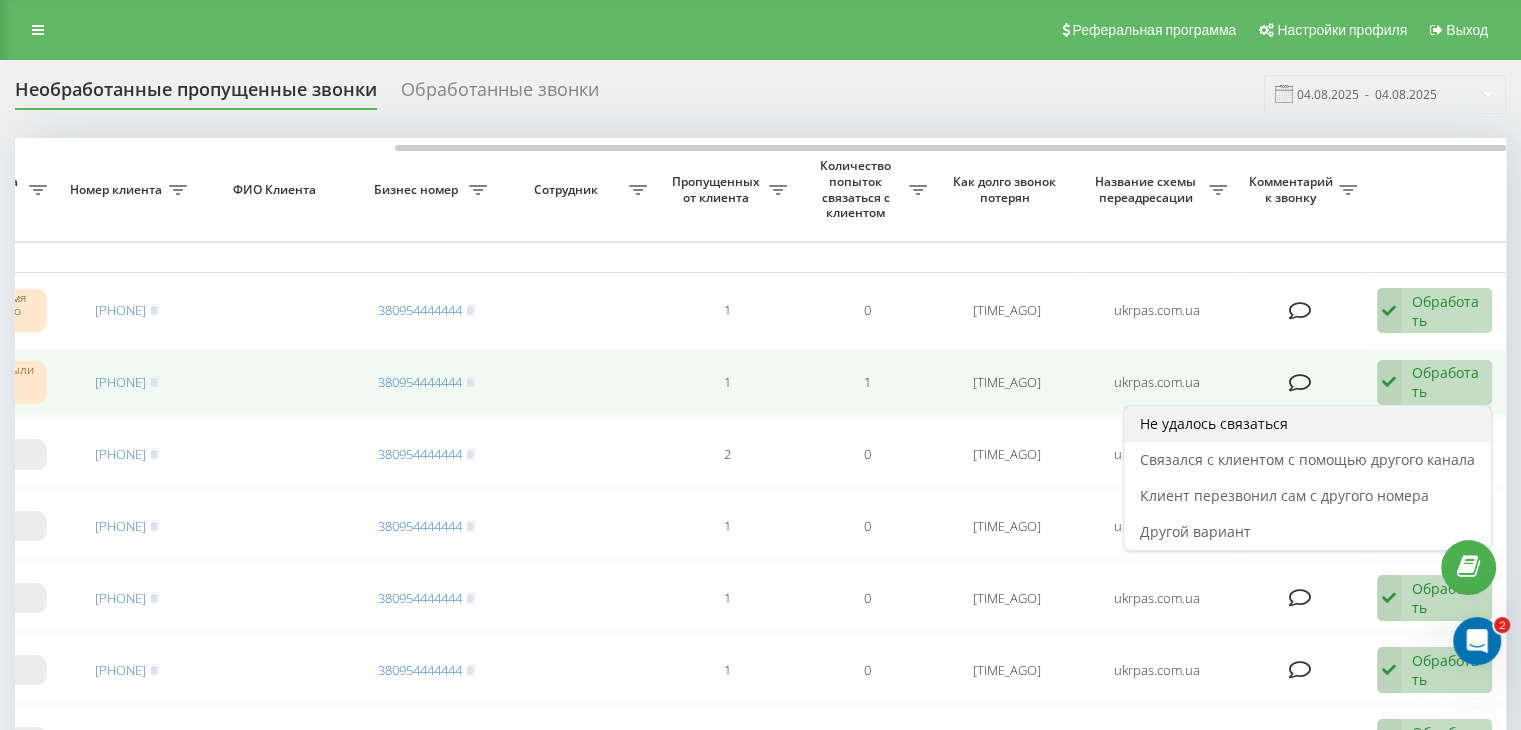 click on "Не удалось связаться" at bounding box center (1307, 424) 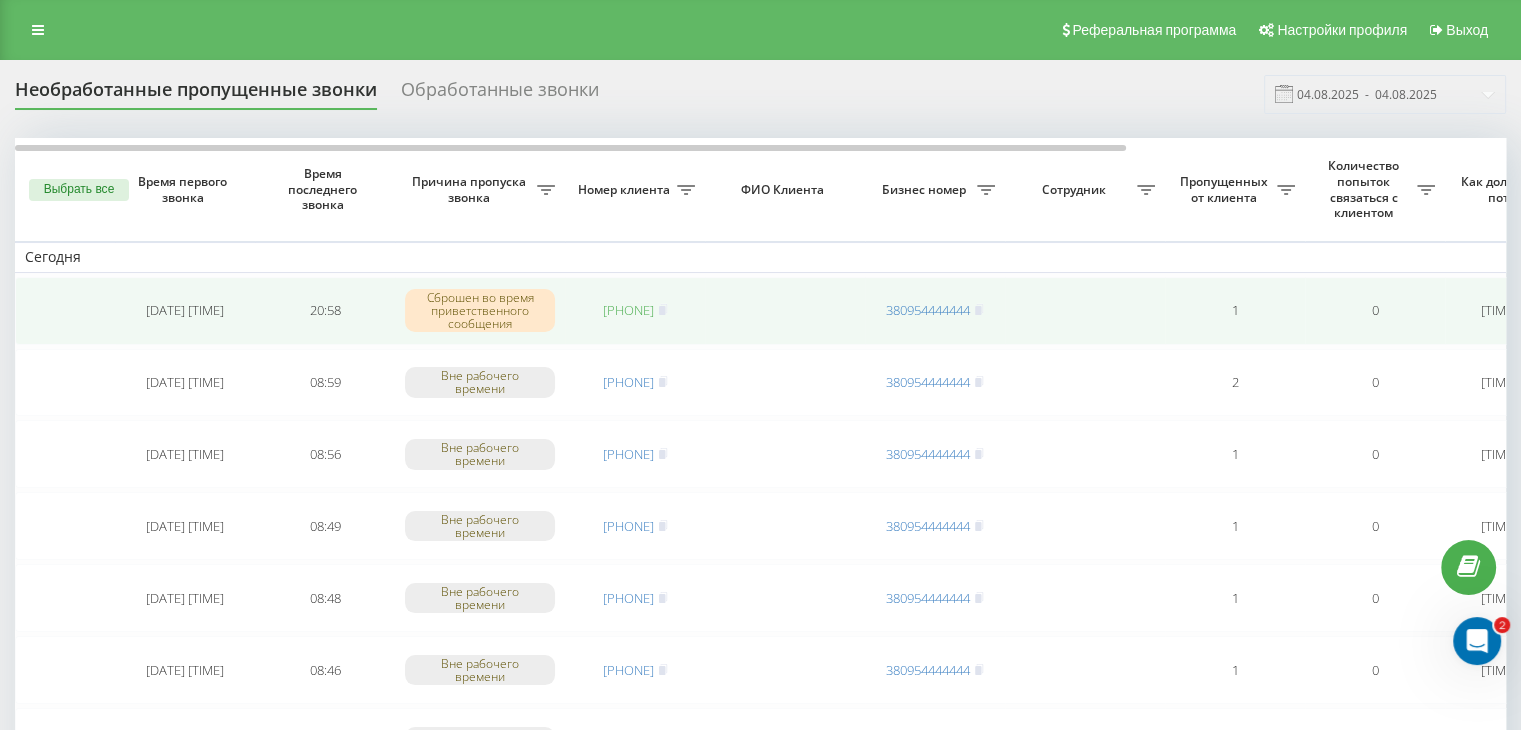 click on "[PHONE]" at bounding box center [628, 310] 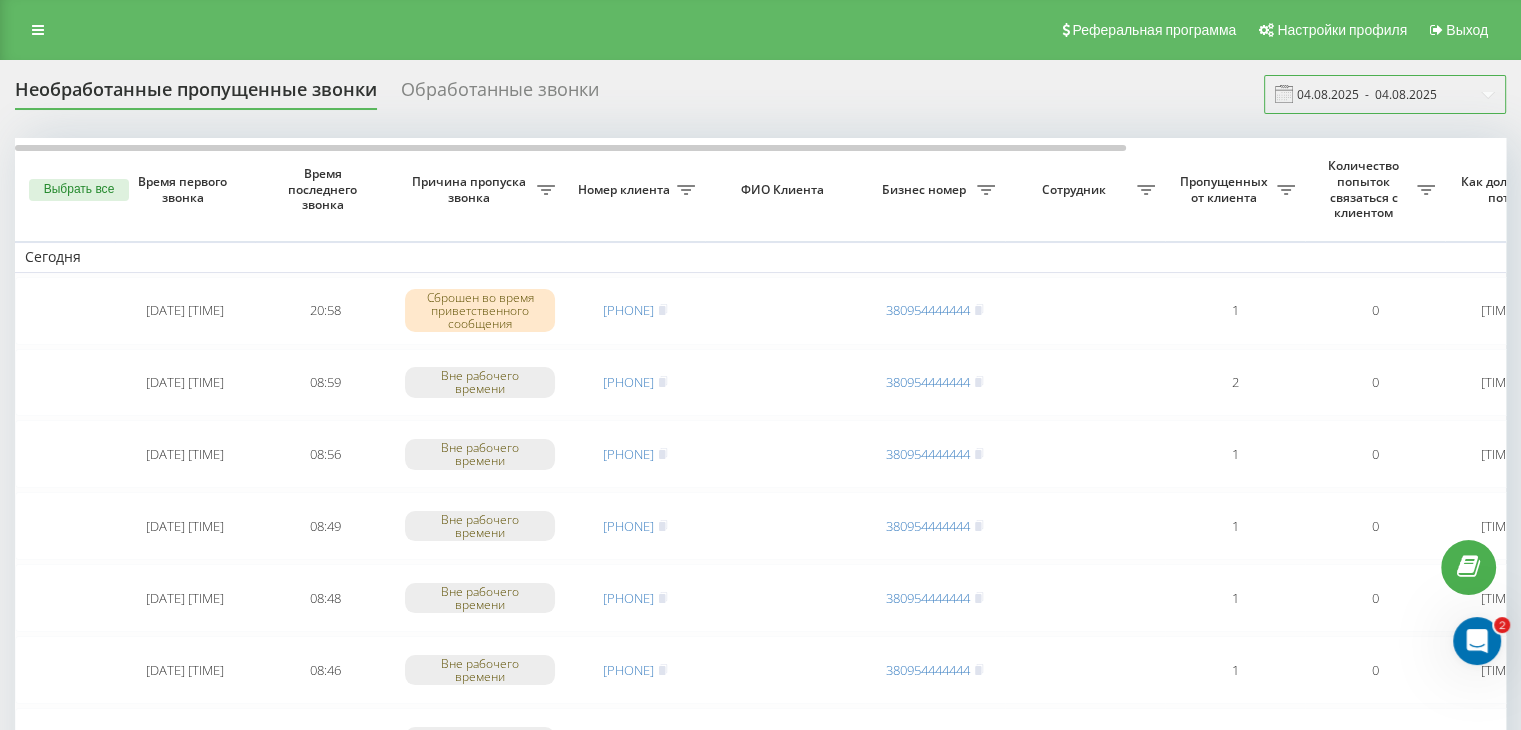 click on "04.08.2025  -  04.08.2025" at bounding box center [1385, 94] 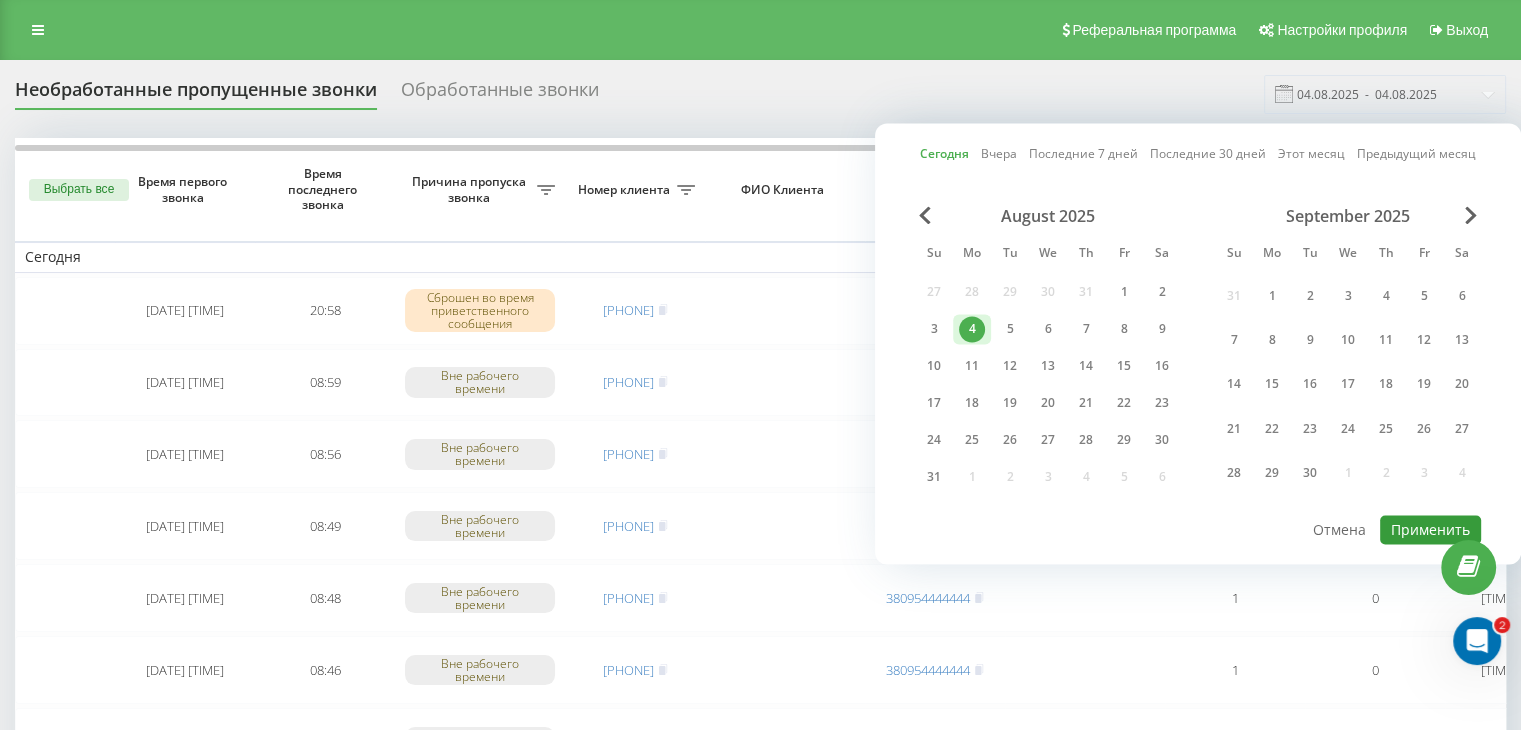click on "Применить" at bounding box center [1430, 529] 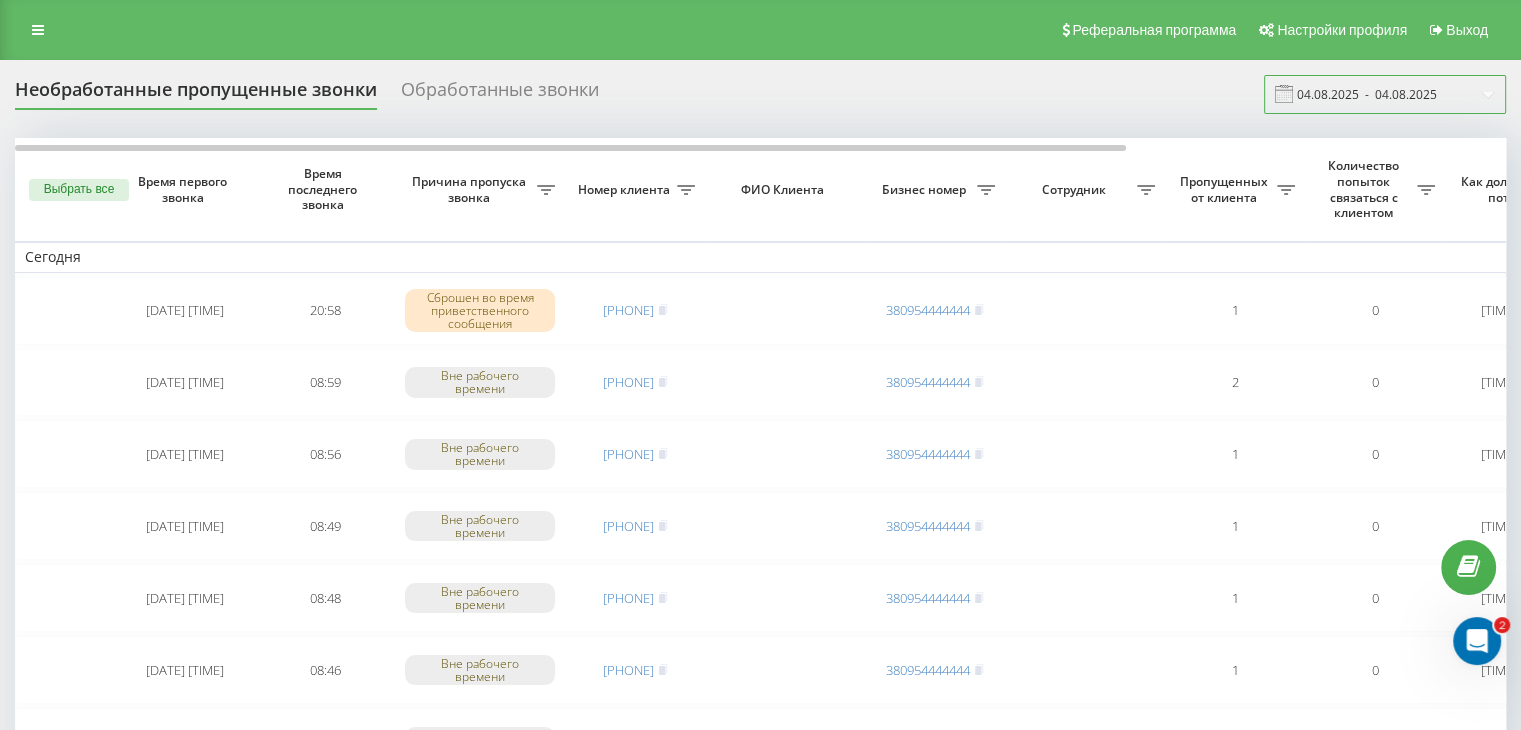 click on "04.08.2025  -  04.08.2025" at bounding box center (1385, 94) 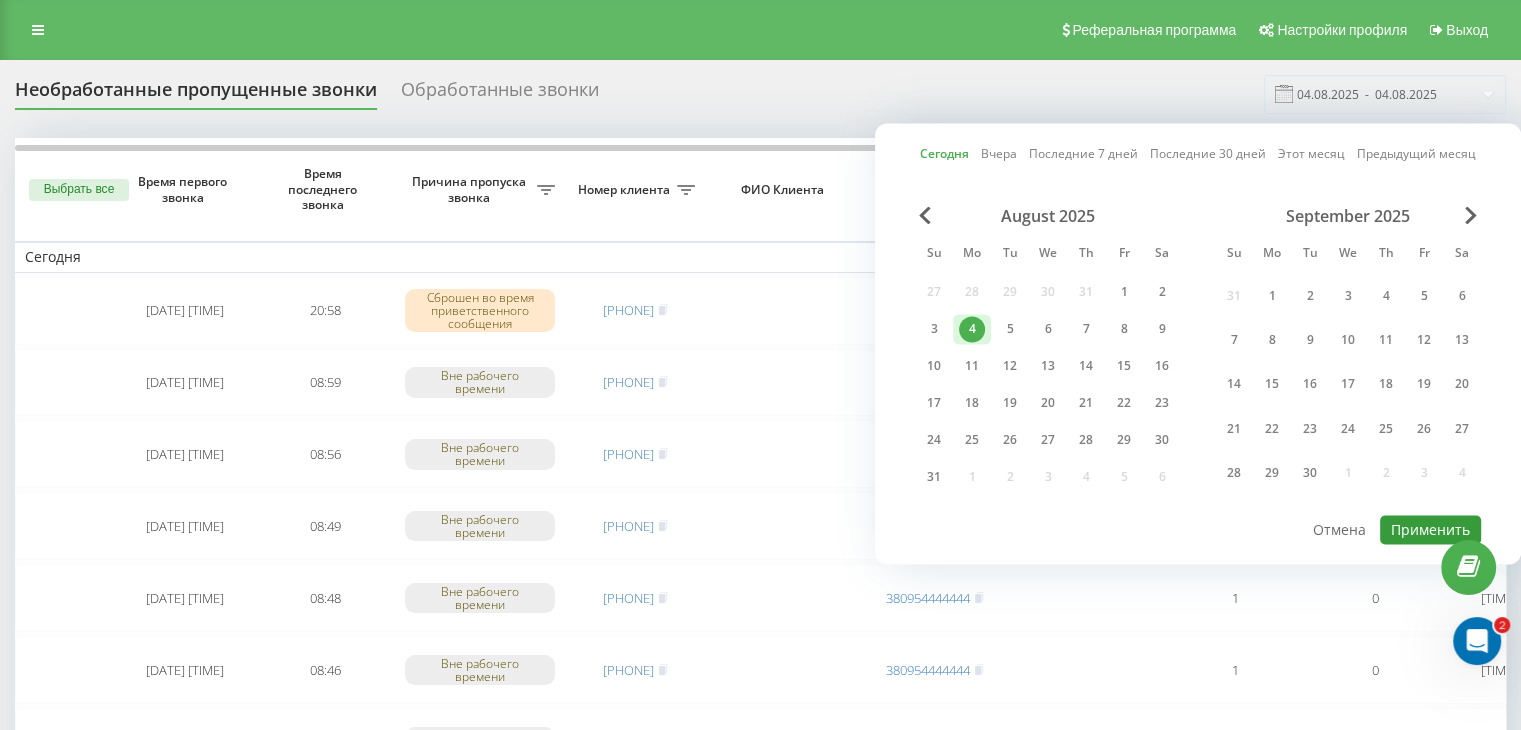 click on "Применить" at bounding box center (1430, 529) 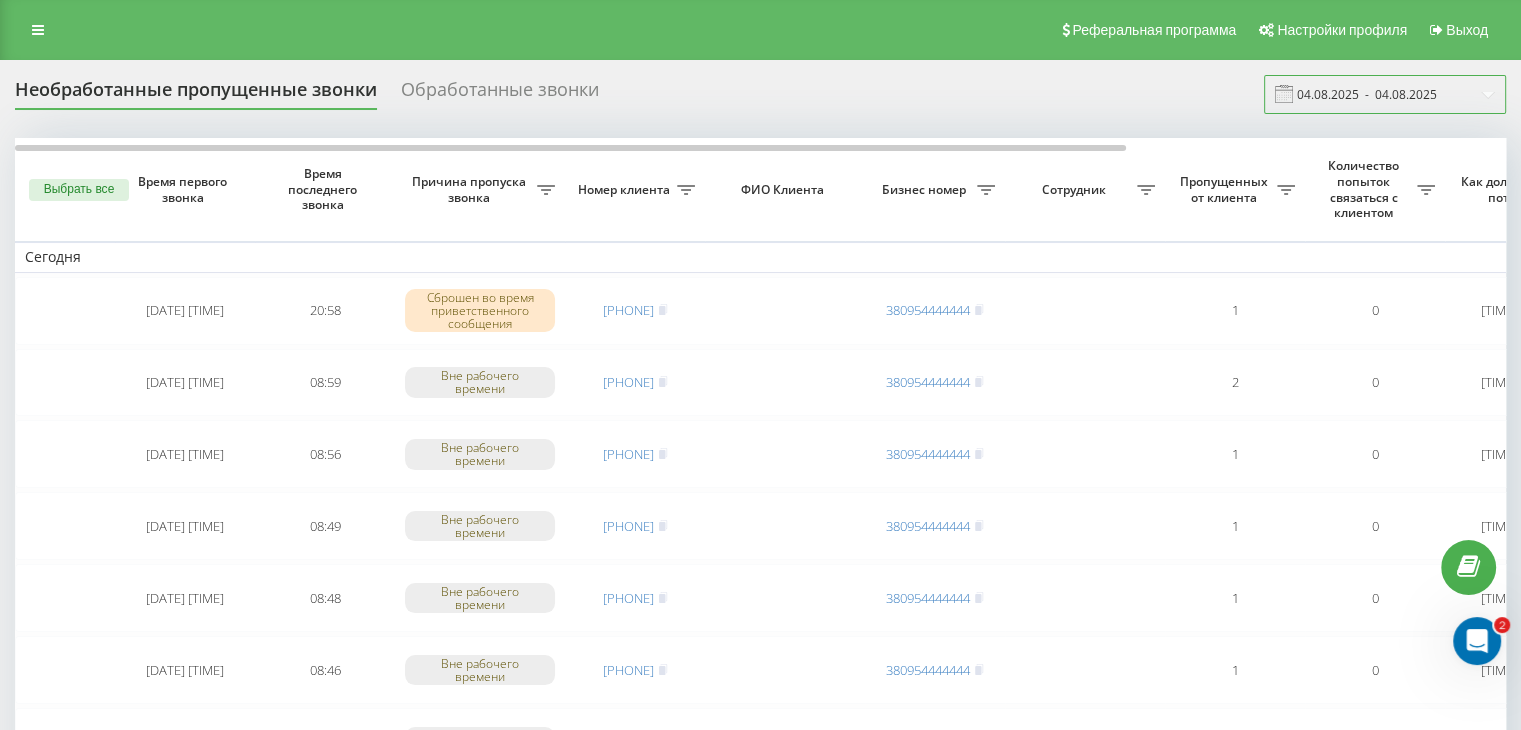 click on "04.08.2025  -  04.08.2025" at bounding box center (1385, 94) 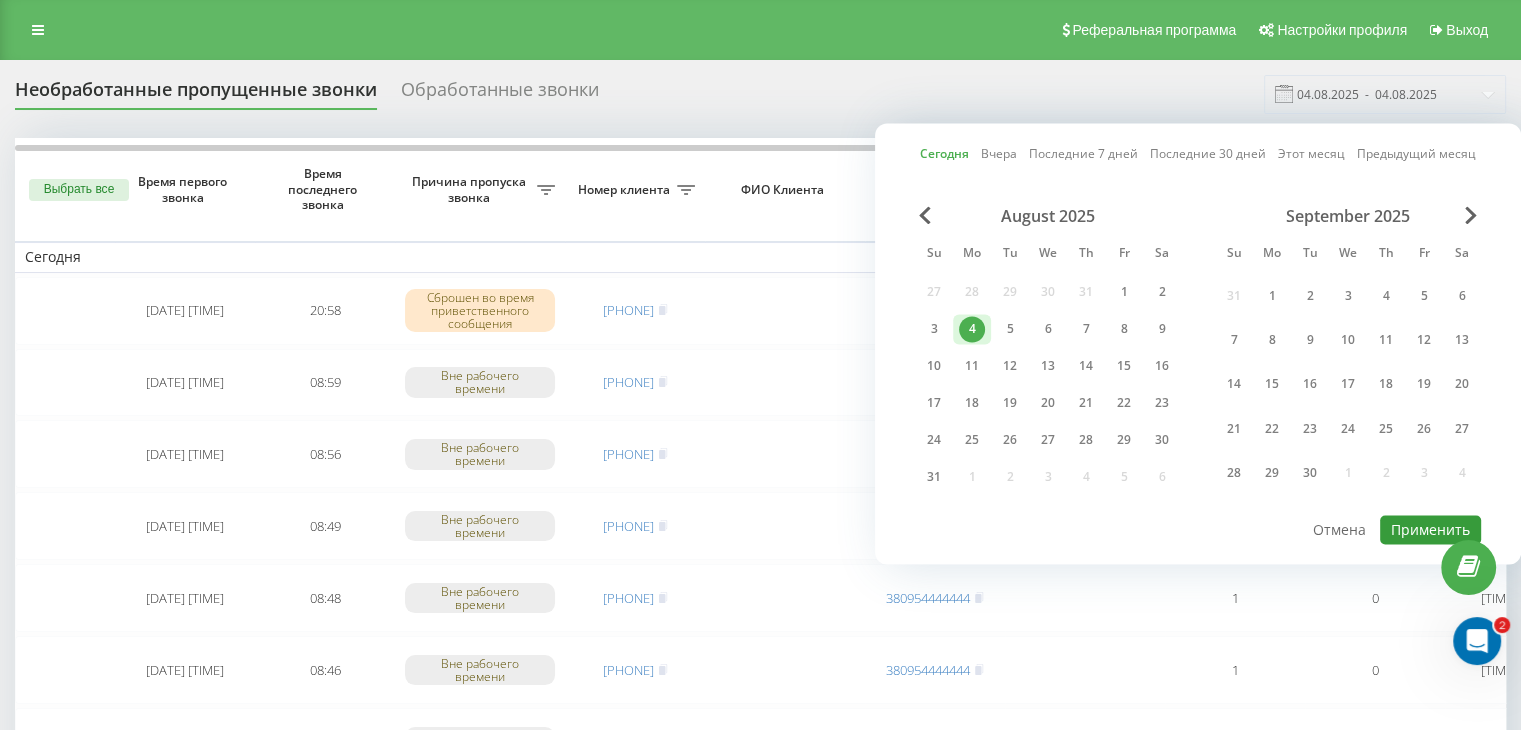 click on "Применить" at bounding box center (1430, 529) 